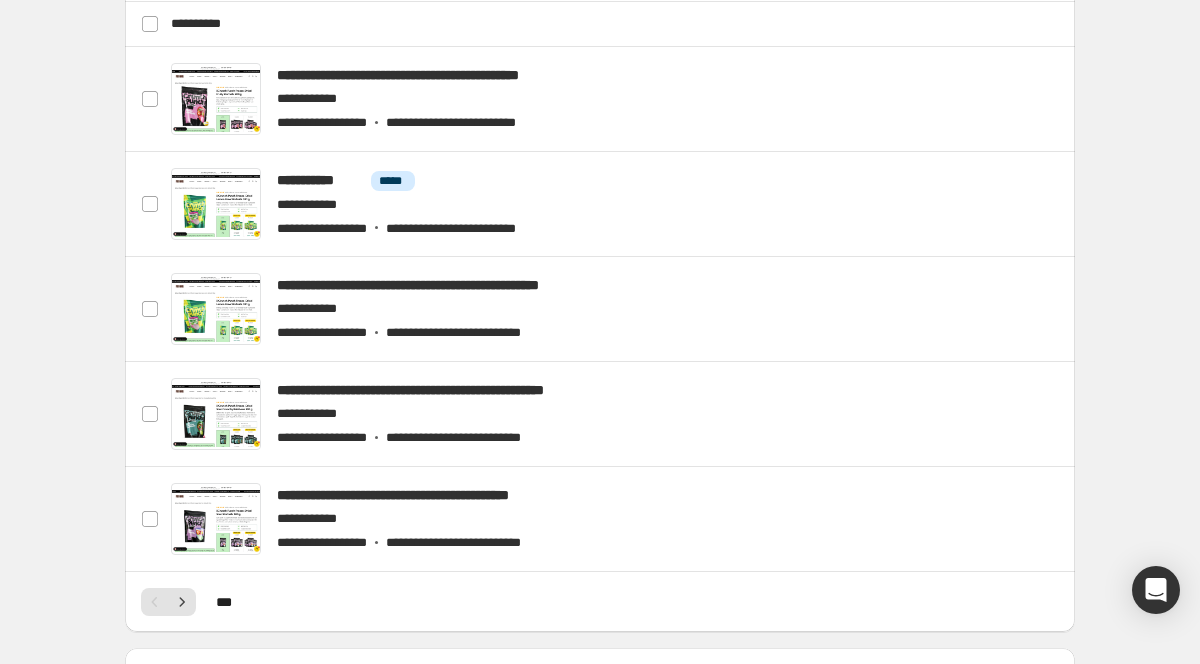 scroll, scrollTop: 1004, scrollLeft: 0, axis: vertical 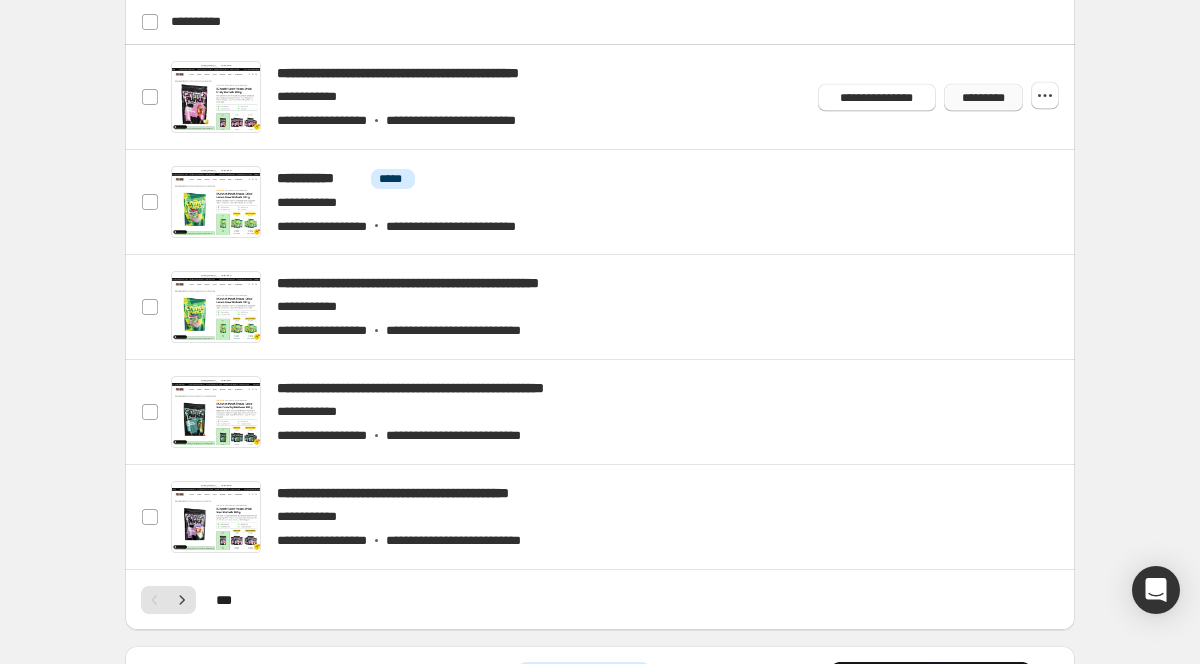 click on "*********" at bounding box center (983, 97) 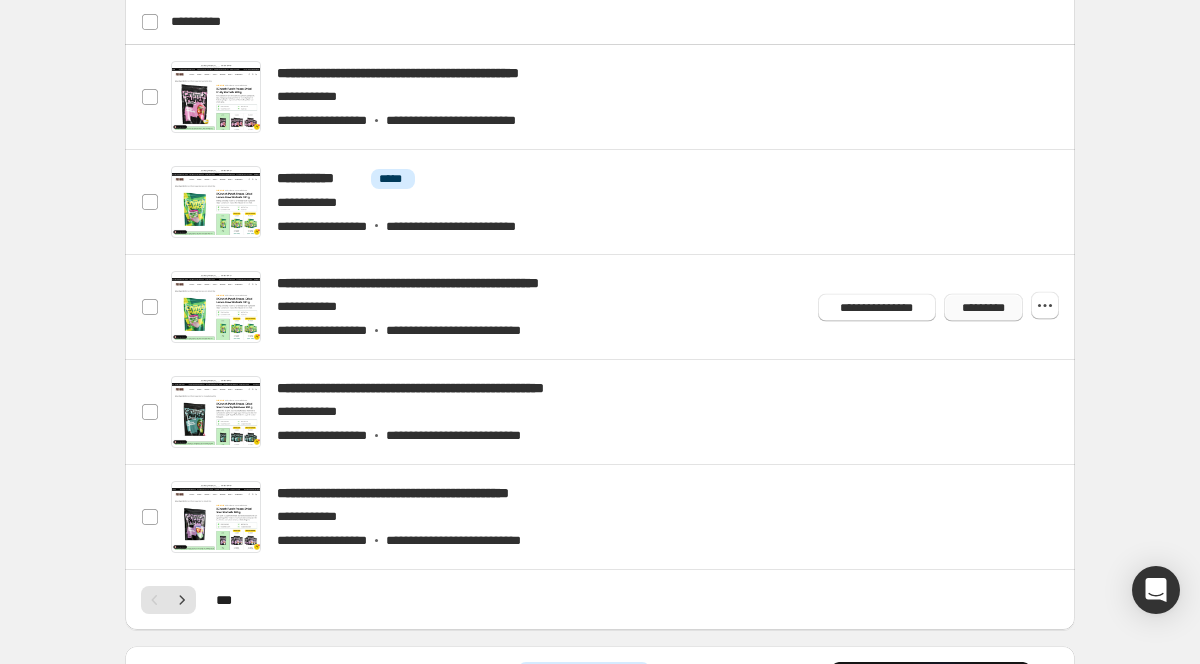 click on "*********" at bounding box center [983, 307] 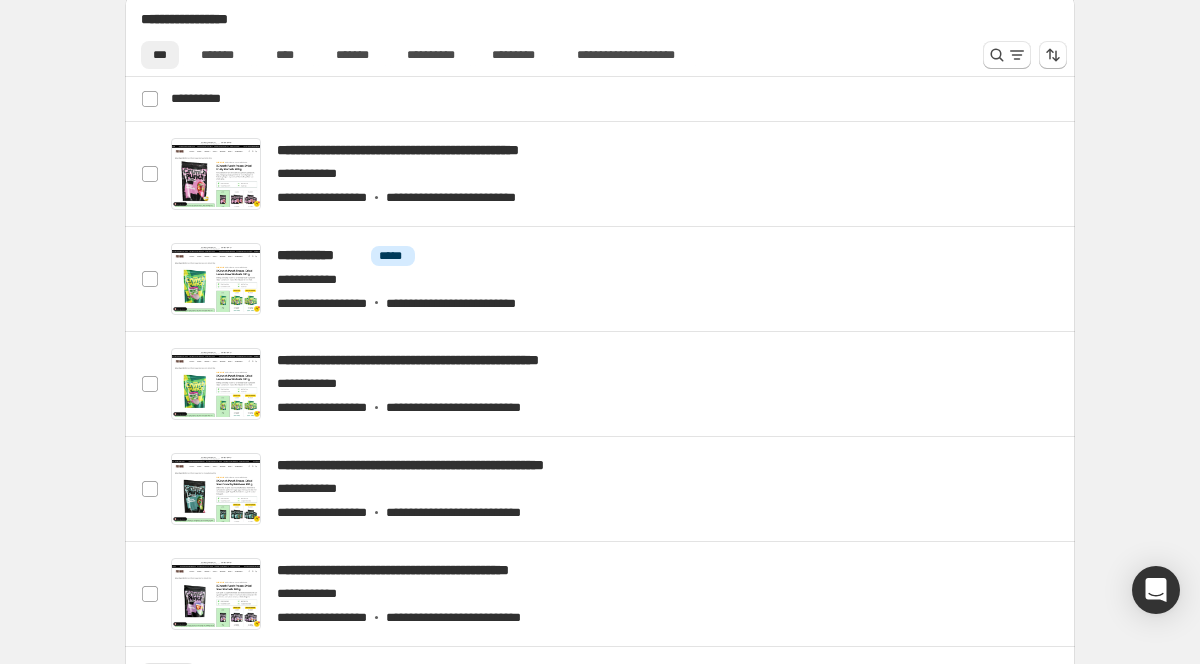 scroll, scrollTop: 928, scrollLeft: 0, axis: vertical 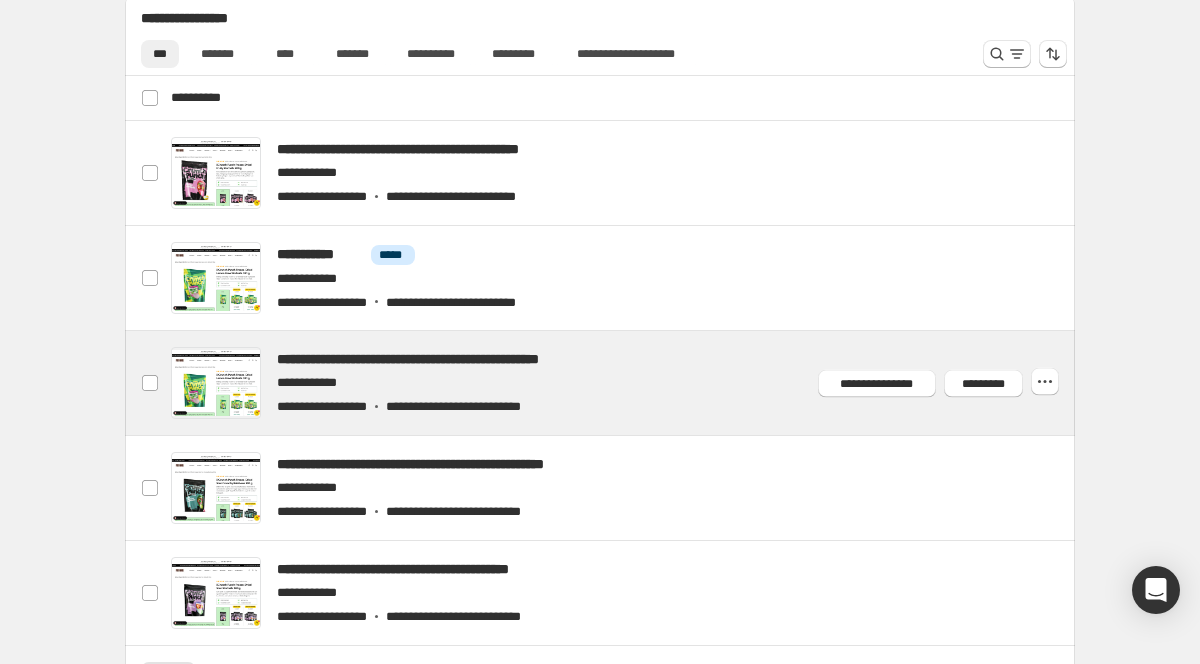 click at bounding box center (624, 383) 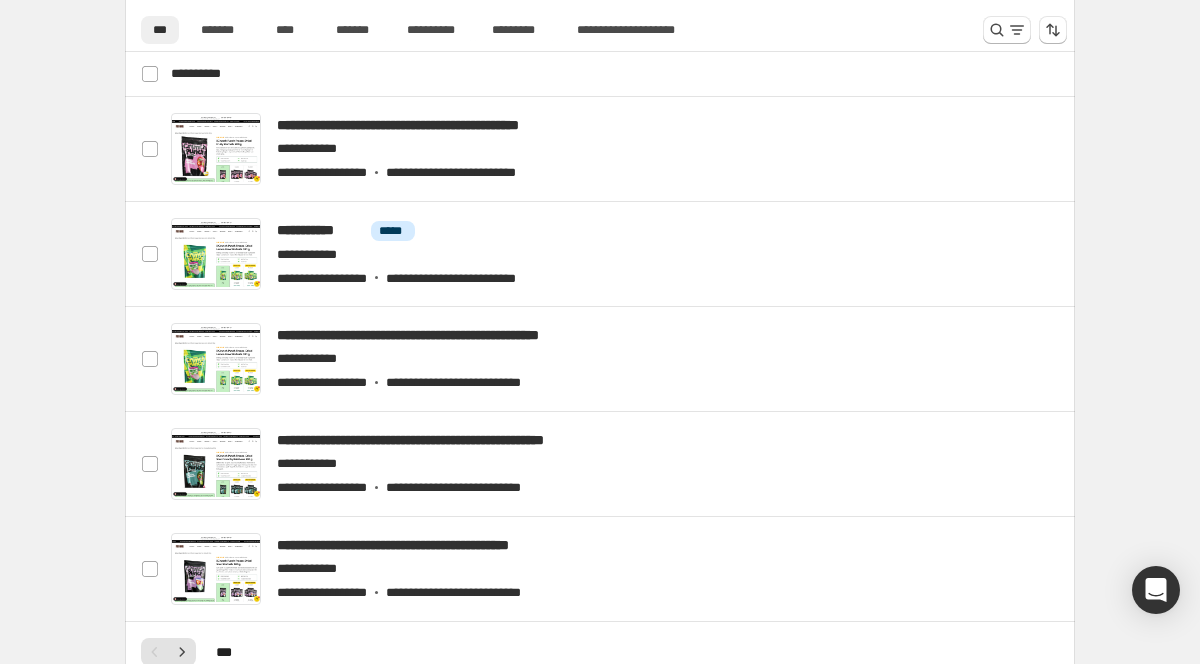 scroll, scrollTop: 955, scrollLeft: 0, axis: vertical 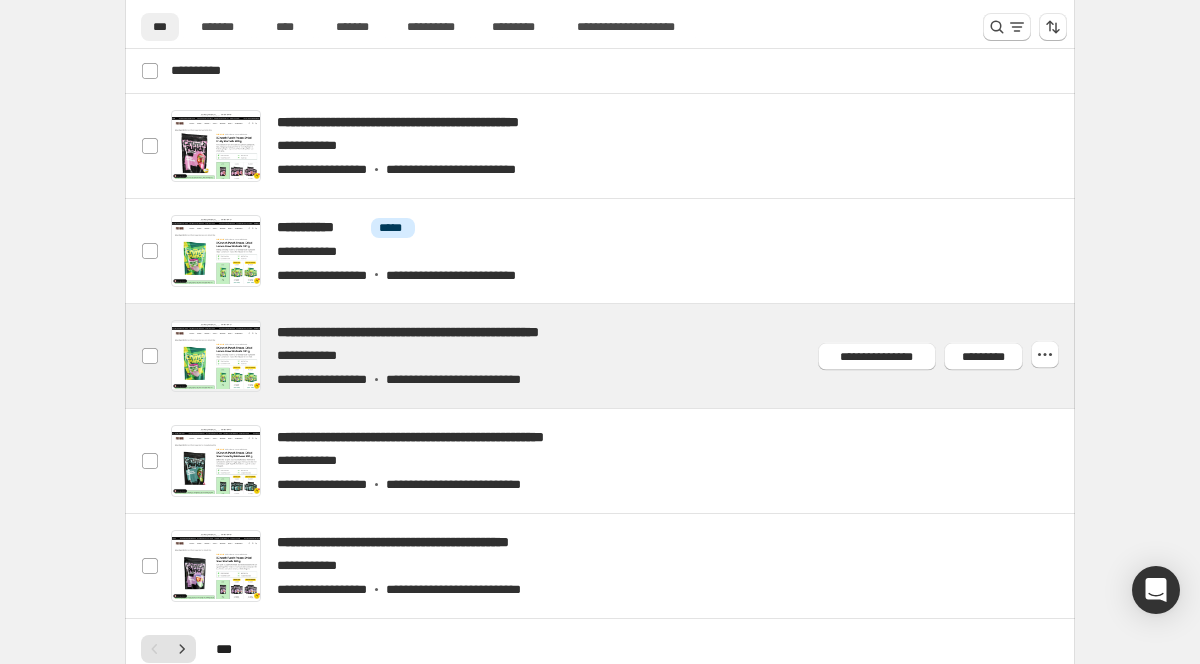 click at bounding box center [624, 356] 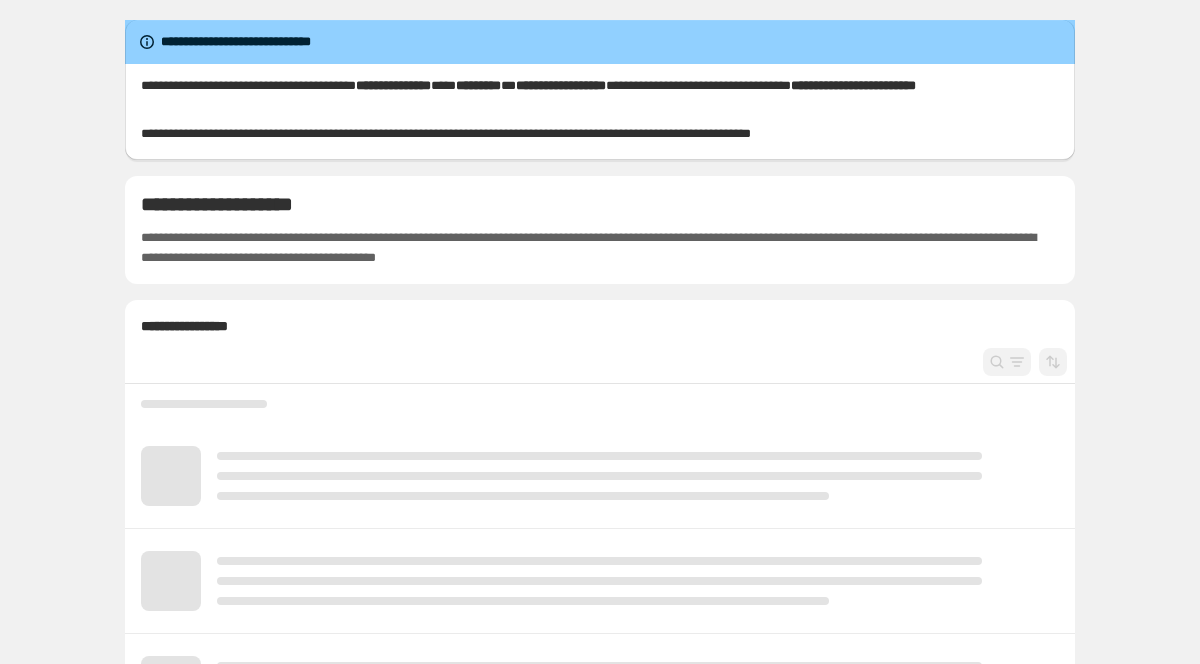 scroll, scrollTop: 0, scrollLeft: 0, axis: both 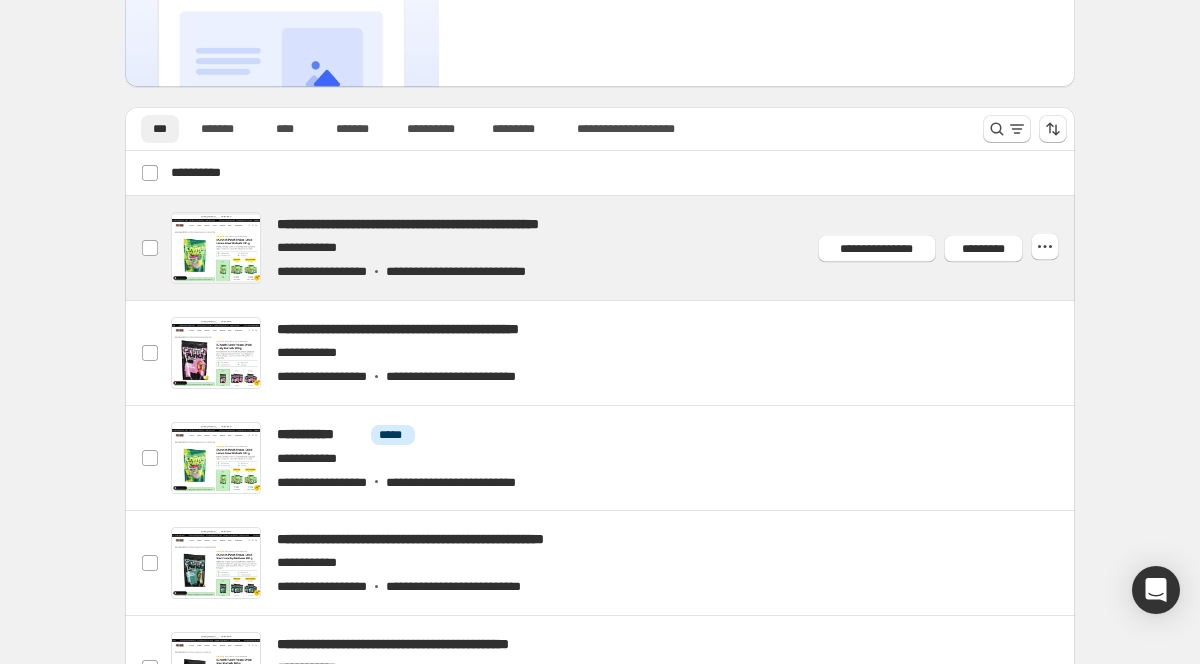 click at bounding box center (624, 248) 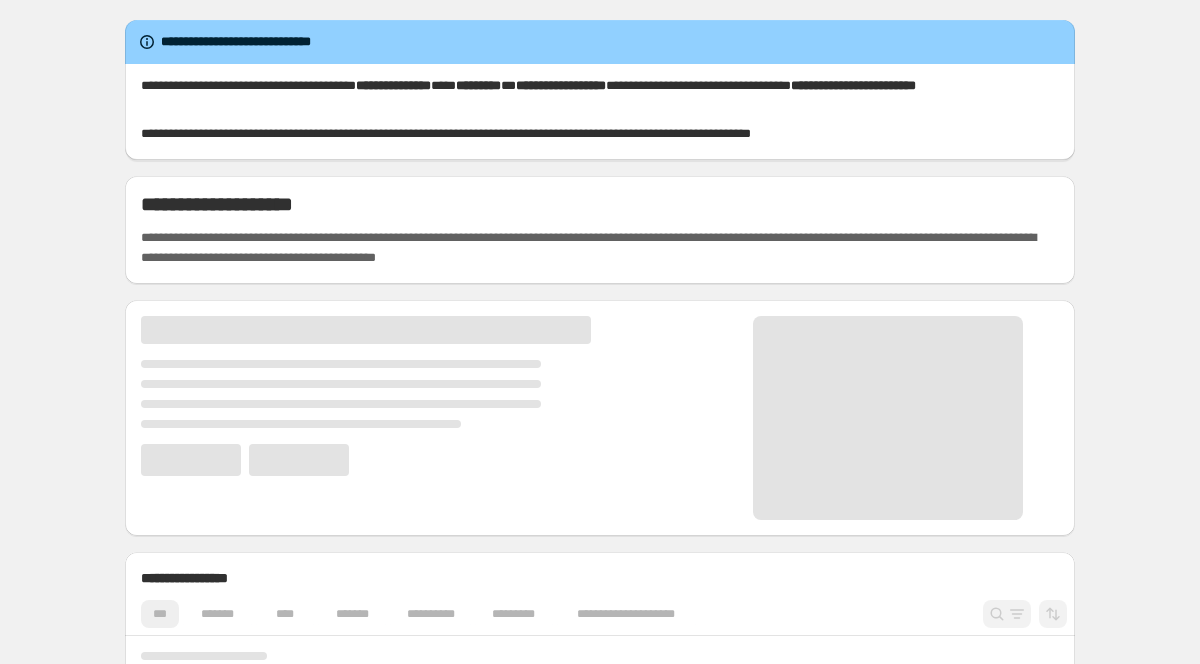 scroll, scrollTop: 0, scrollLeft: 0, axis: both 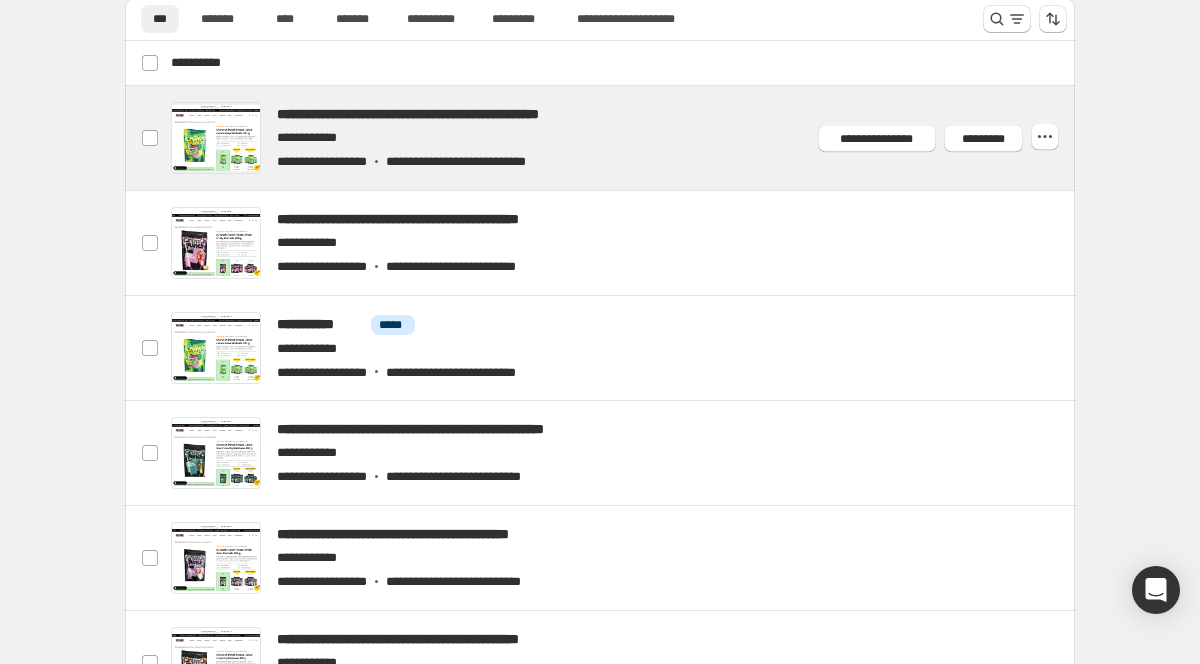 click at bounding box center [624, 138] 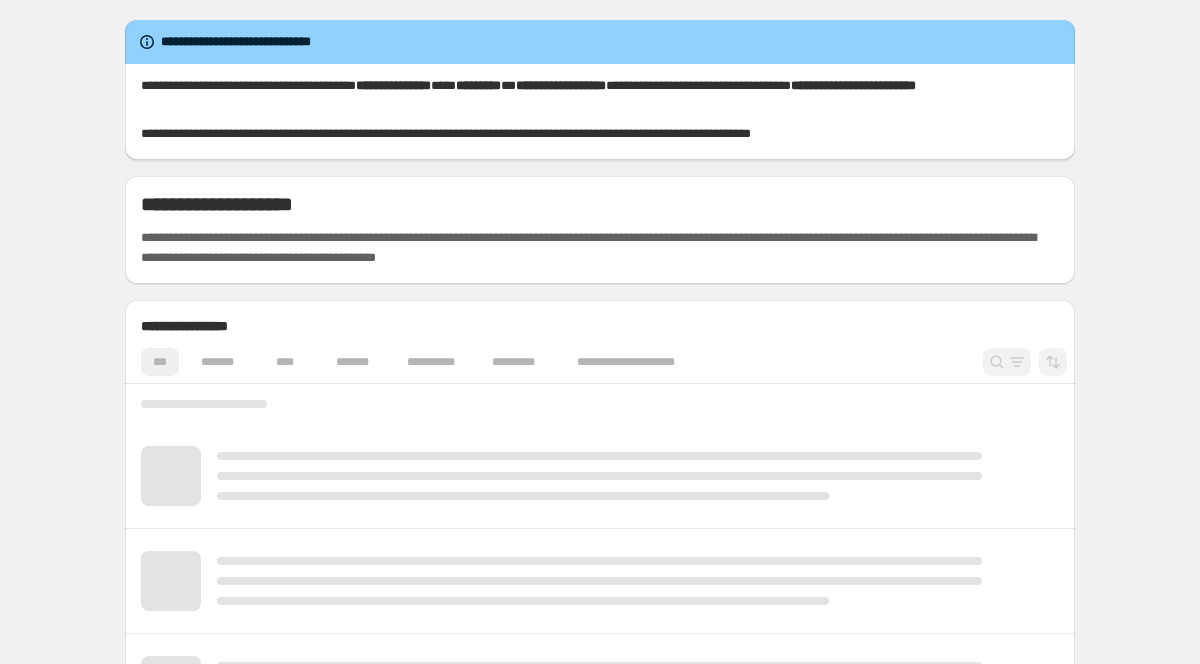 scroll, scrollTop: 0, scrollLeft: 0, axis: both 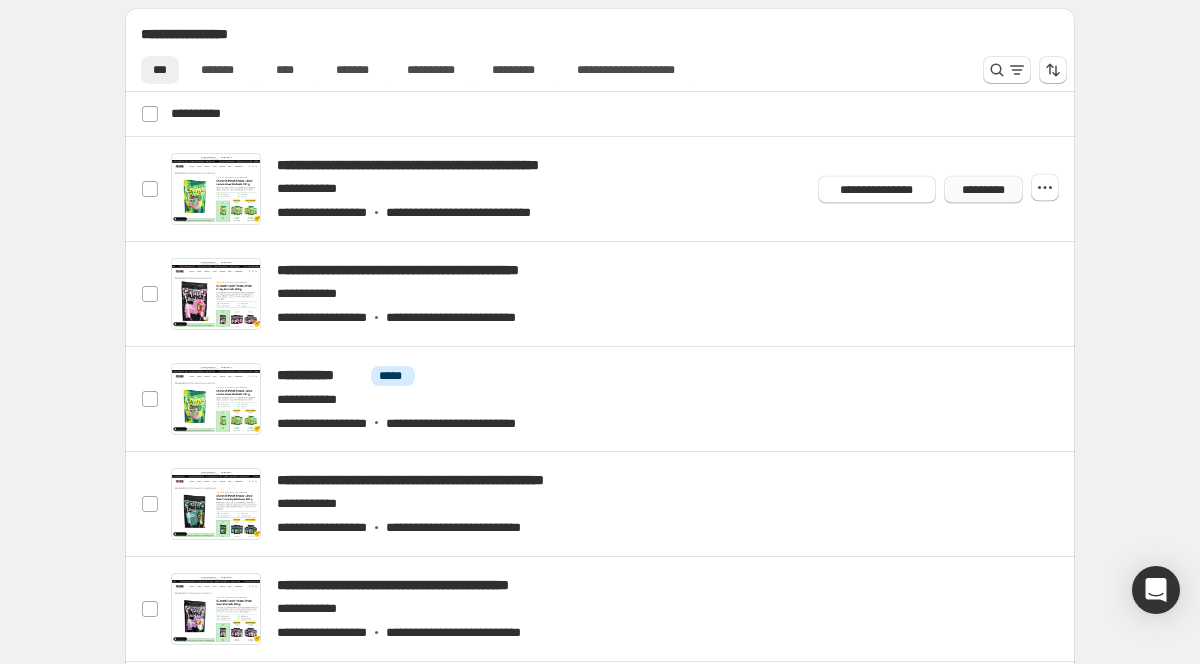 click on "*********" at bounding box center [983, 189] 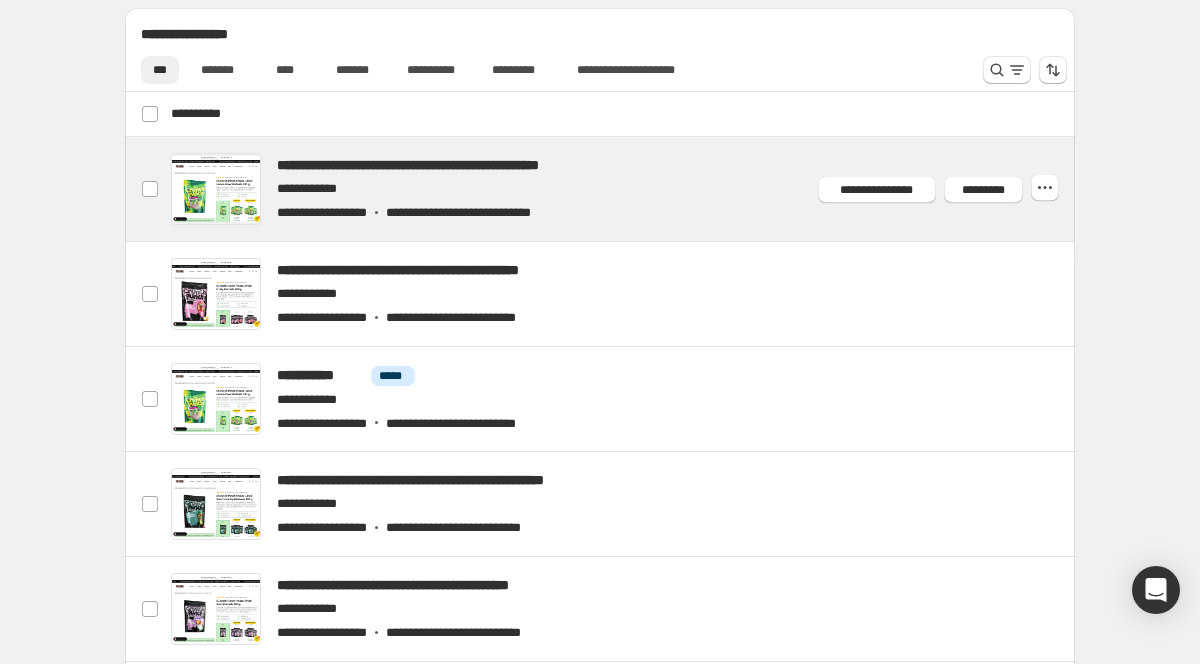 click at bounding box center [624, 189] 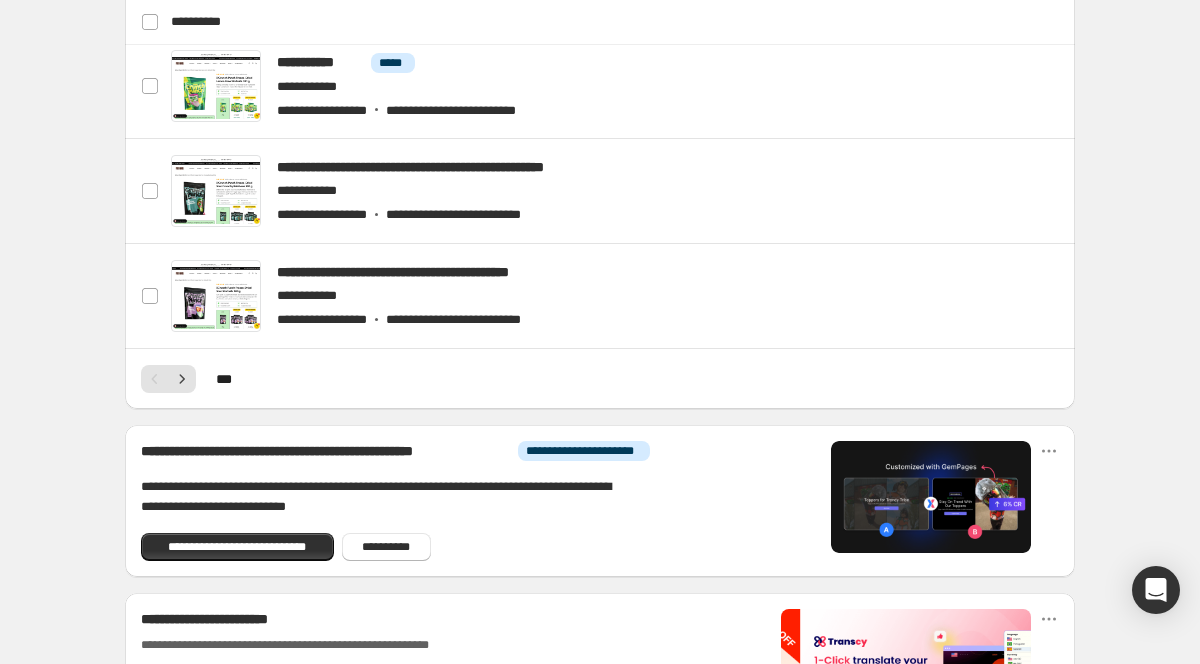 scroll, scrollTop: 1222, scrollLeft: 0, axis: vertical 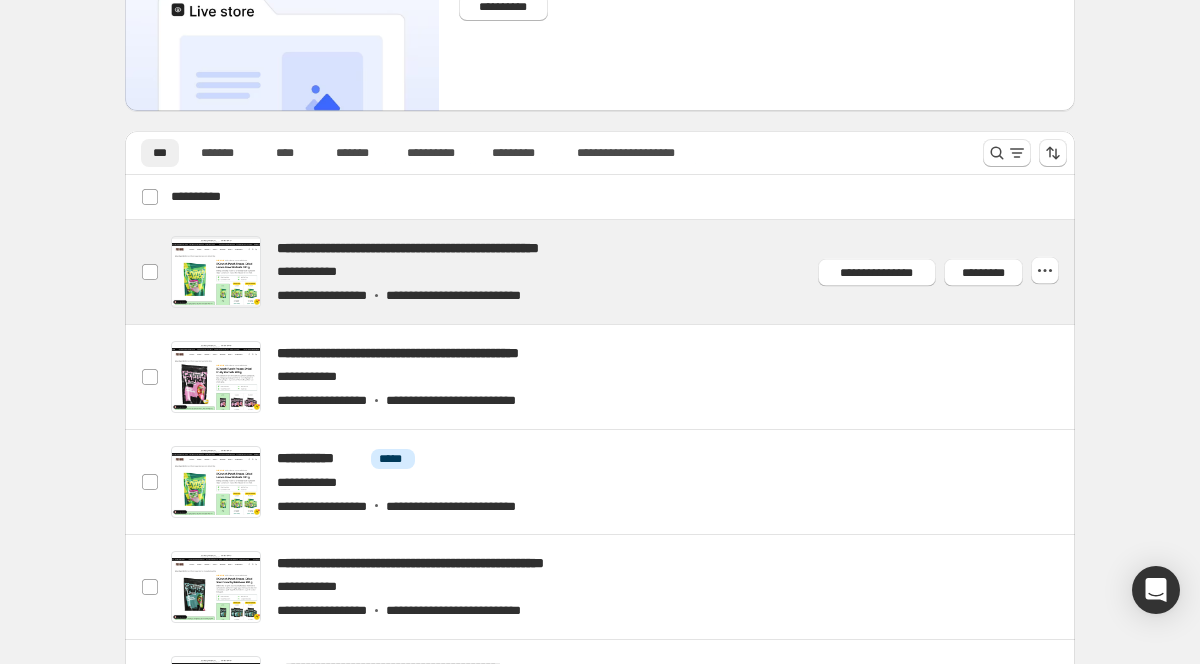 click at bounding box center (624, 272) 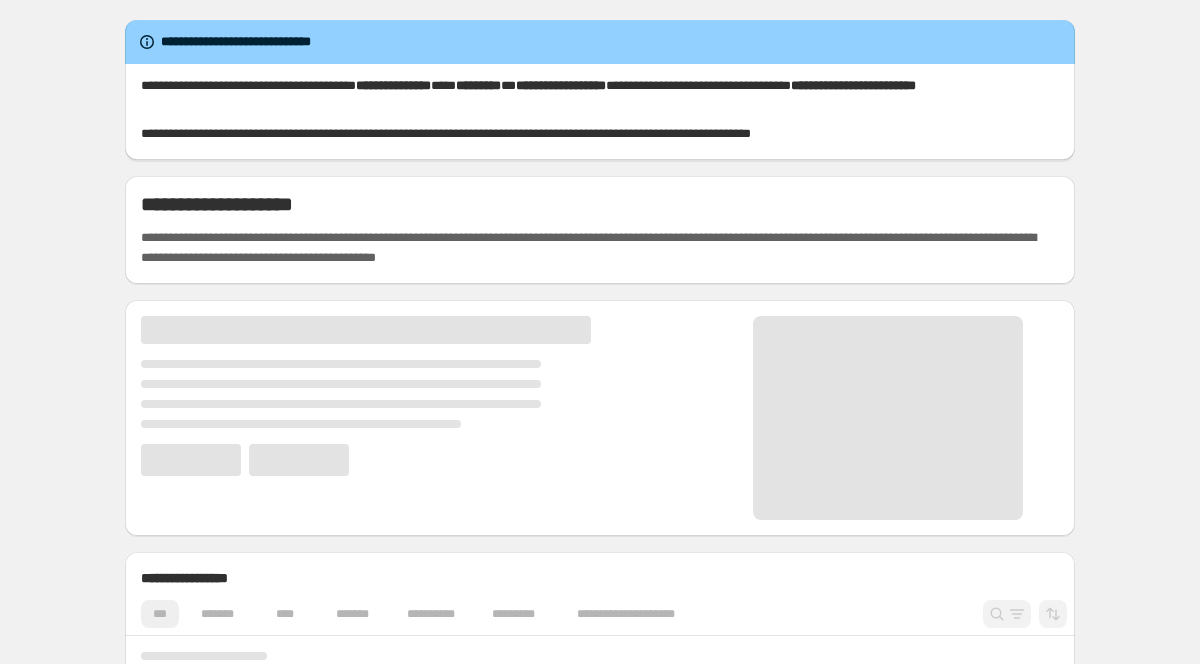 scroll, scrollTop: 0, scrollLeft: 0, axis: both 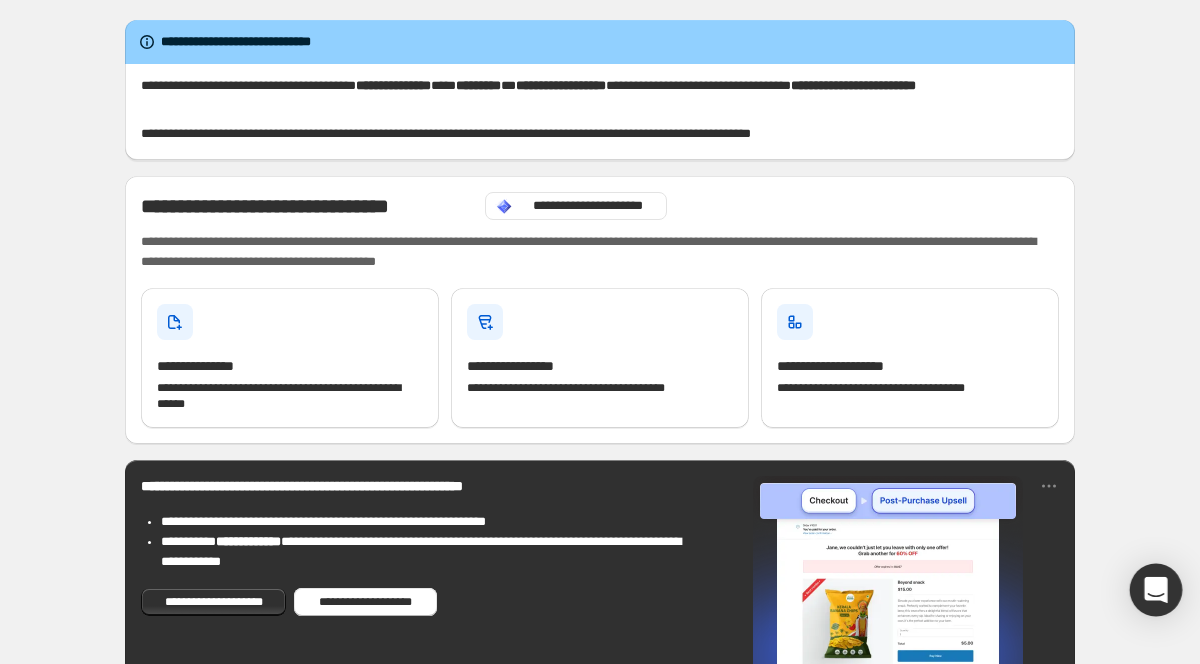 click at bounding box center (1156, 590) 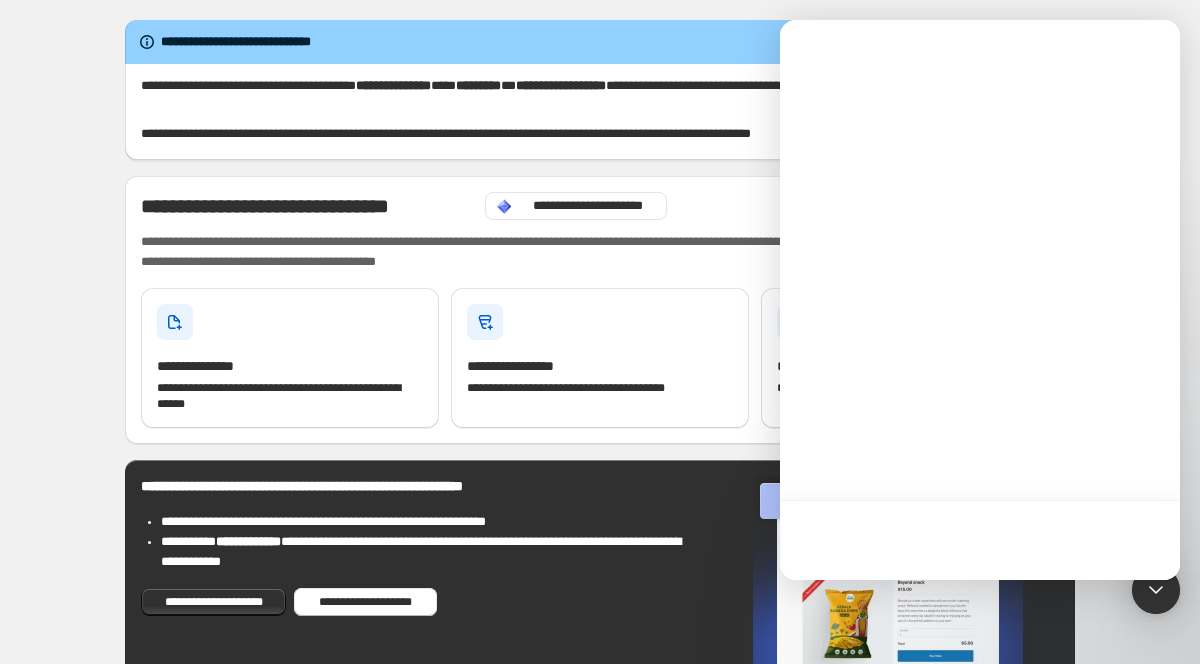 scroll, scrollTop: 0, scrollLeft: 0, axis: both 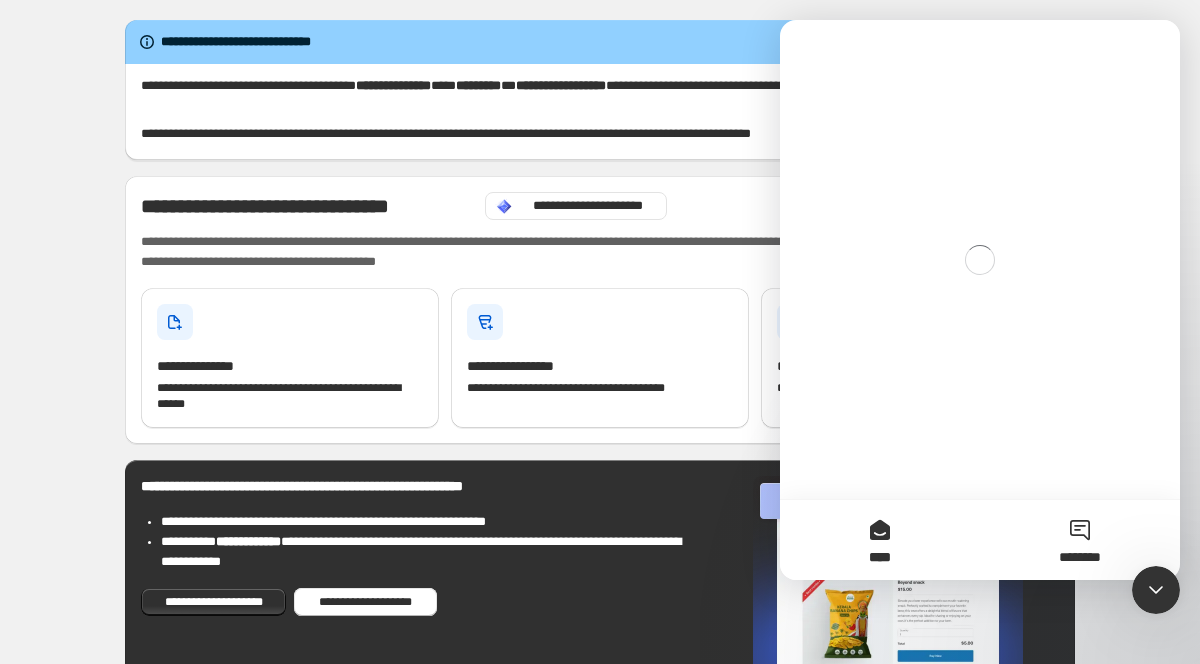 click on "********" at bounding box center (1080, 540) 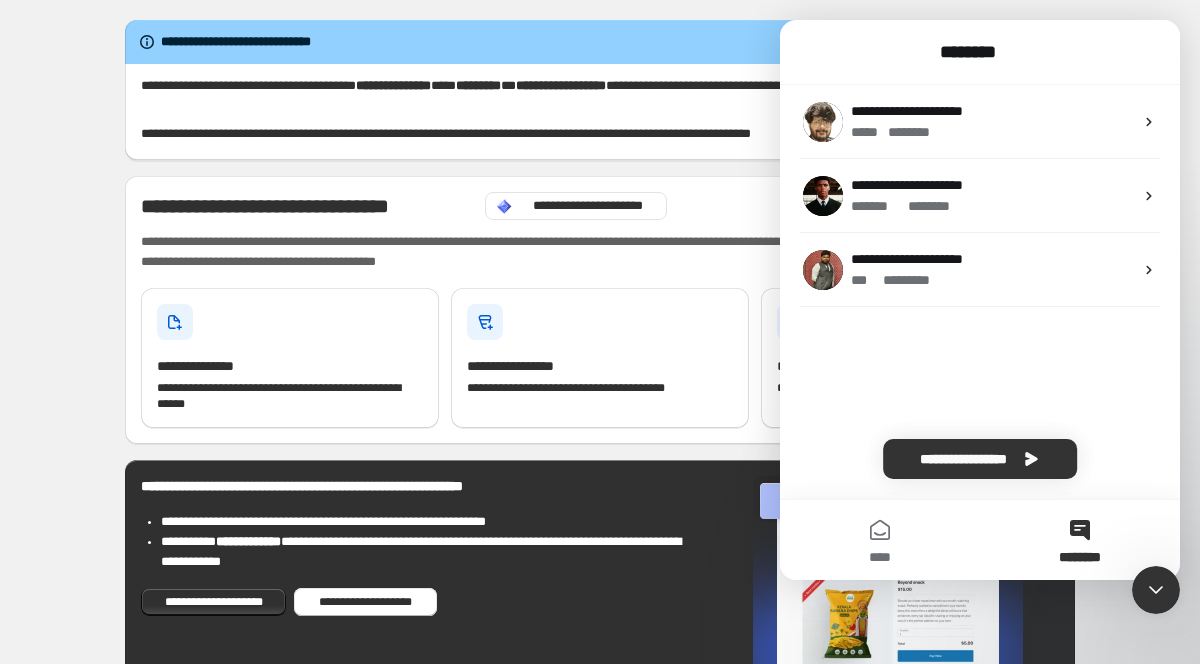 click on "**********" at bounding box center (992, 111) 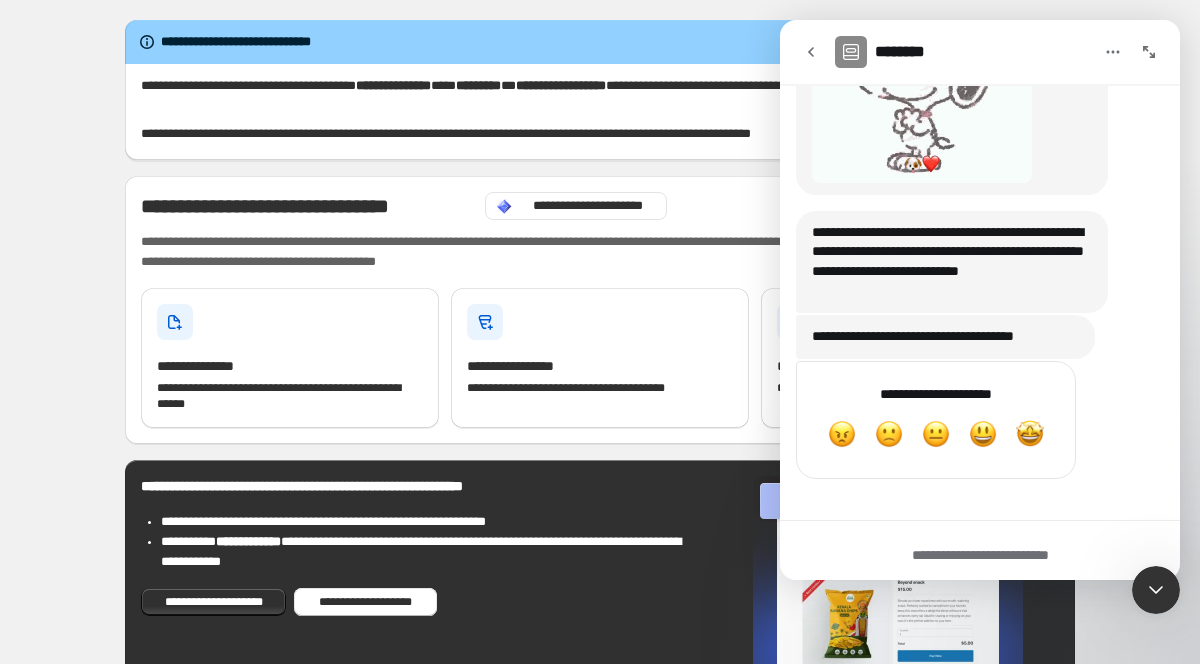 scroll, scrollTop: 4481, scrollLeft: 0, axis: vertical 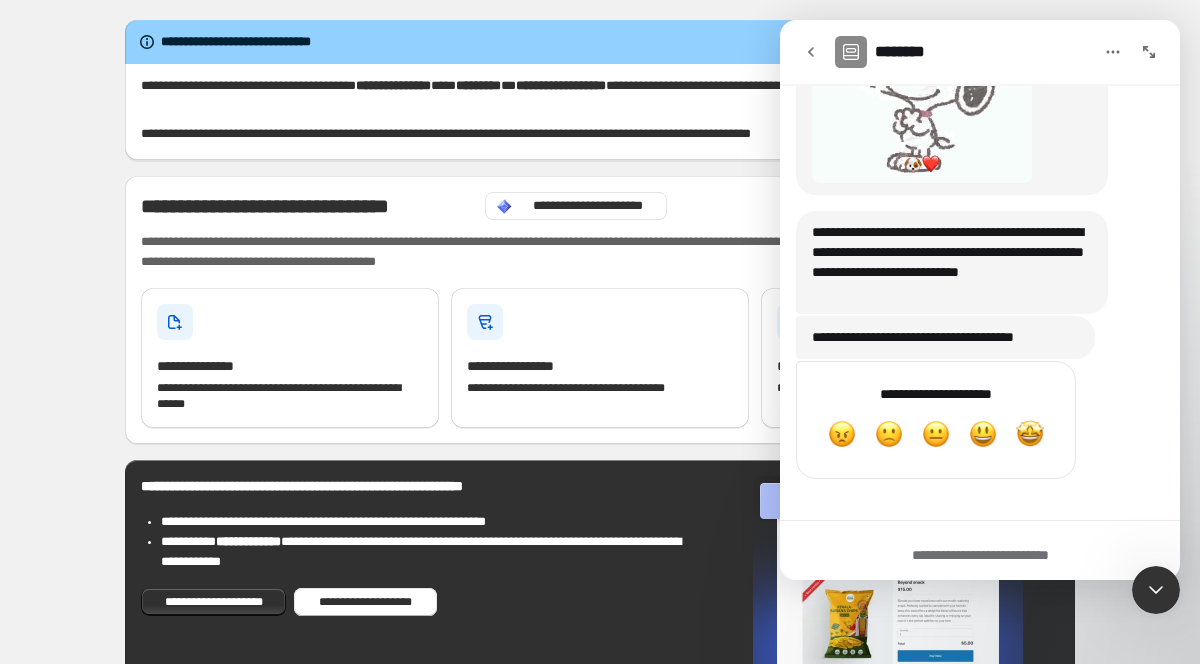 click 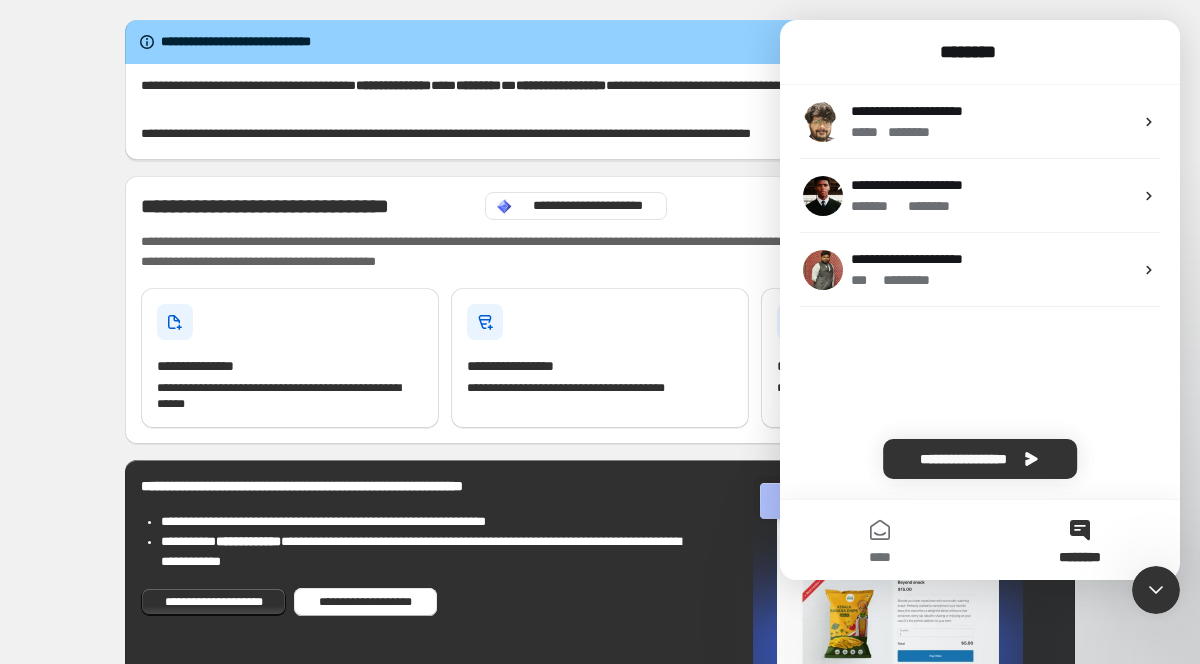 scroll, scrollTop: 0, scrollLeft: 0, axis: both 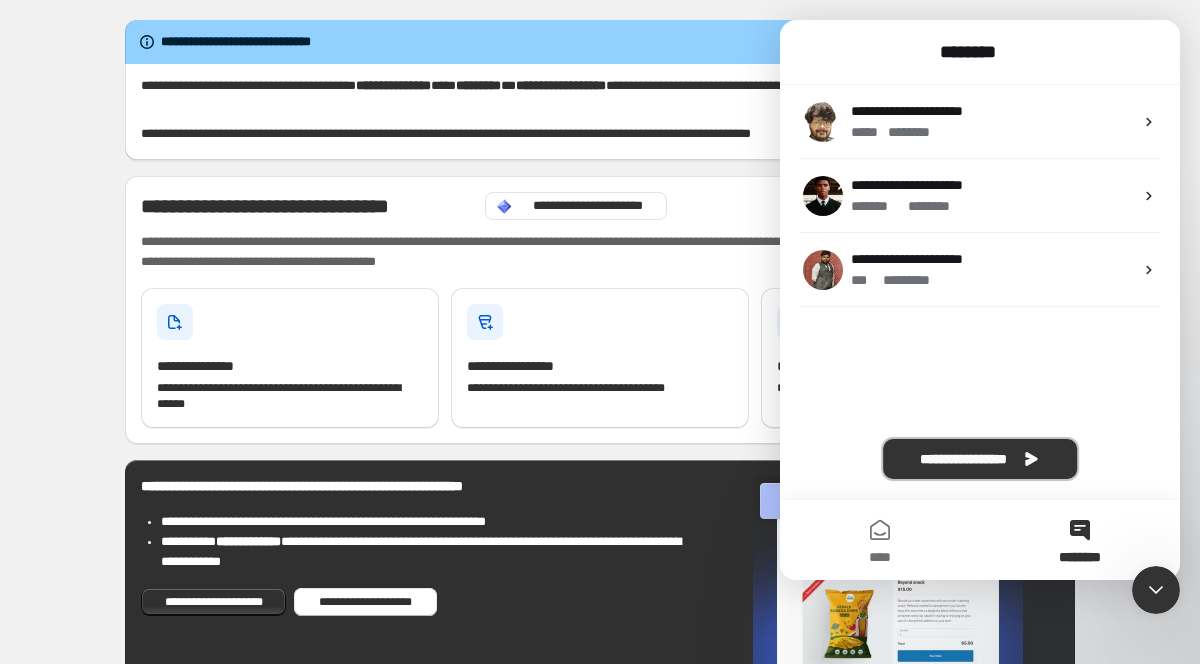 click on "**********" at bounding box center (980, 459) 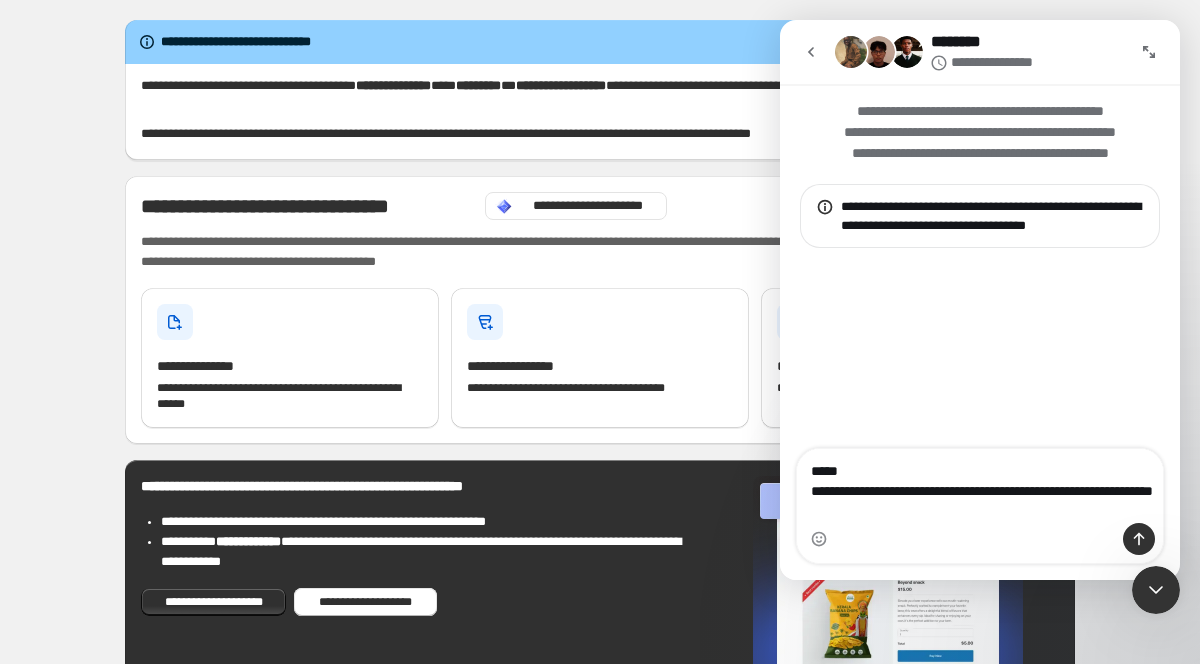 click on "**********" at bounding box center (980, 486) 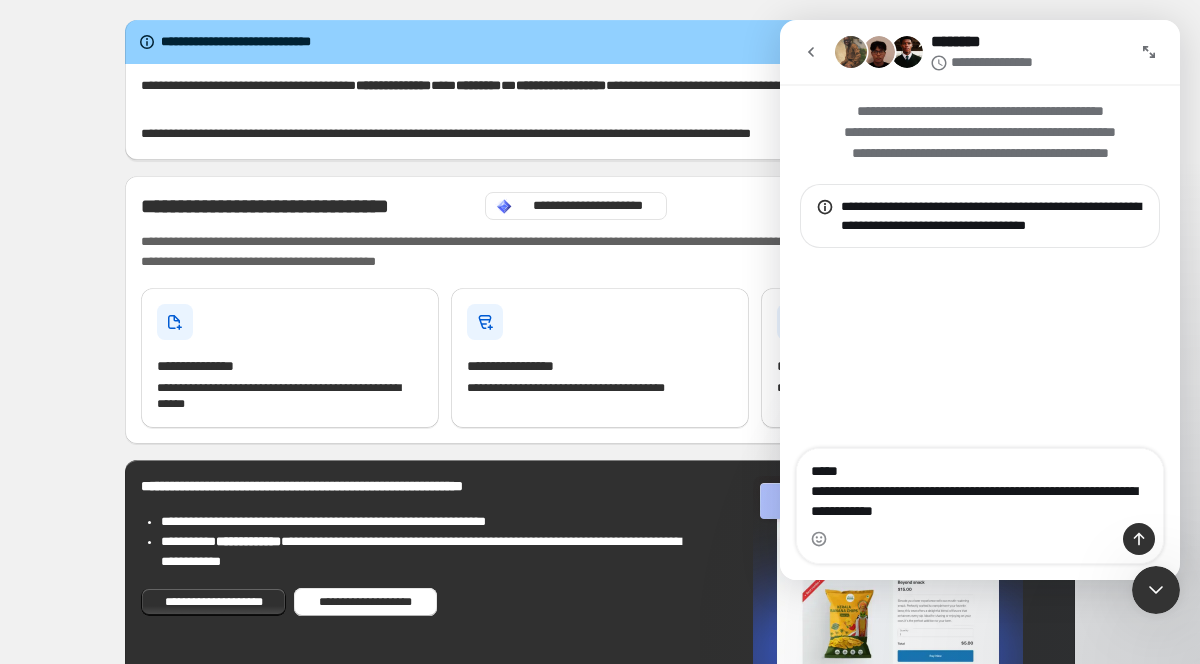 click on "**********" at bounding box center (980, 486) 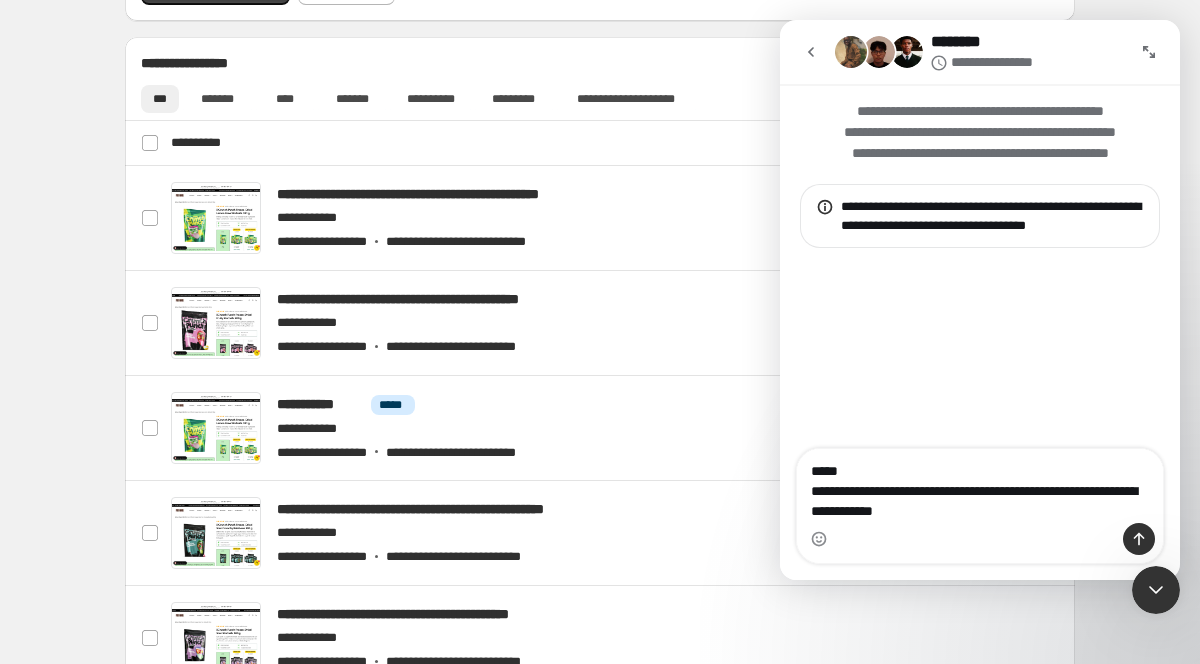 scroll, scrollTop: 890, scrollLeft: 0, axis: vertical 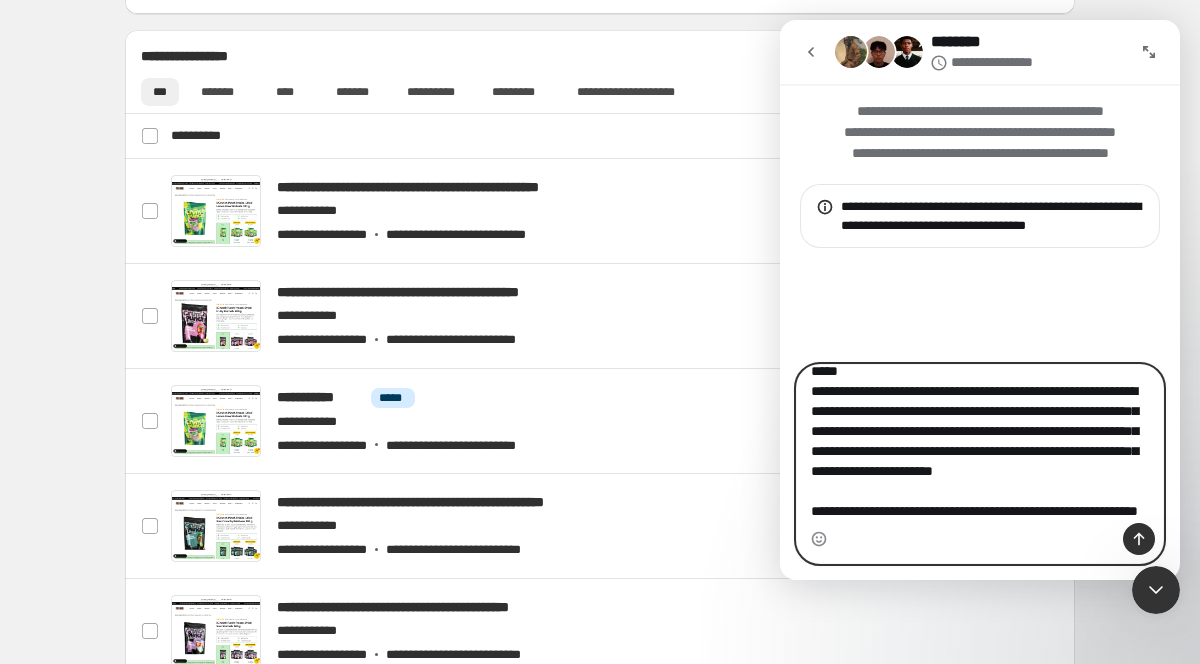 click on "**********" at bounding box center [980, 444] 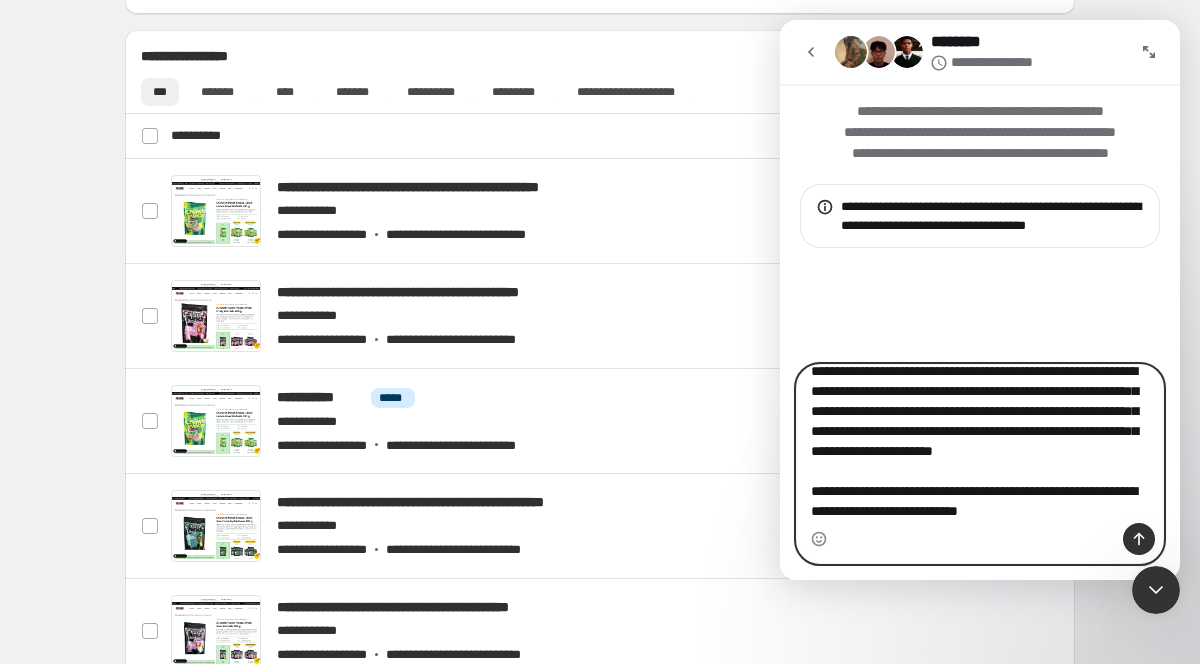 paste on "**********" 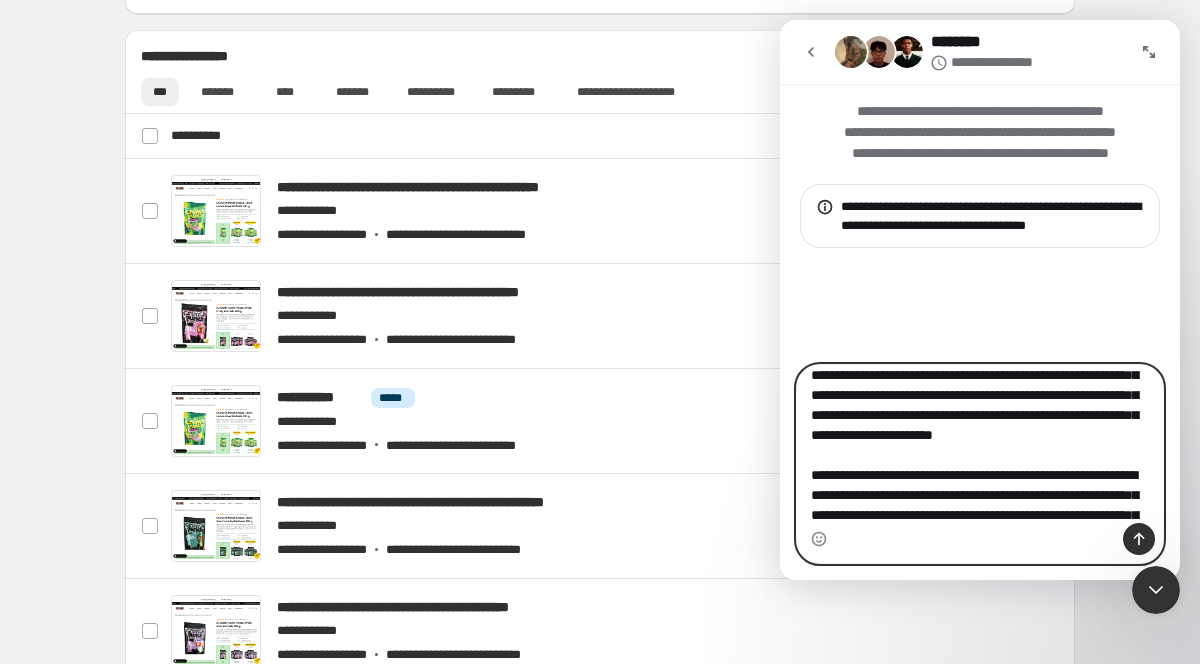 scroll, scrollTop: 112, scrollLeft: 0, axis: vertical 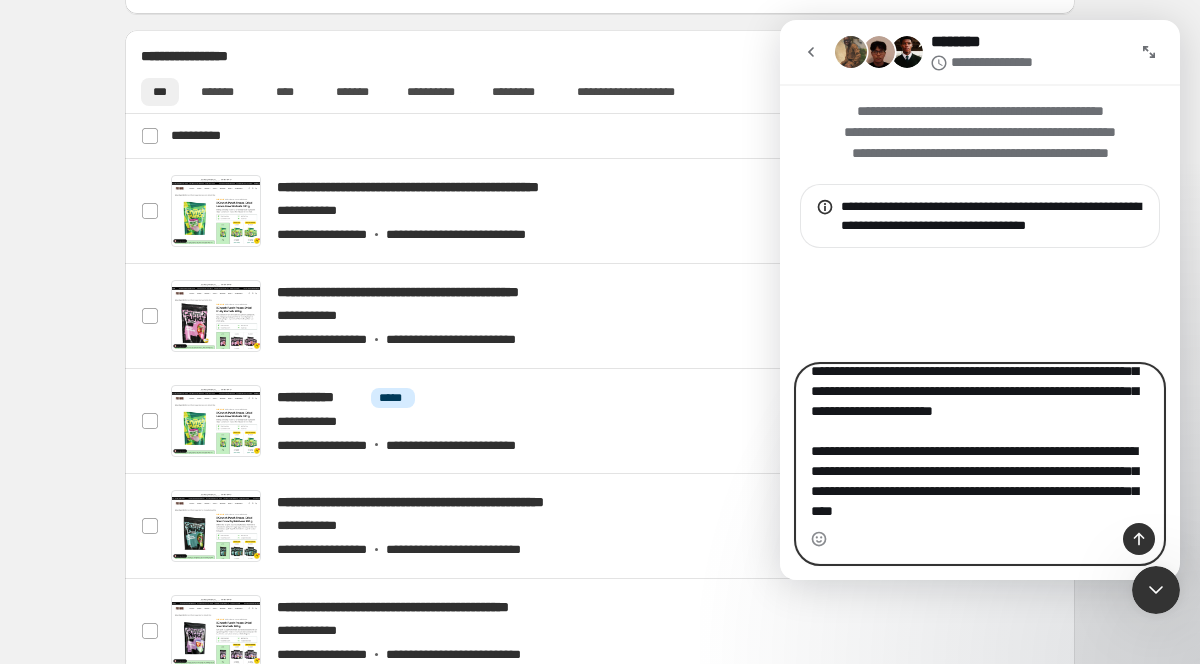 type 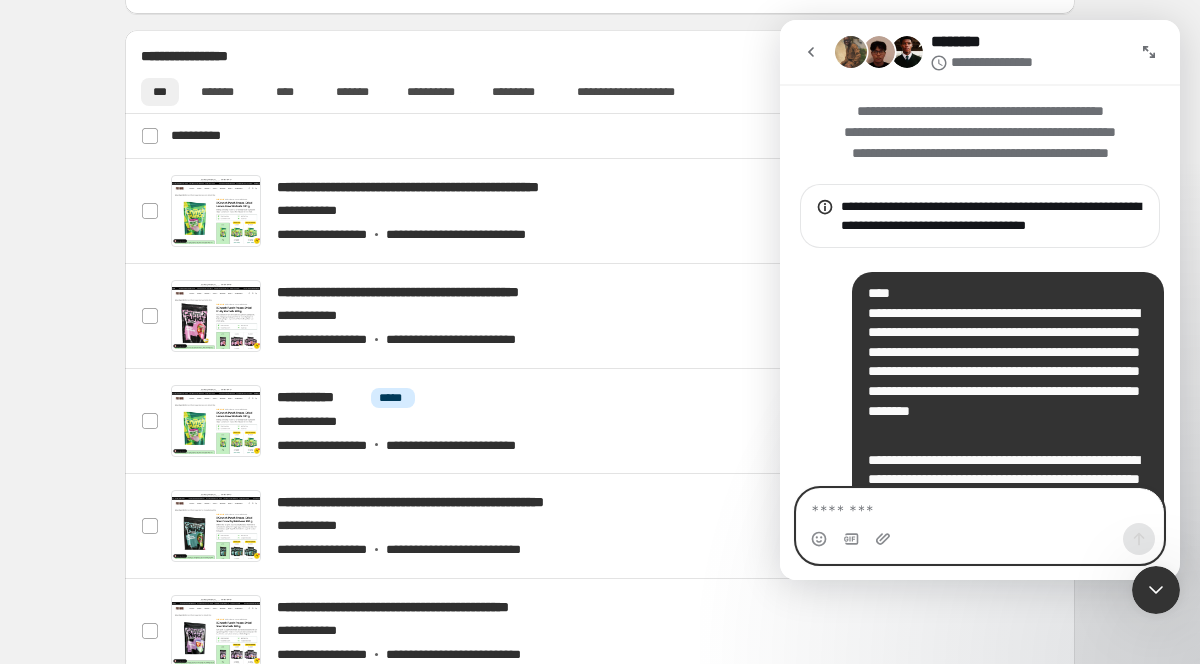 scroll, scrollTop: 0, scrollLeft: 0, axis: both 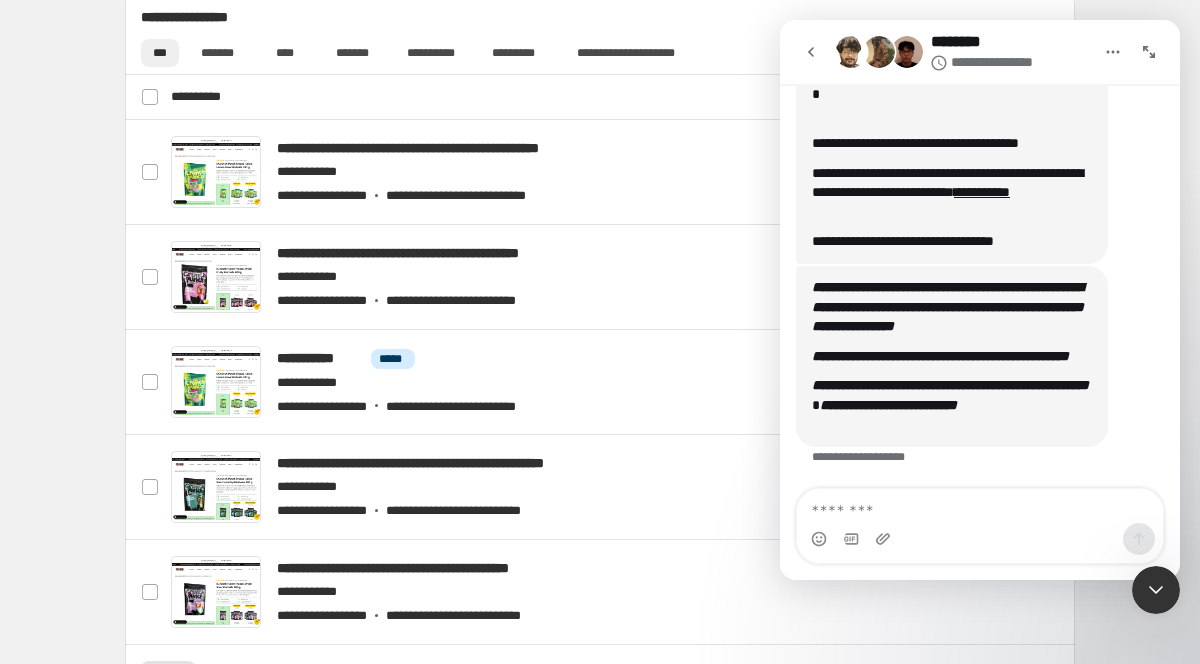 click at bounding box center [980, 506] 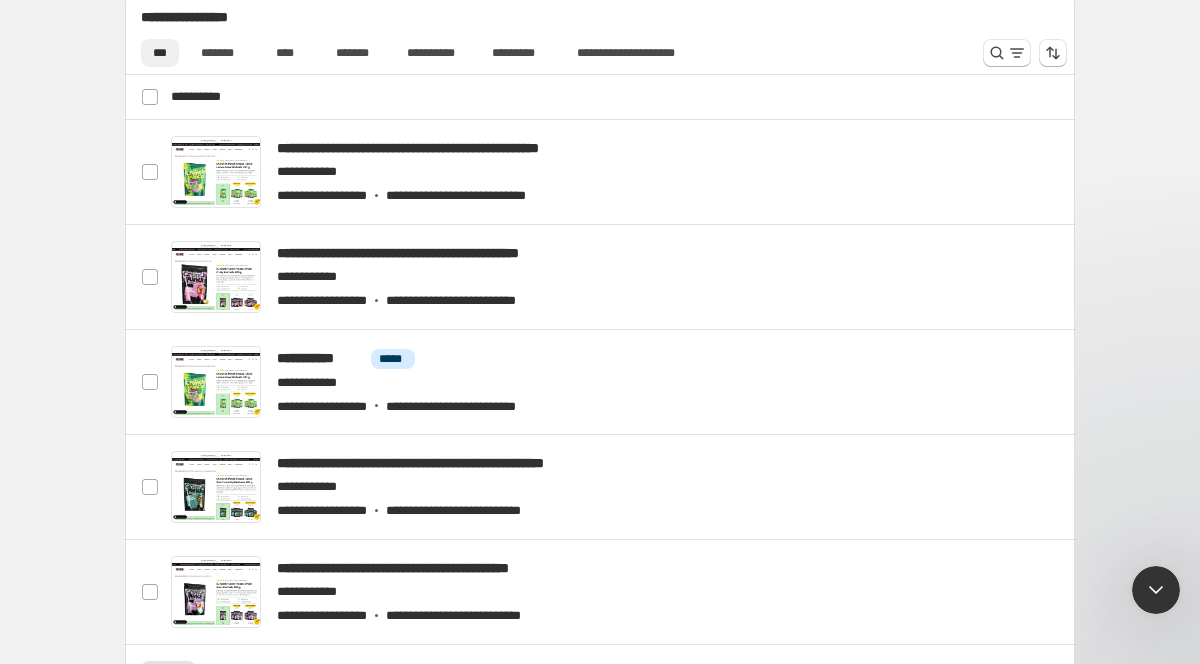 scroll, scrollTop: 0, scrollLeft: 0, axis: both 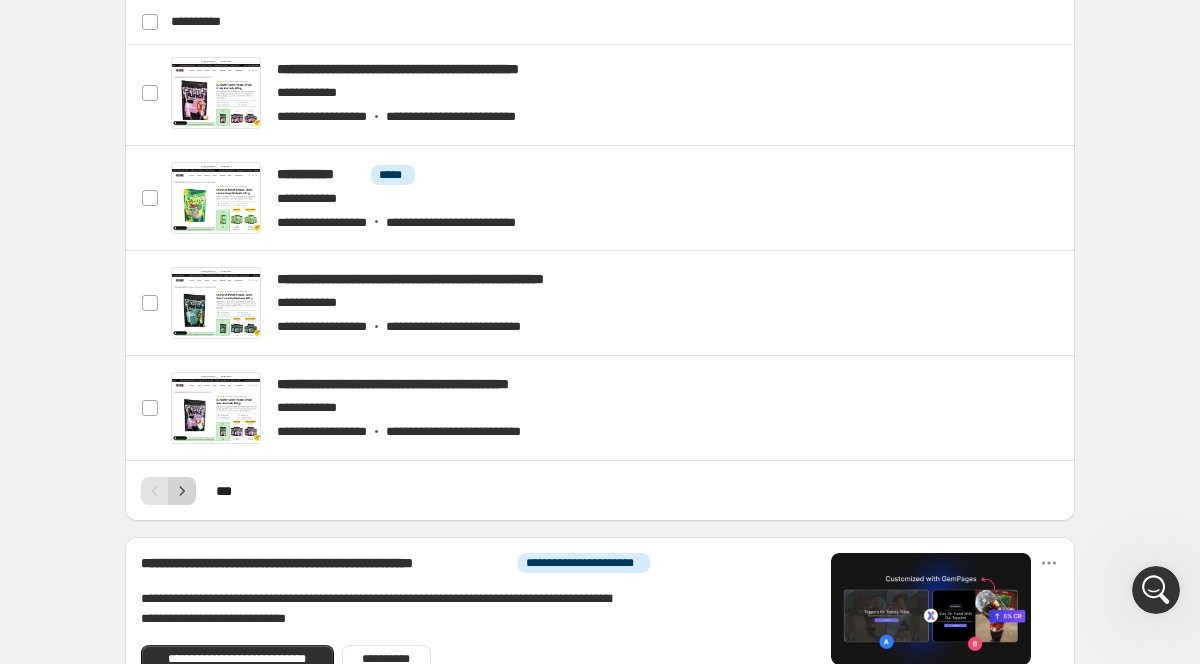 click 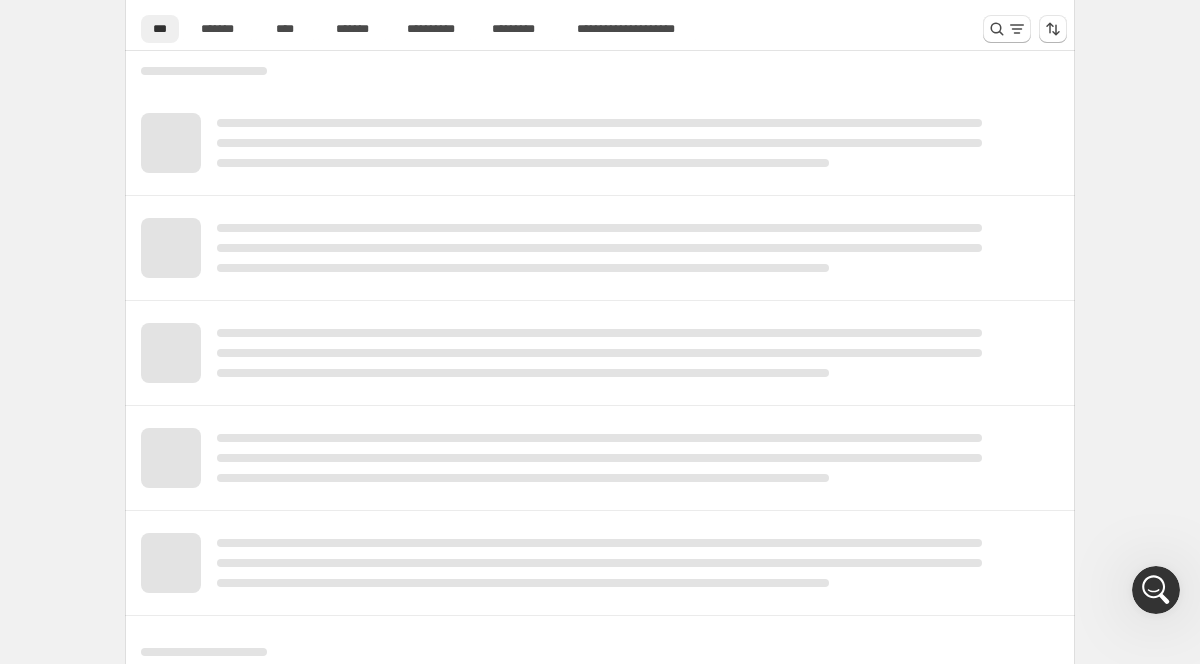scroll, scrollTop: 920, scrollLeft: 0, axis: vertical 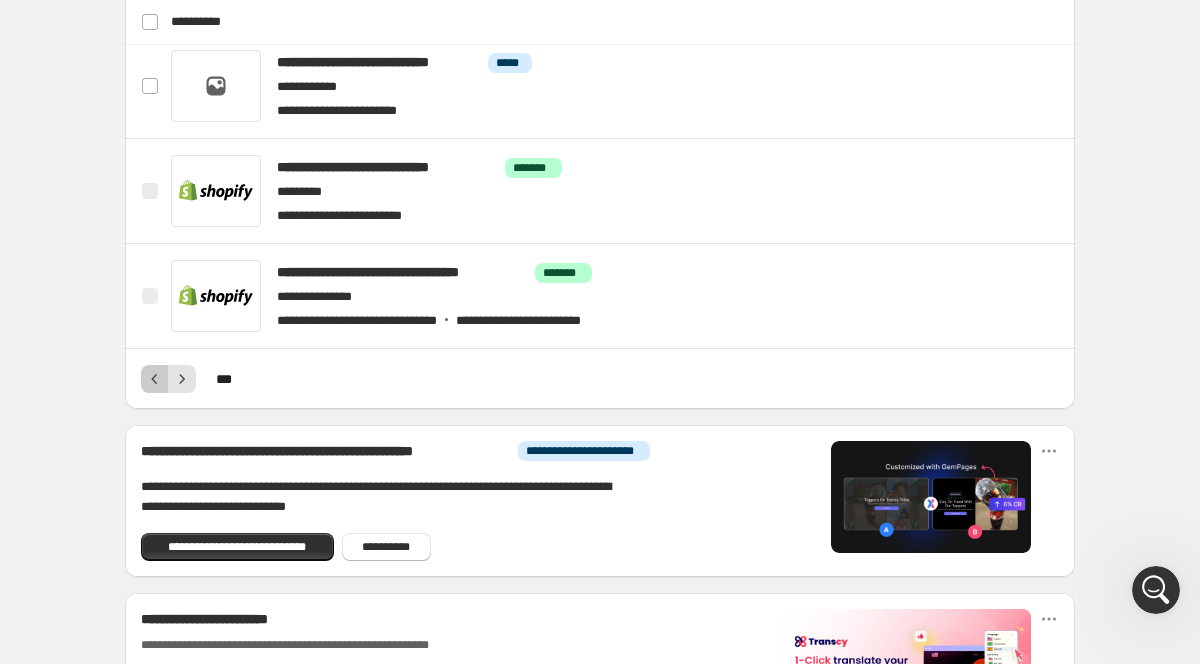 click 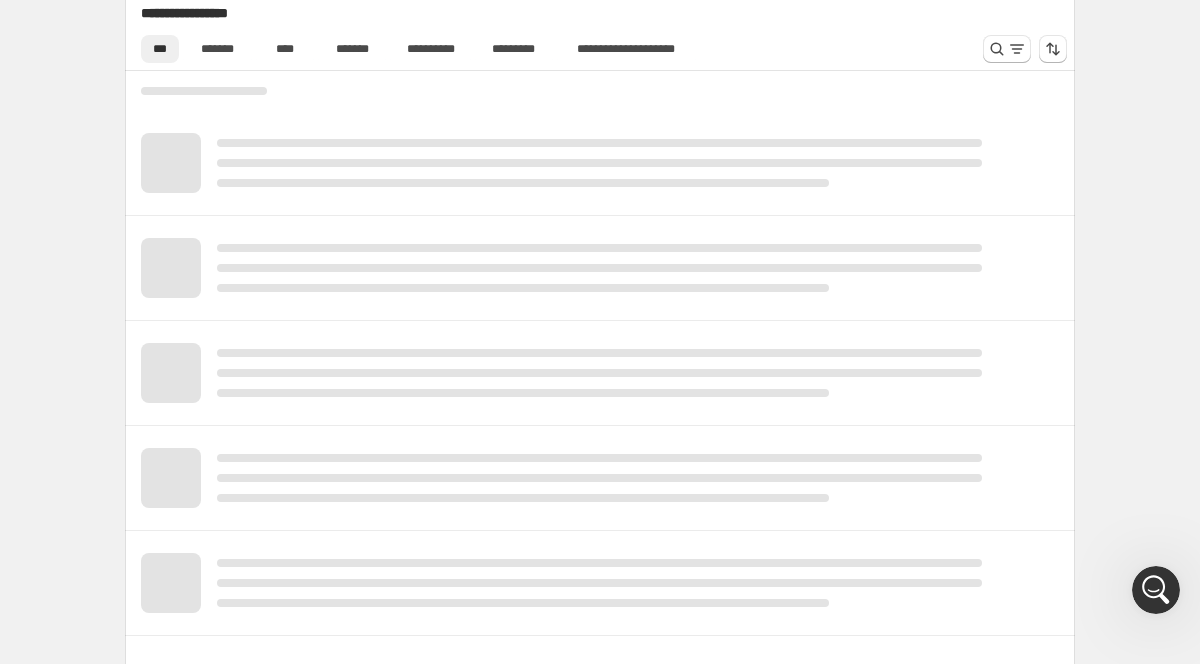 scroll, scrollTop: 920, scrollLeft: 0, axis: vertical 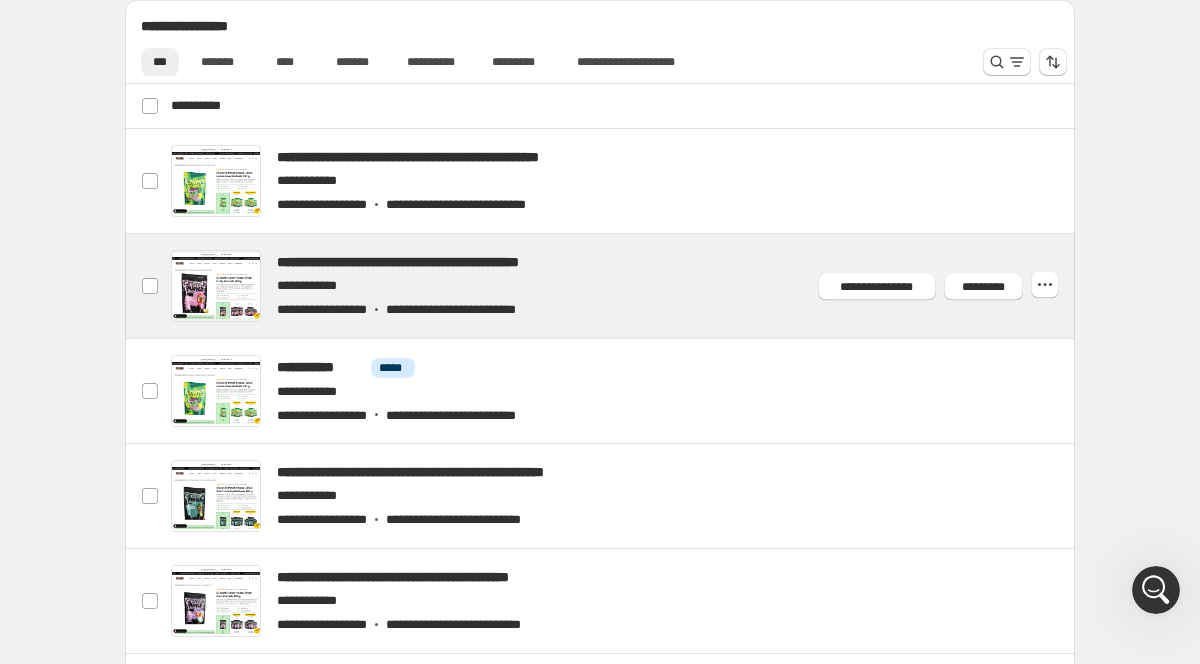 click at bounding box center [624, 286] 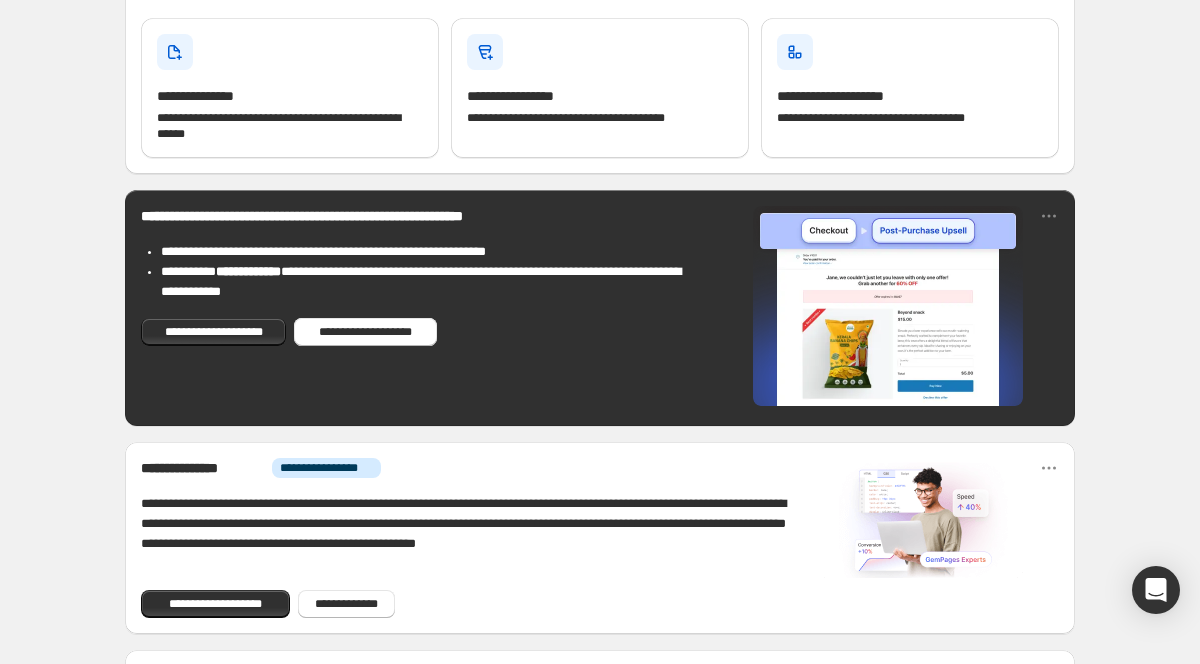scroll, scrollTop: 0, scrollLeft: 0, axis: both 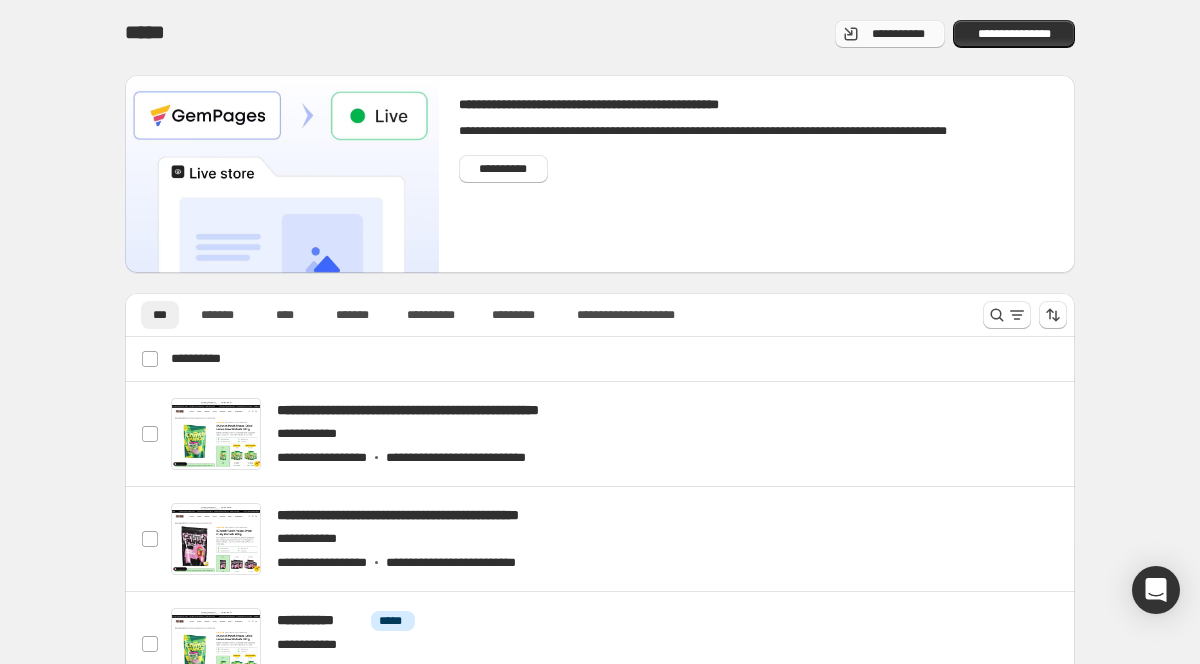 click on "**********" at bounding box center (898, 34) 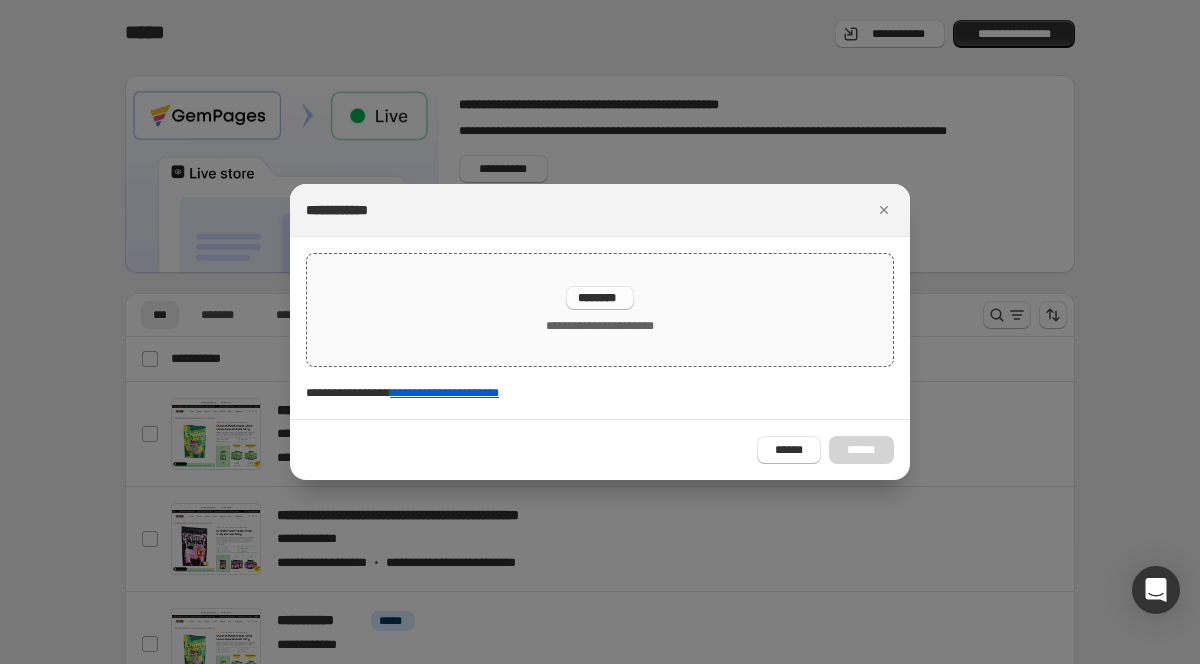 click on "********" at bounding box center (600, 298) 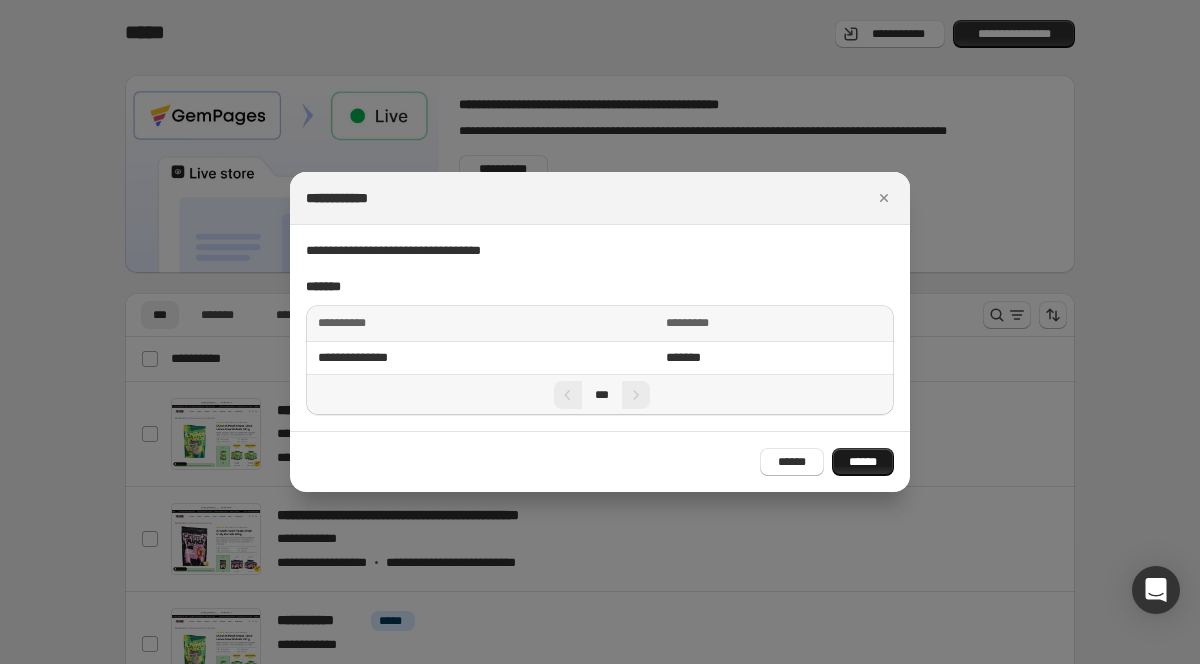 click on "******" at bounding box center (863, 462) 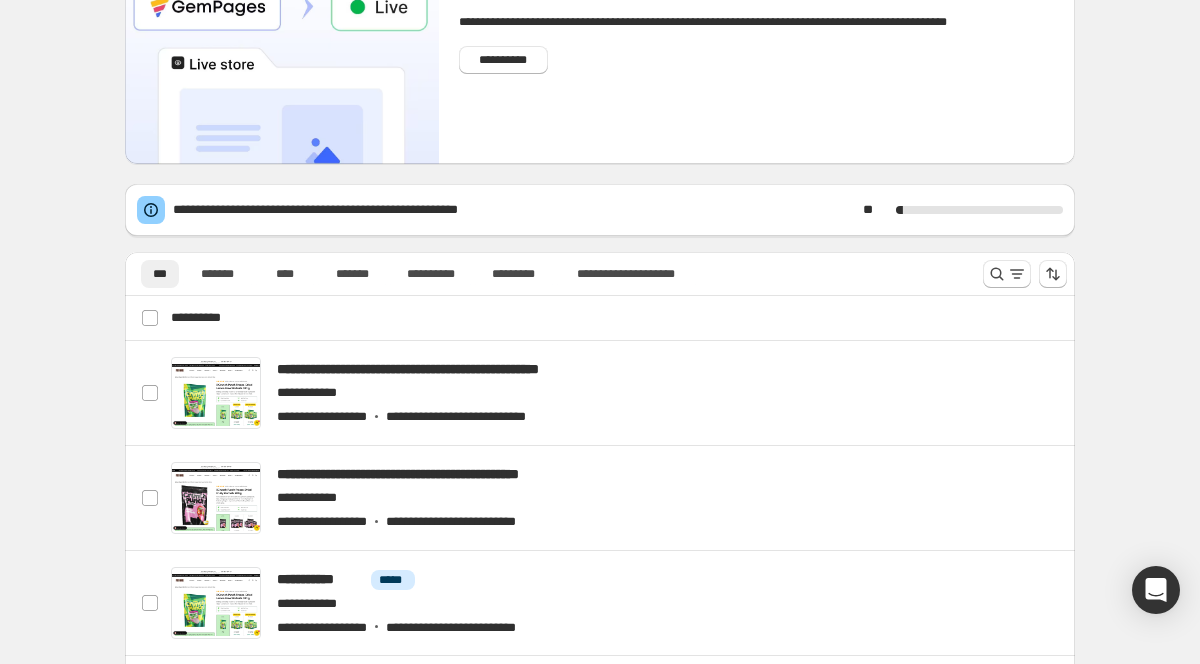 scroll, scrollTop: 0, scrollLeft: 0, axis: both 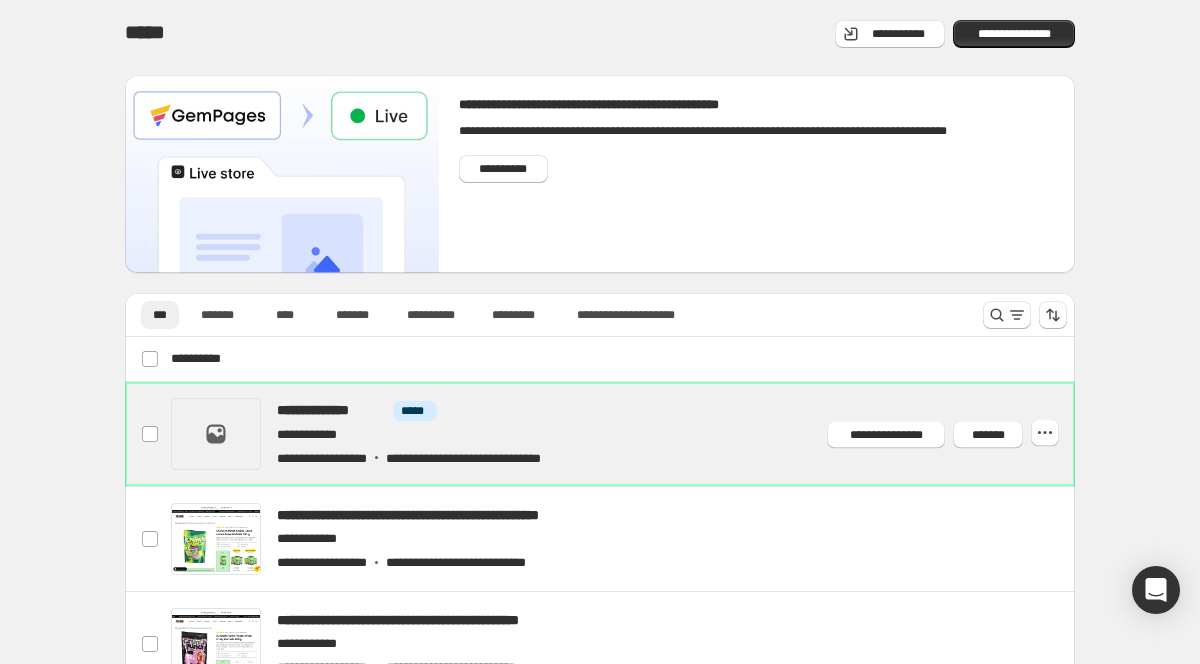 click at bounding box center (624, 434) 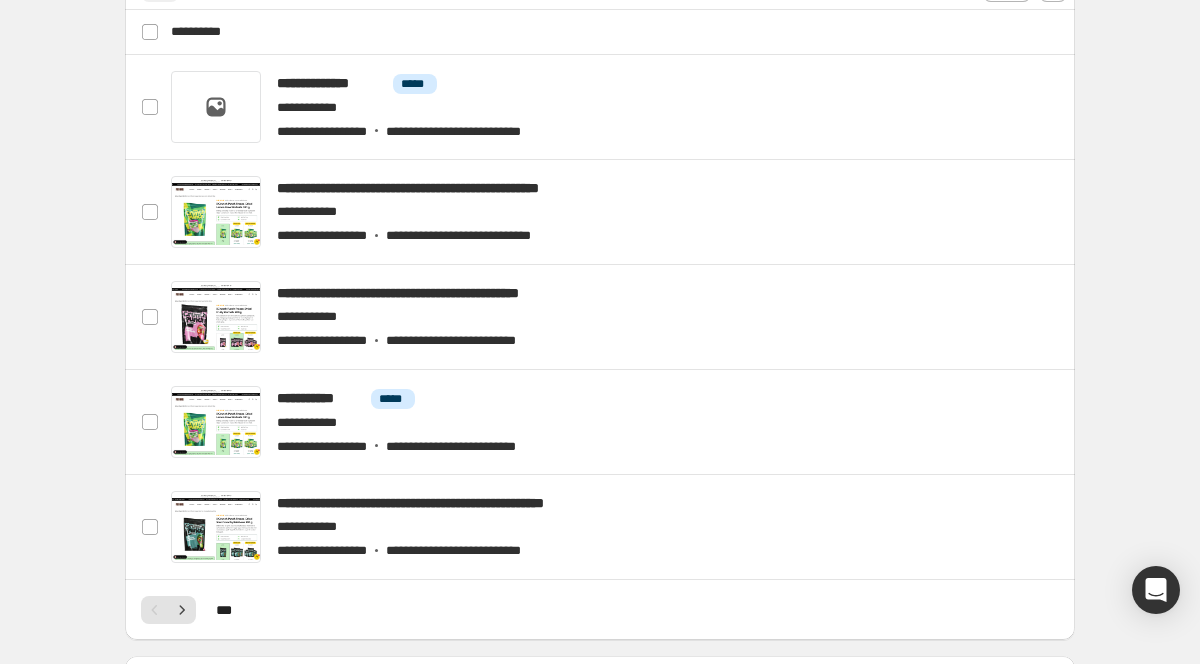scroll, scrollTop: 998, scrollLeft: 0, axis: vertical 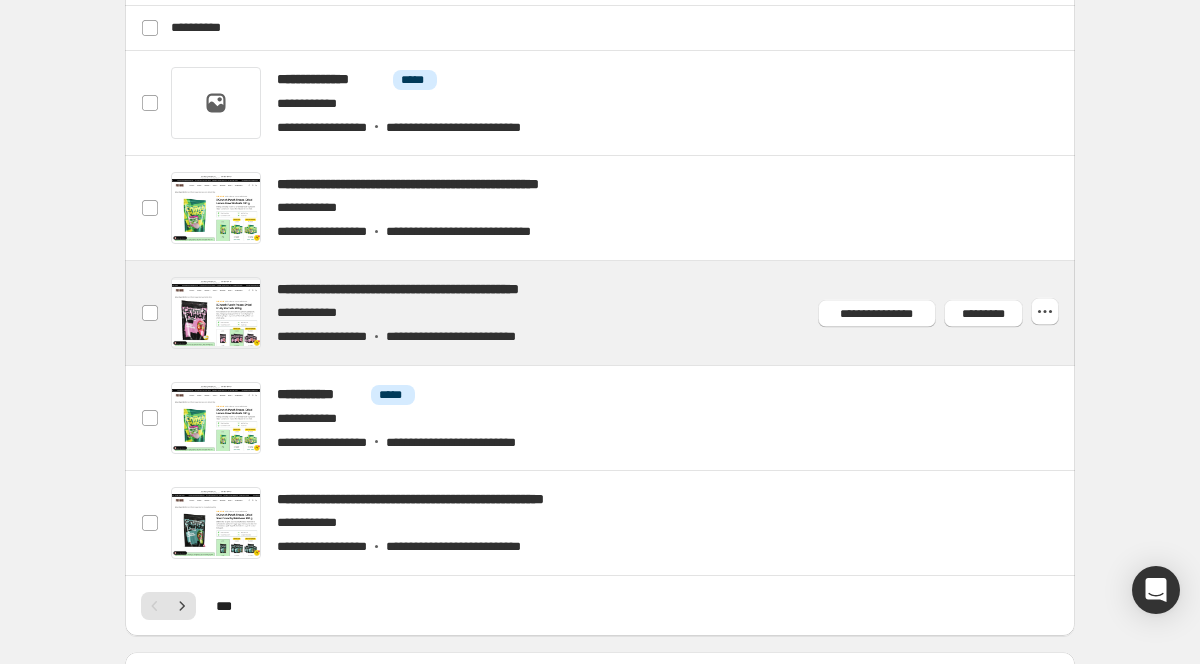 click at bounding box center (624, 313) 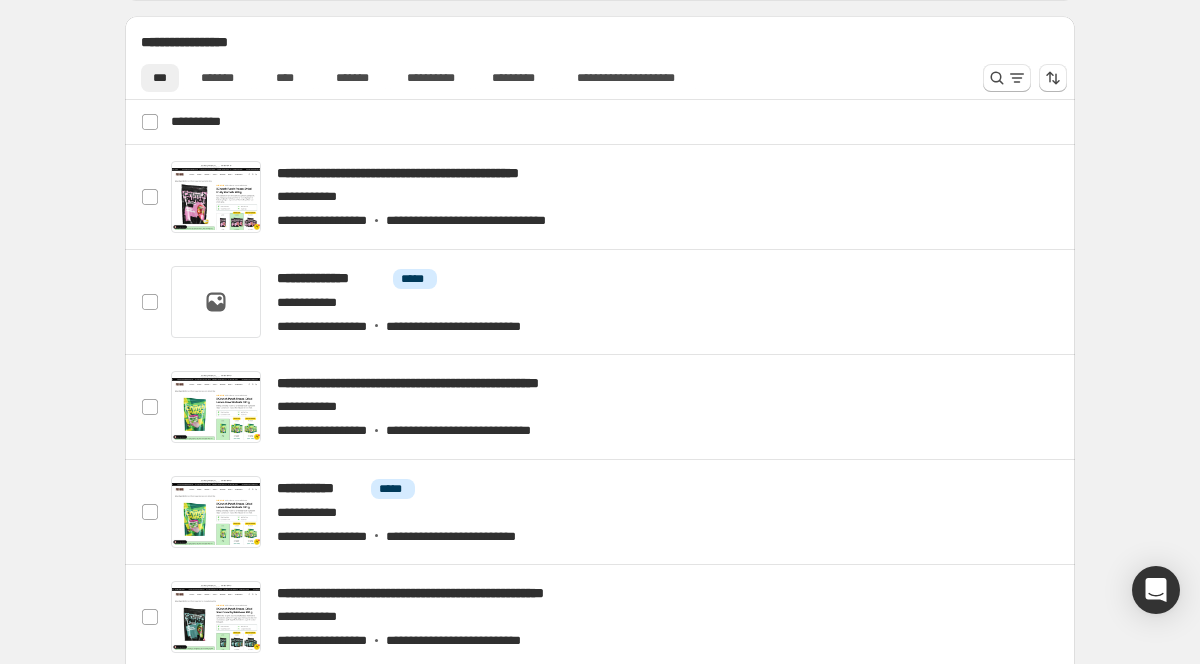 scroll, scrollTop: 905, scrollLeft: 0, axis: vertical 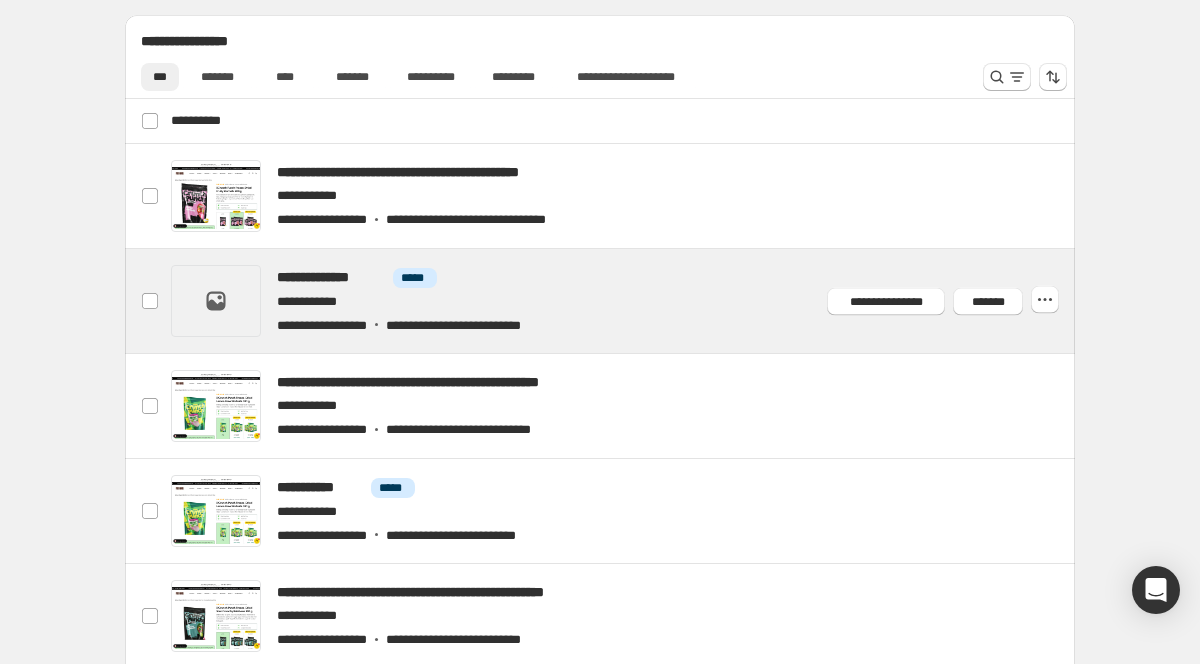 click at bounding box center (624, 301) 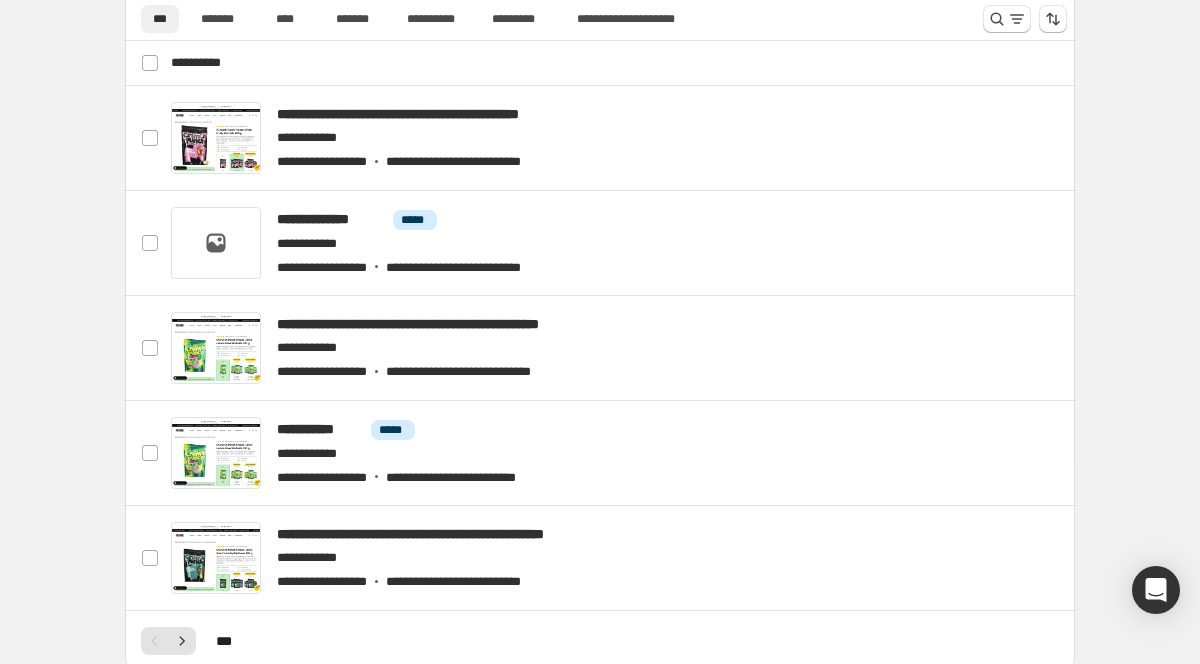 scroll, scrollTop: 961, scrollLeft: 0, axis: vertical 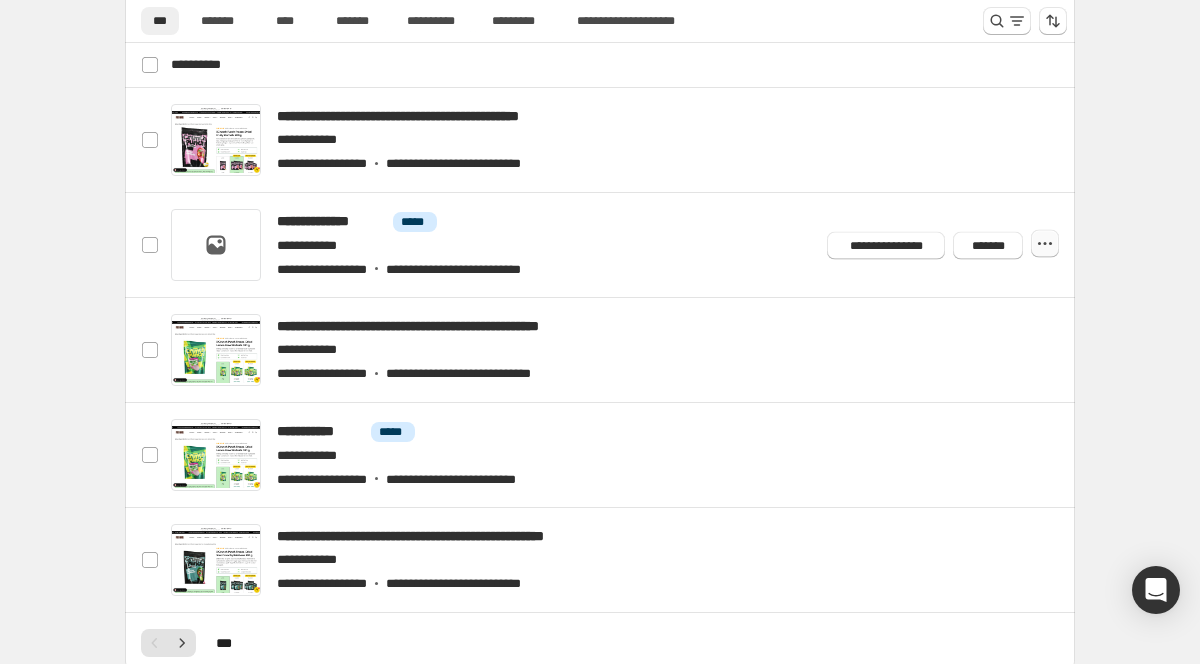 click 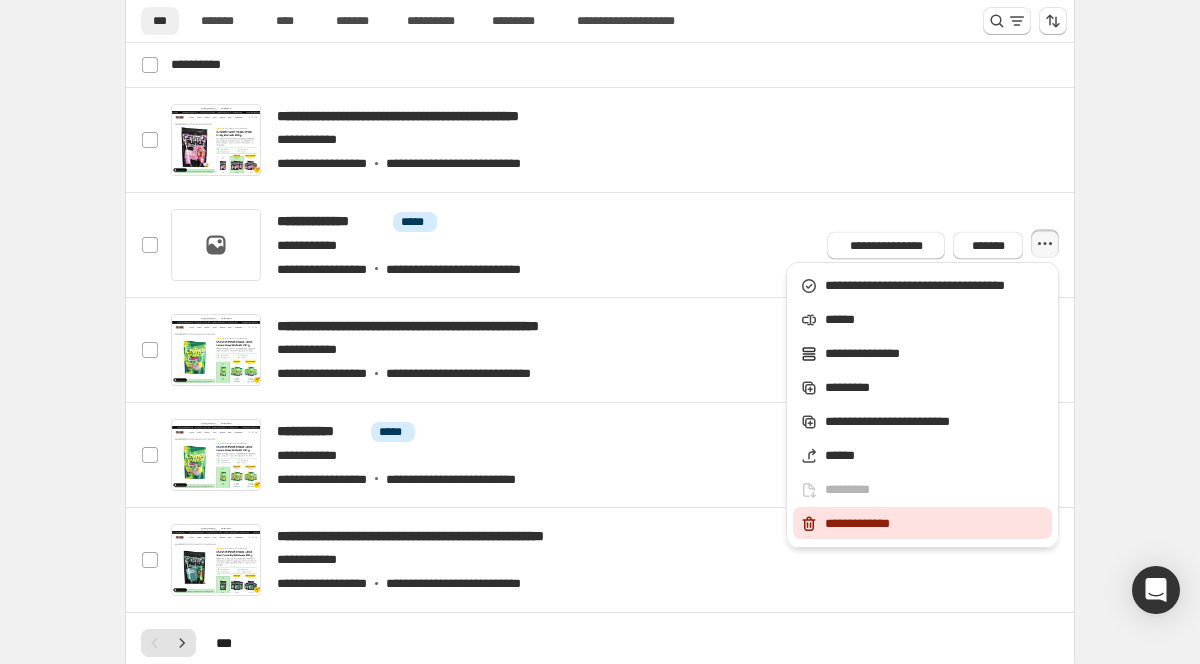 click on "**********" at bounding box center [935, 524] 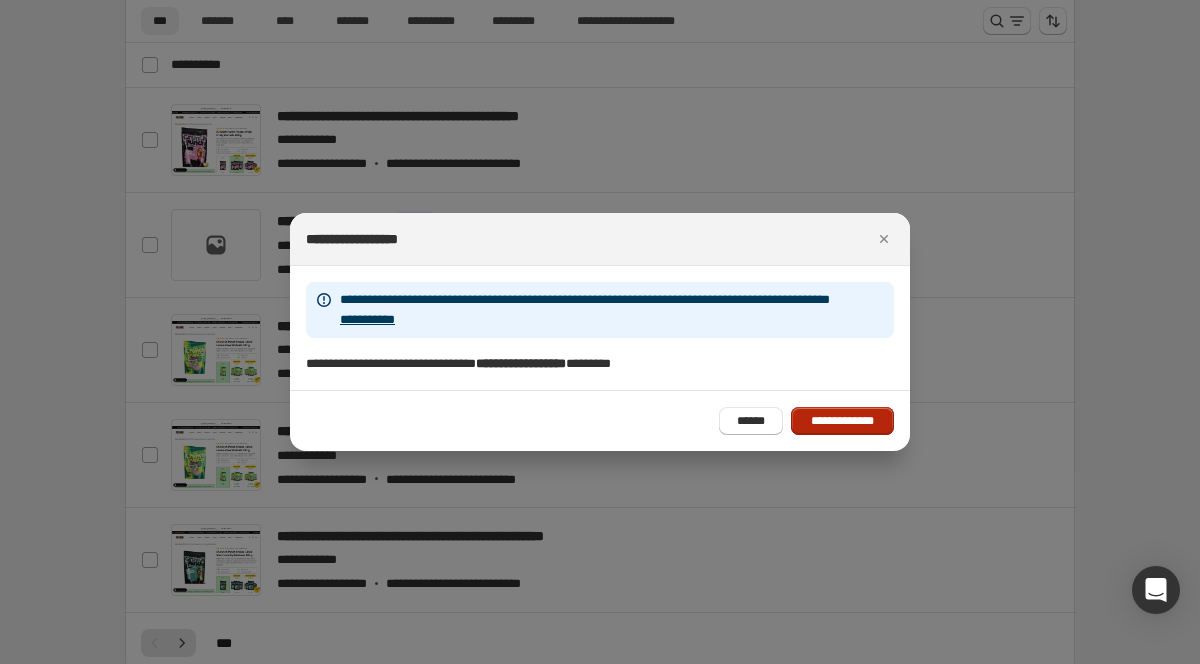 click on "**********" at bounding box center (842, 421) 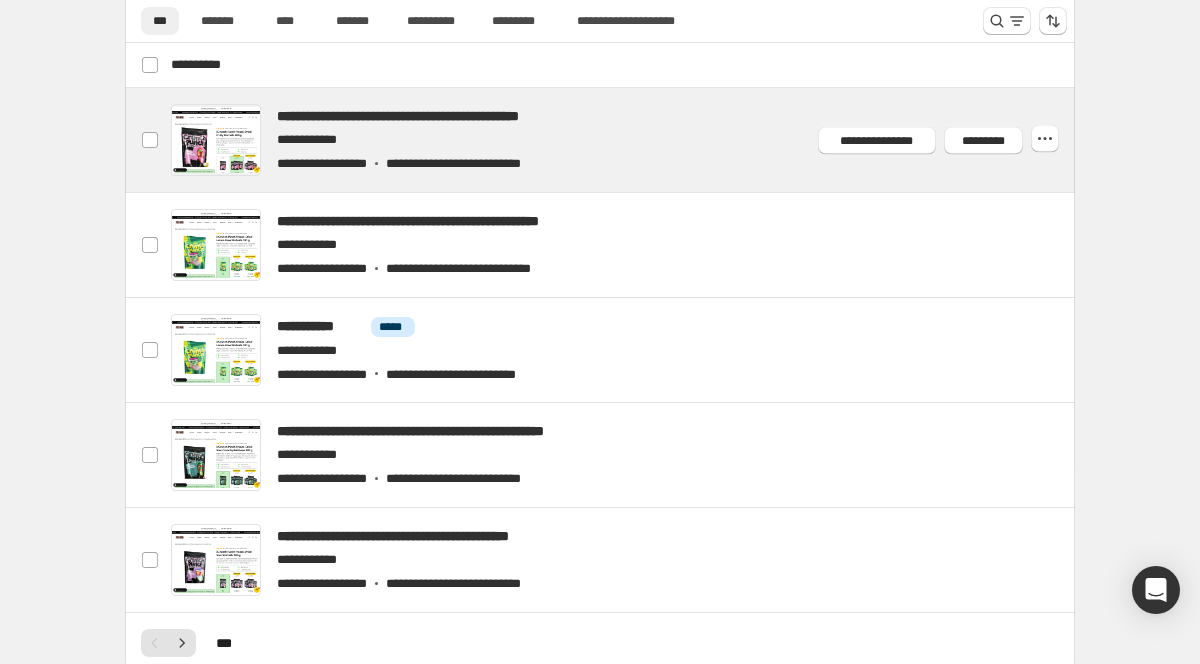 click at bounding box center (624, 140) 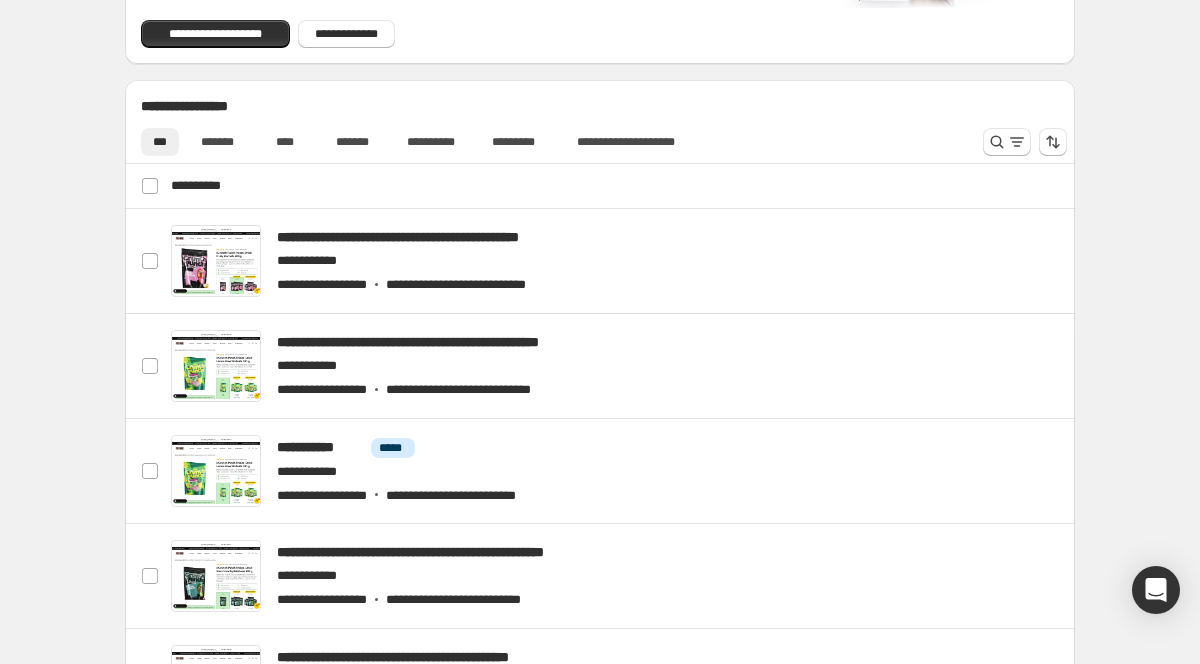 scroll, scrollTop: 841, scrollLeft: 0, axis: vertical 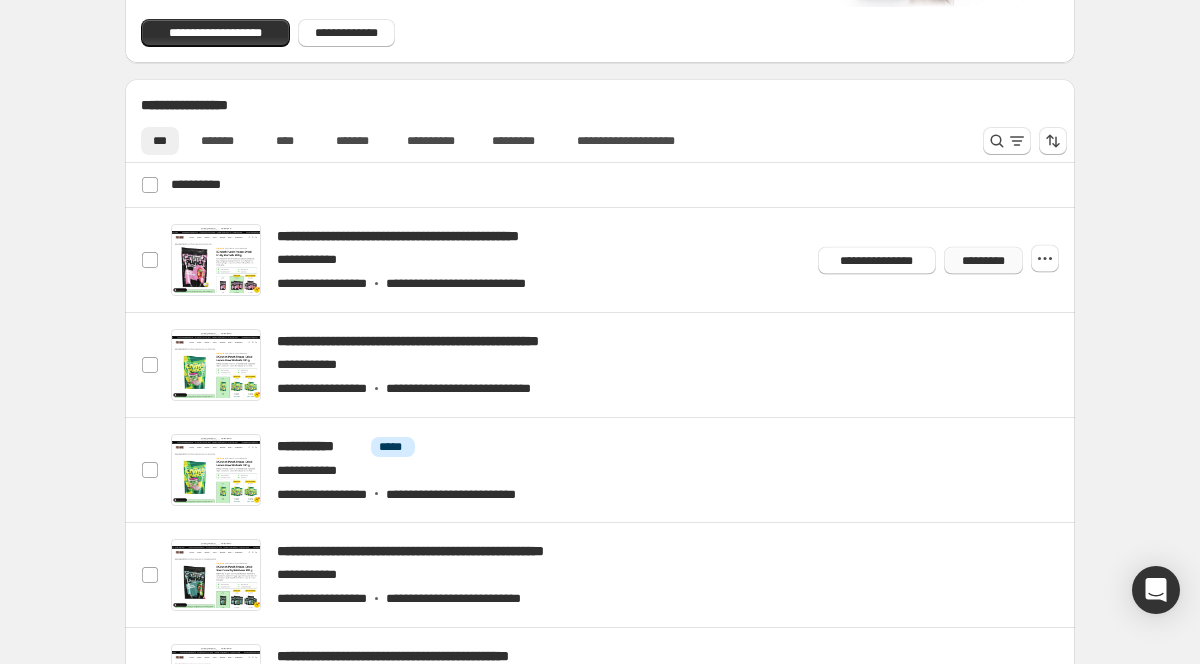 click on "*********" at bounding box center (983, 260) 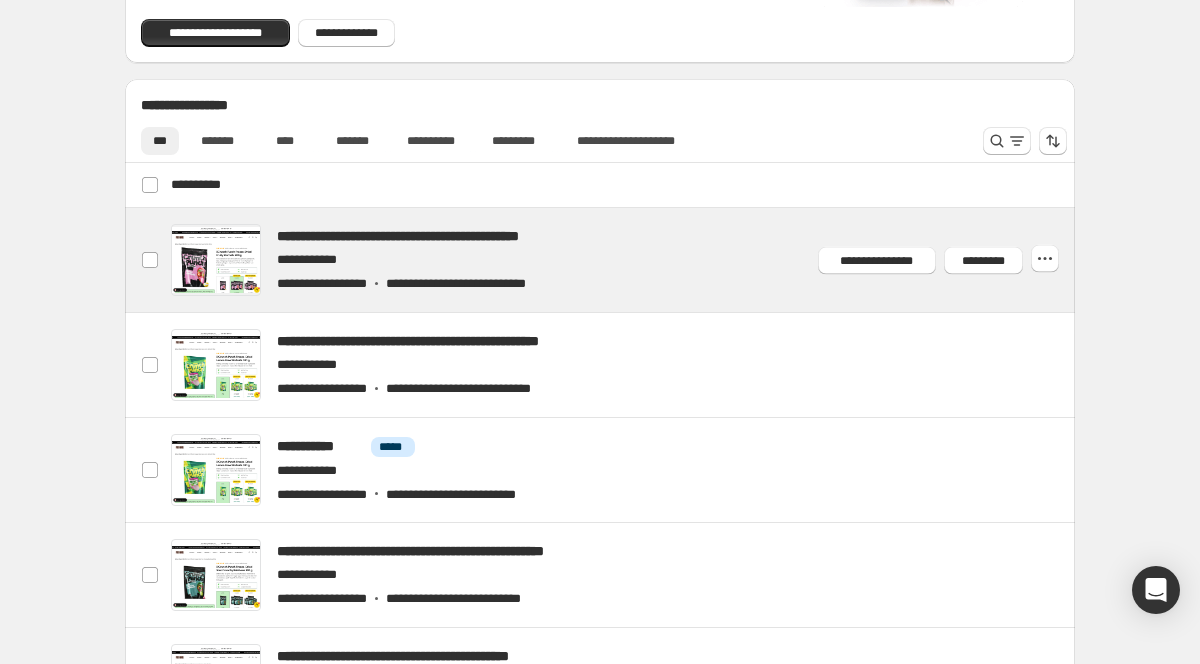 click at bounding box center (624, 260) 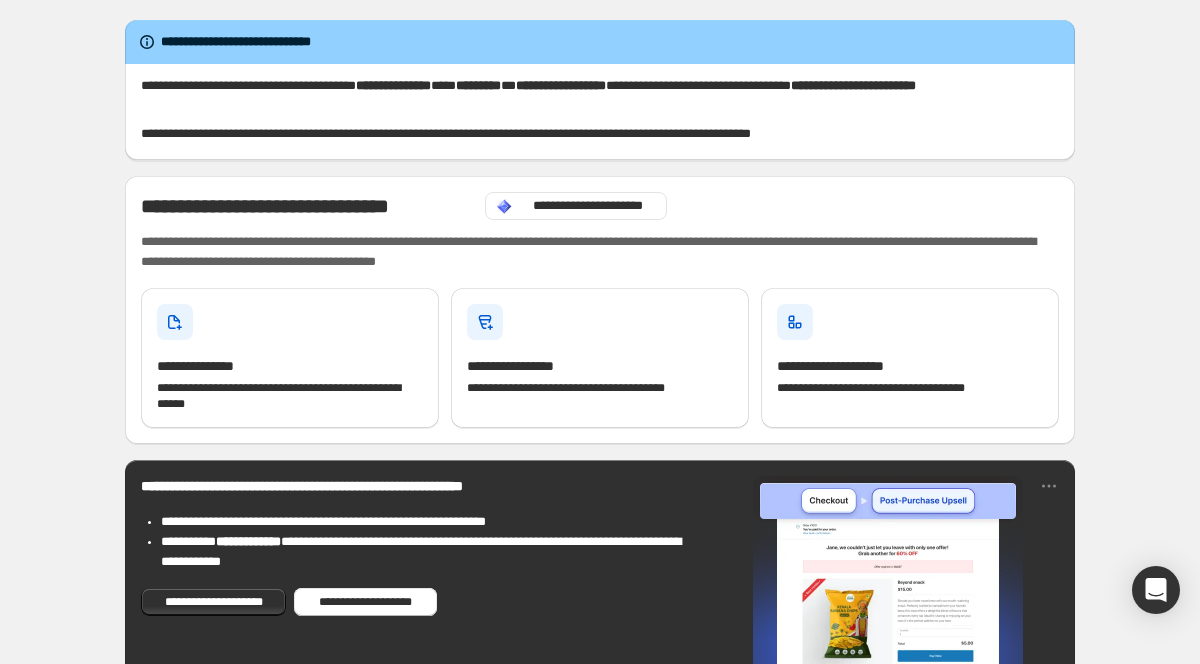 scroll, scrollTop: 0, scrollLeft: 0, axis: both 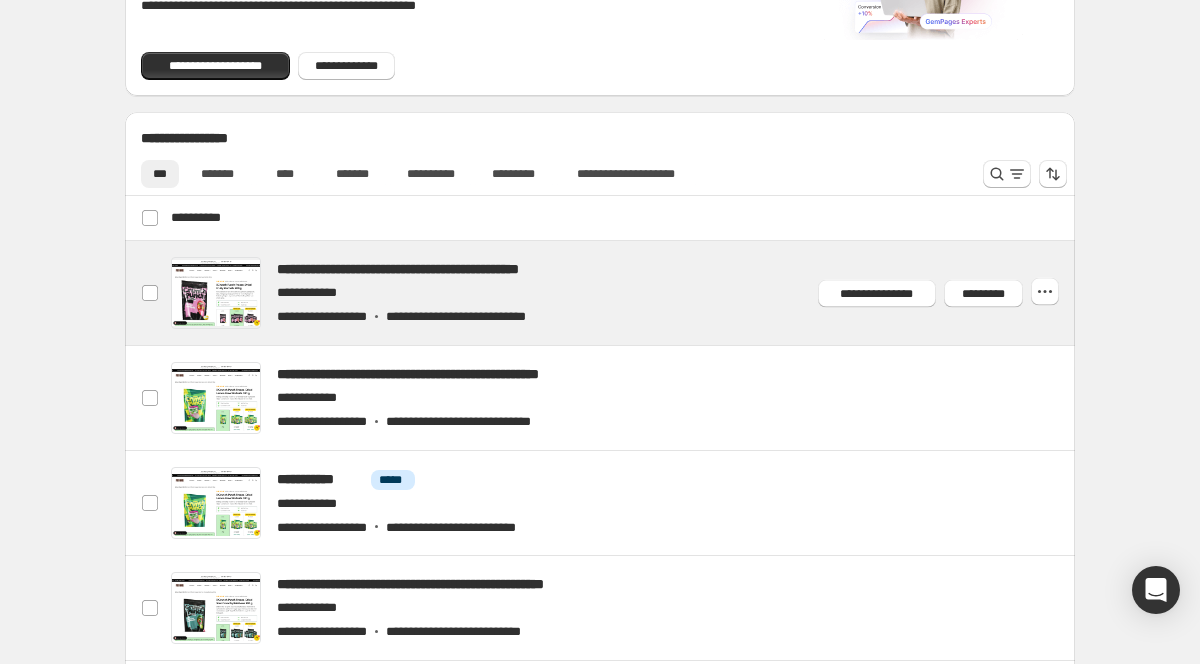 click at bounding box center [624, 293] 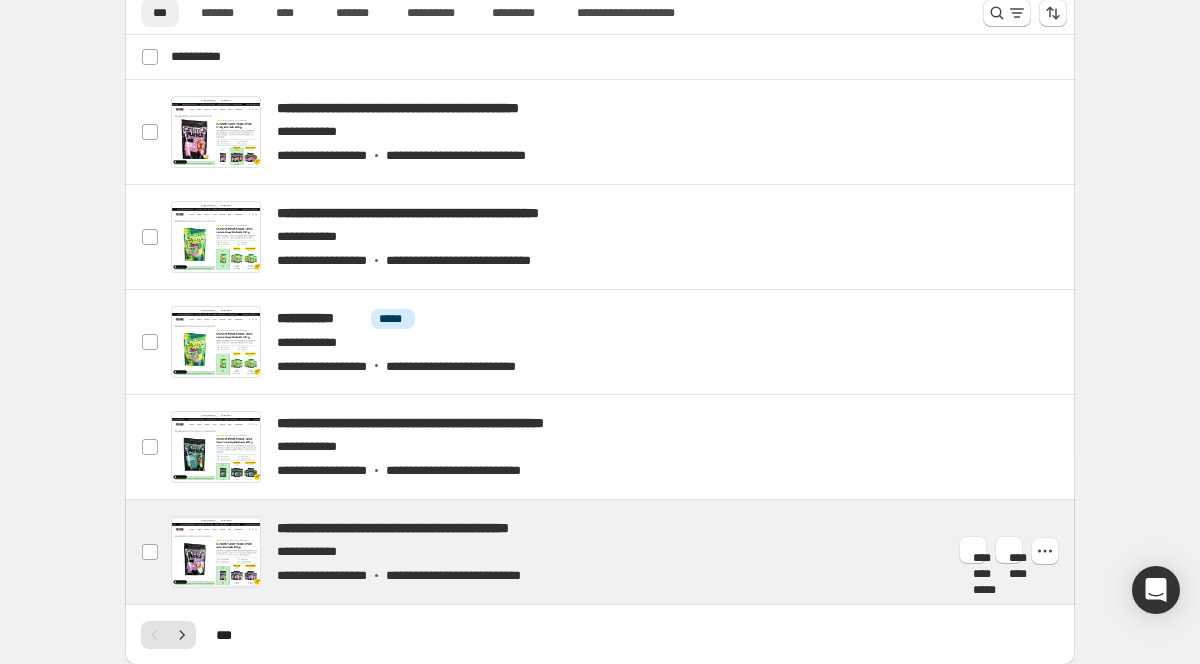 scroll, scrollTop: 970, scrollLeft: 0, axis: vertical 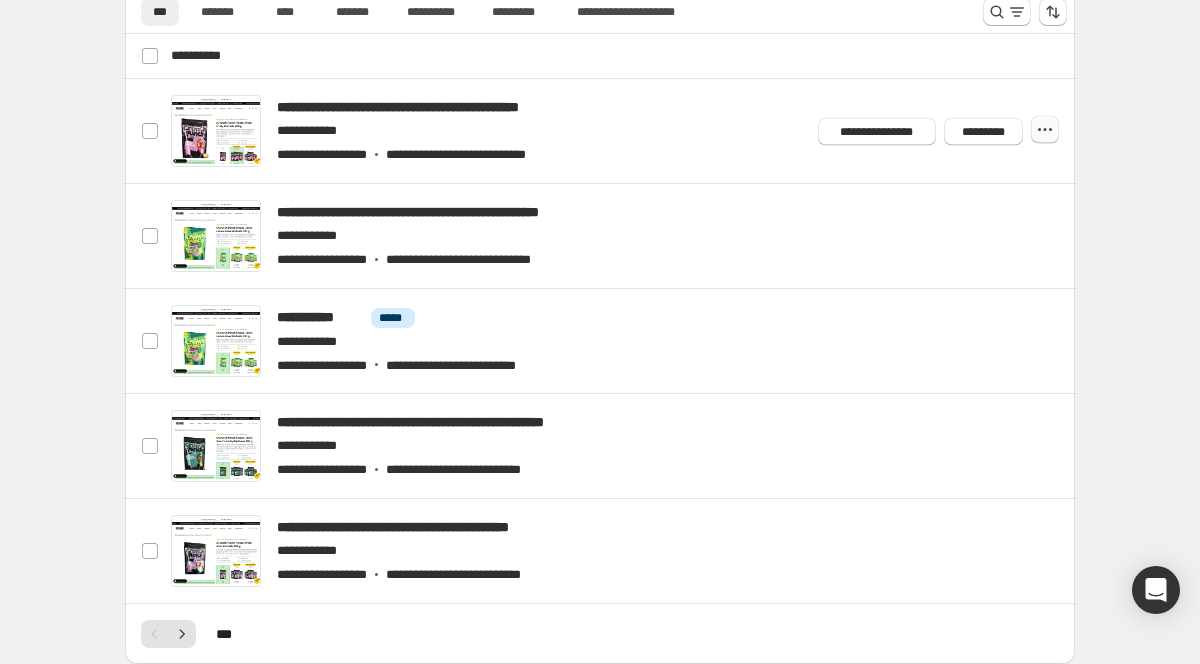 click 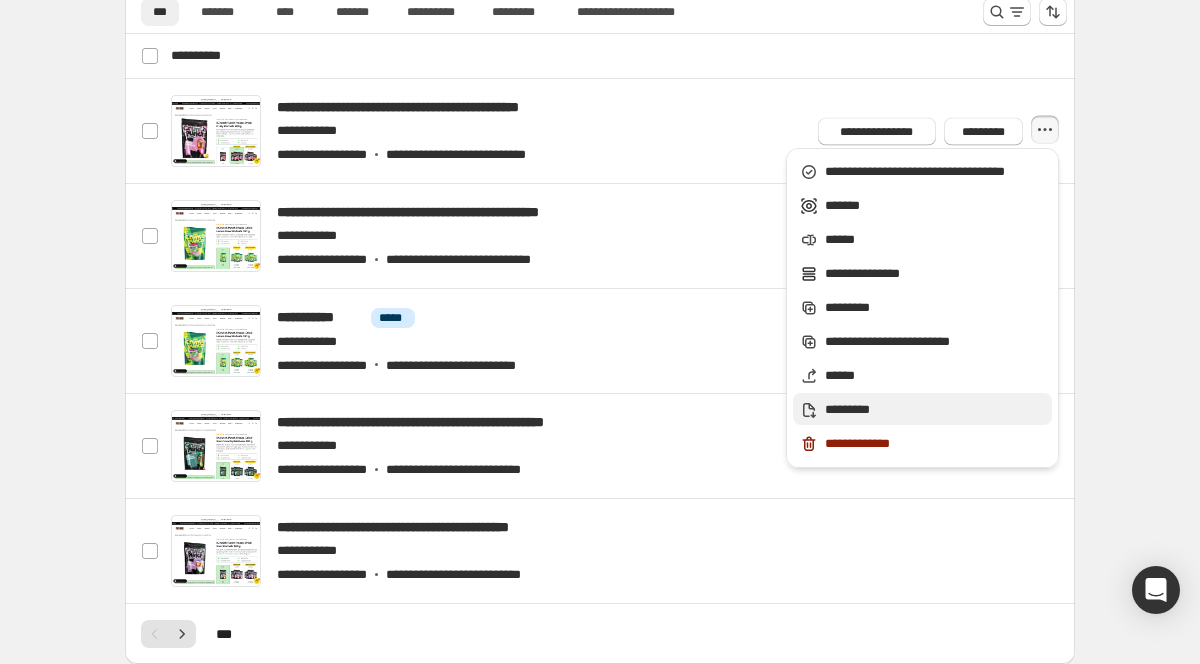 click on "*********" at bounding box center (922, 409) 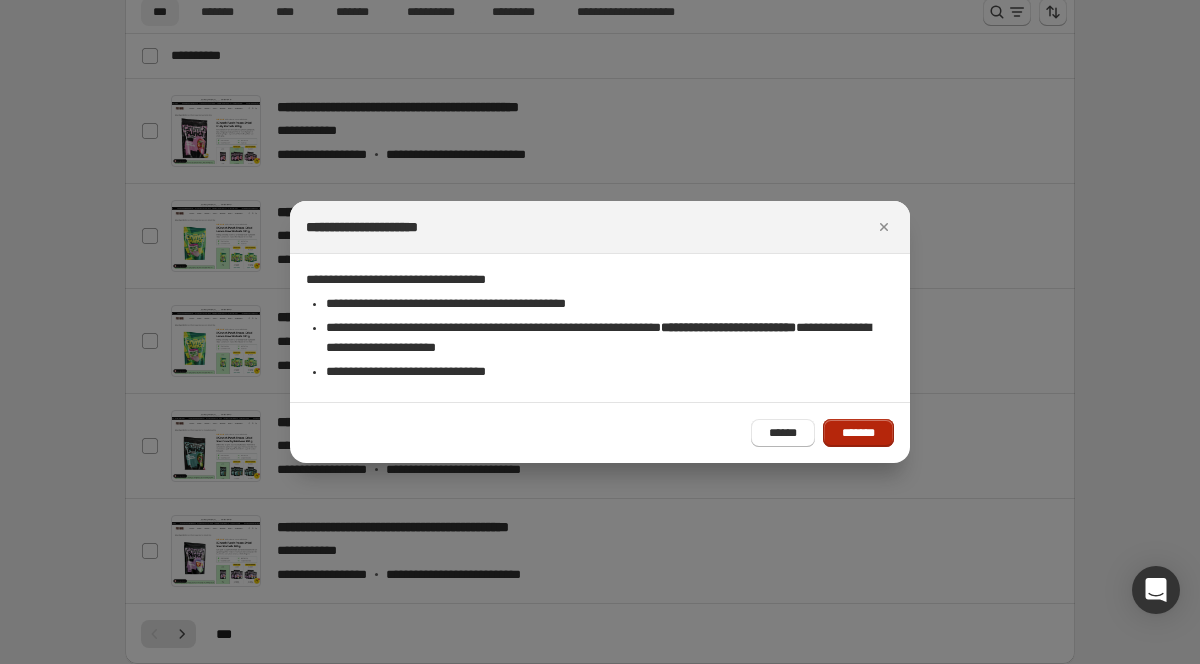 click on "*******" at bounding box center [858, 433] 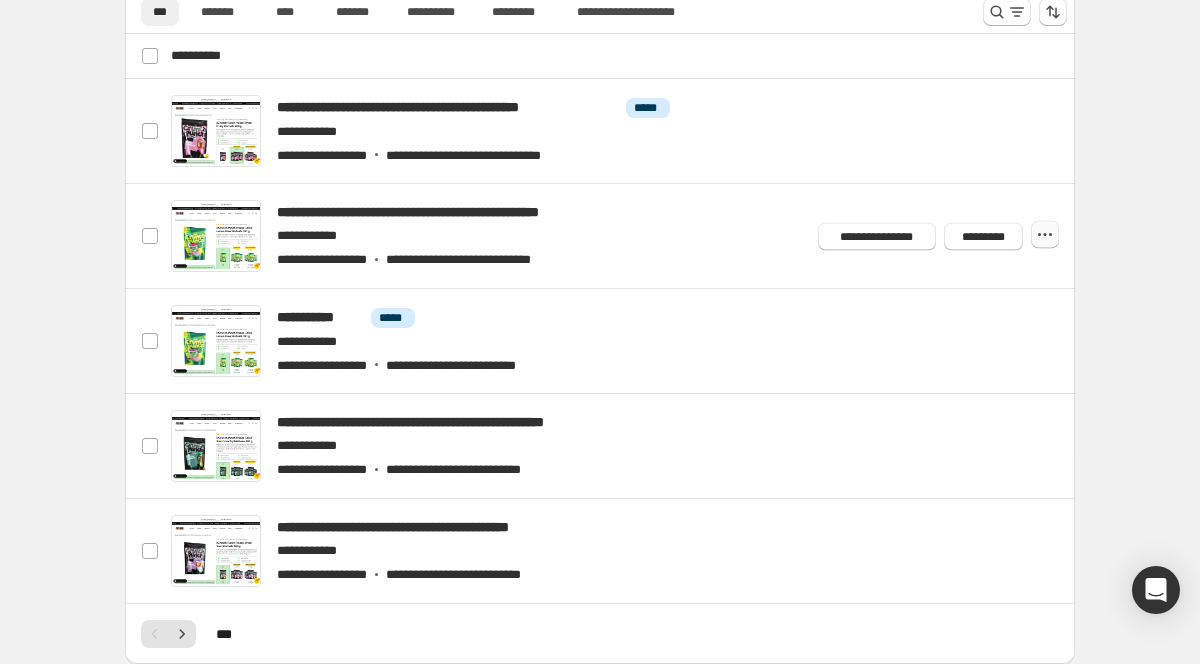click 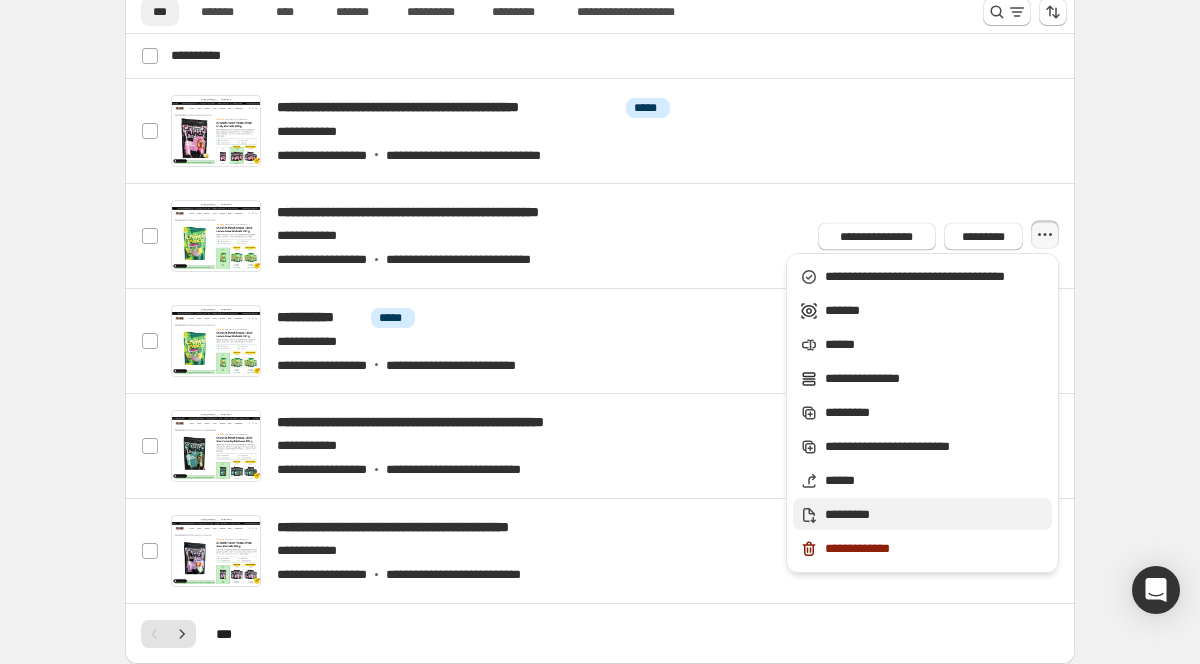 click on "*********" at bounding box center [935, 515] 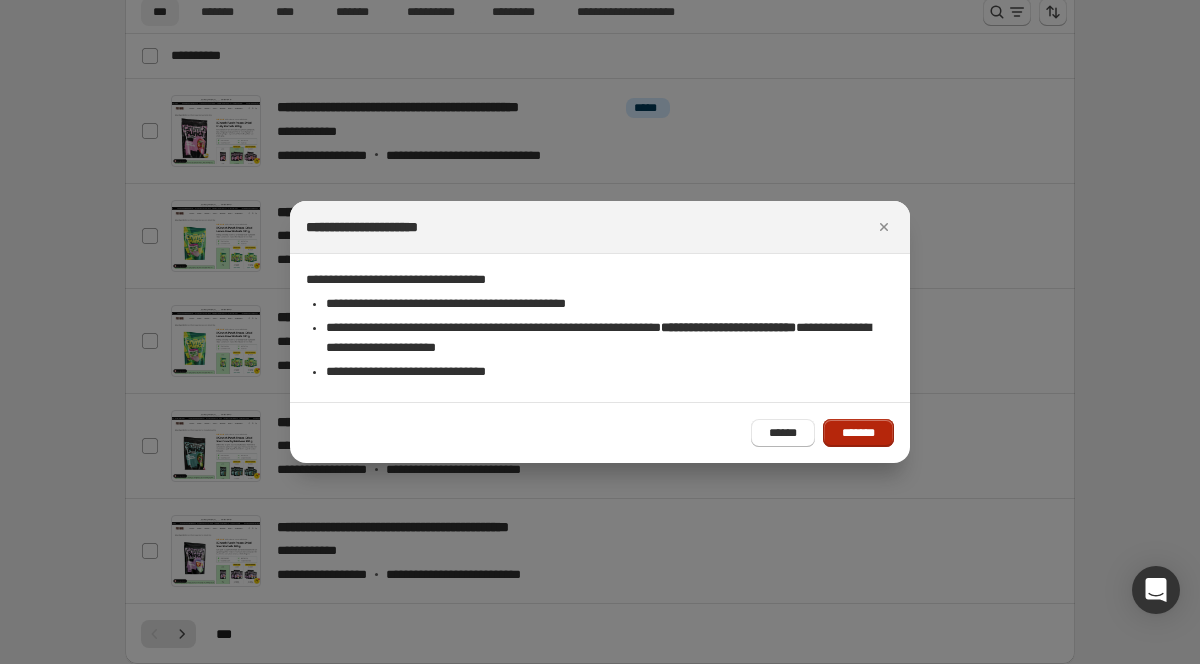 click on "*******" at bounding box center [858, 433] 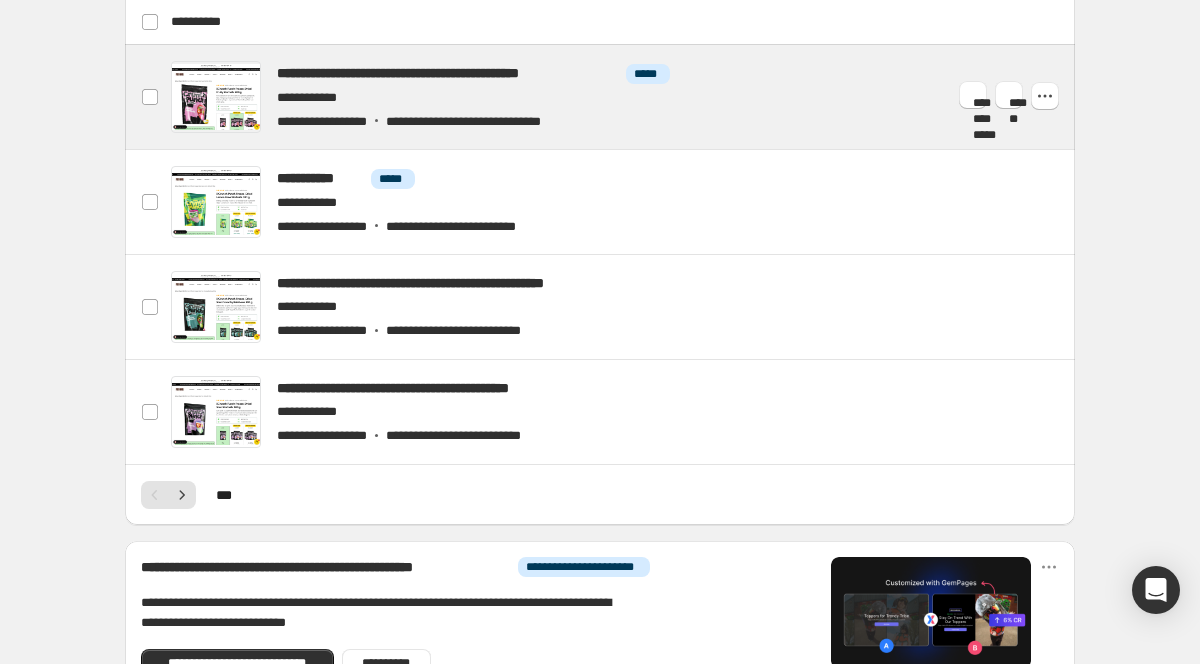 scroll, scrollTop: 1144, scrollLeft: 0, axis: vertical 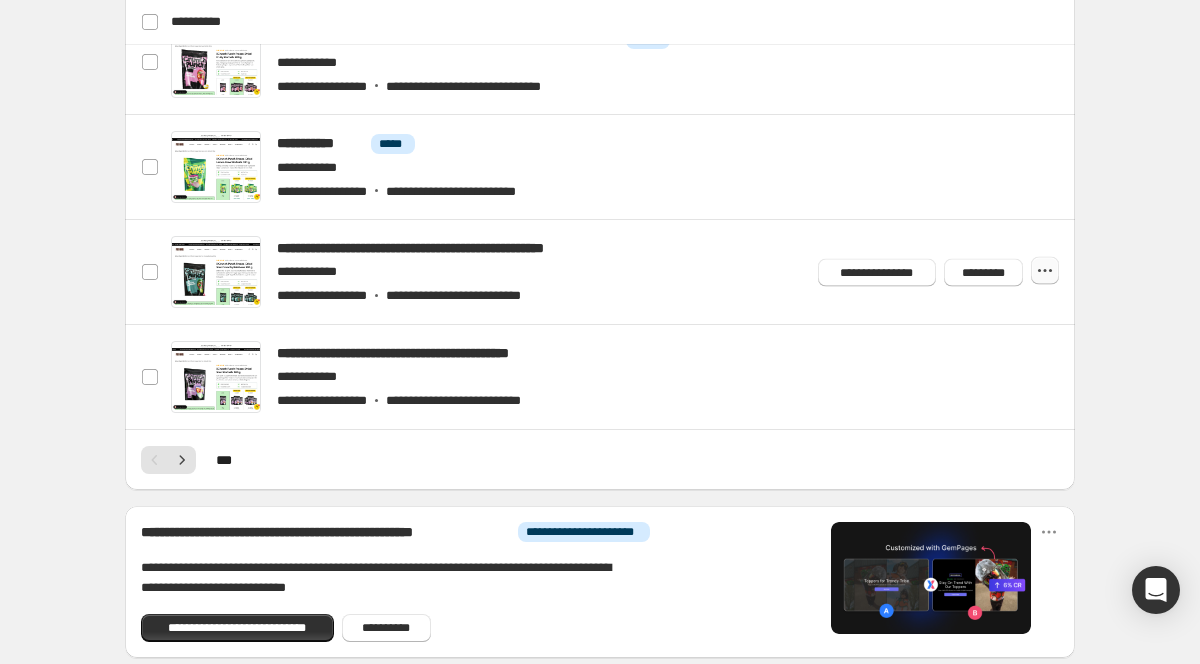click 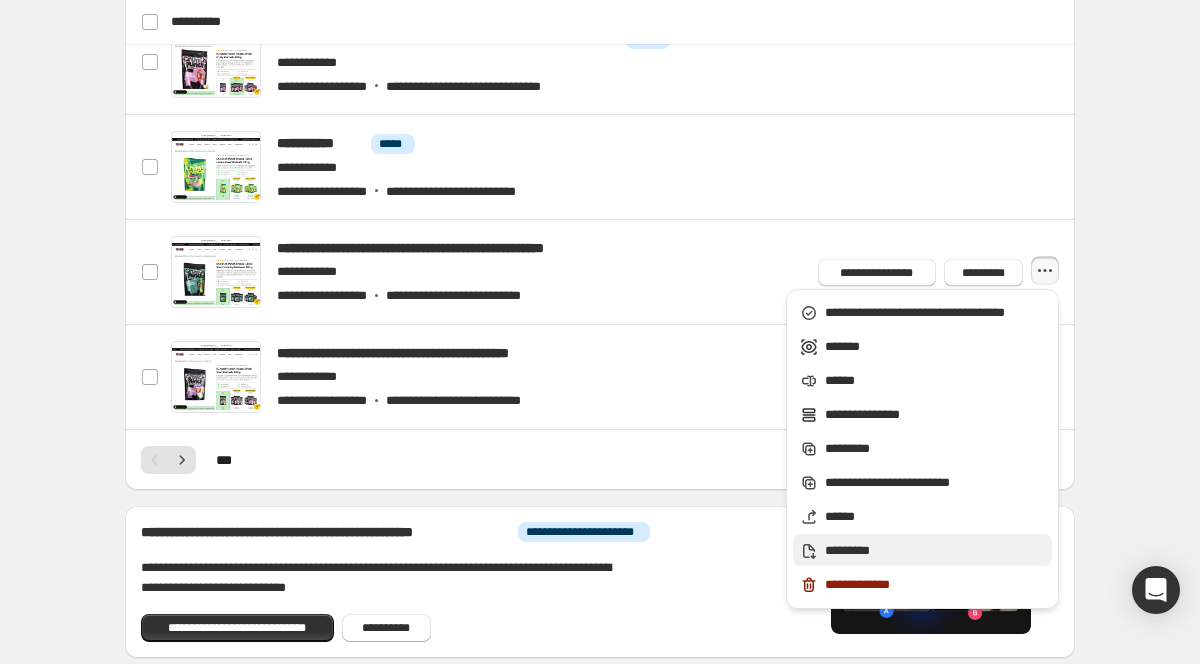 click on "*********" at bounding box center (935, 551) 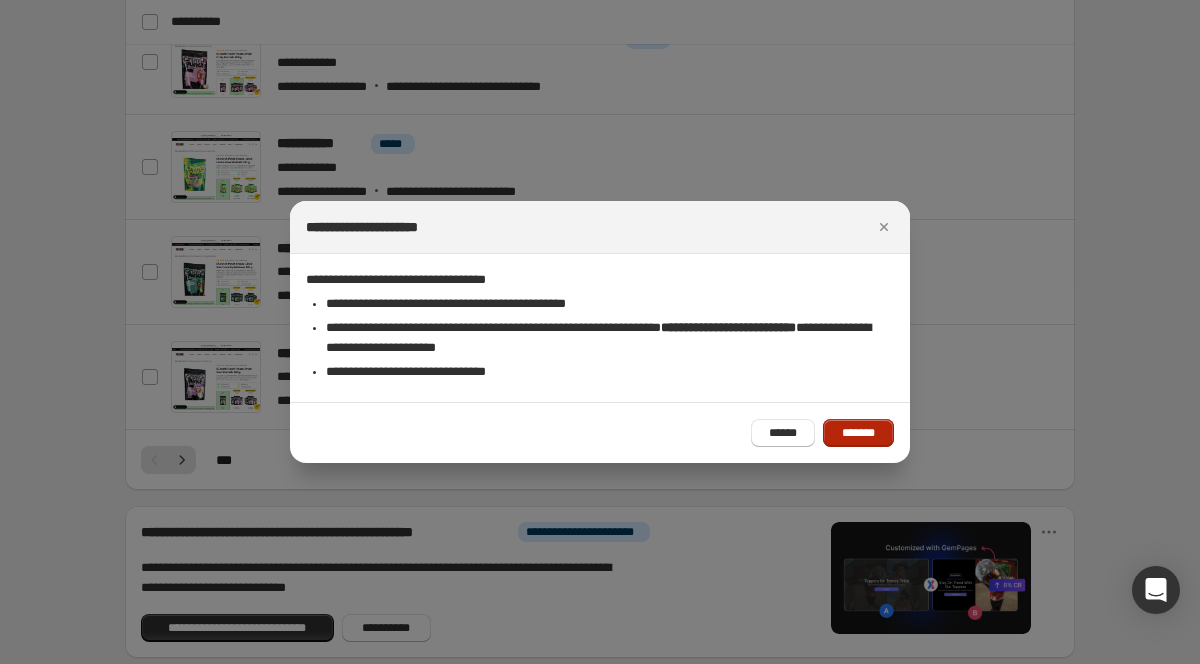 click on "*******" at bounding box center (858, 433) 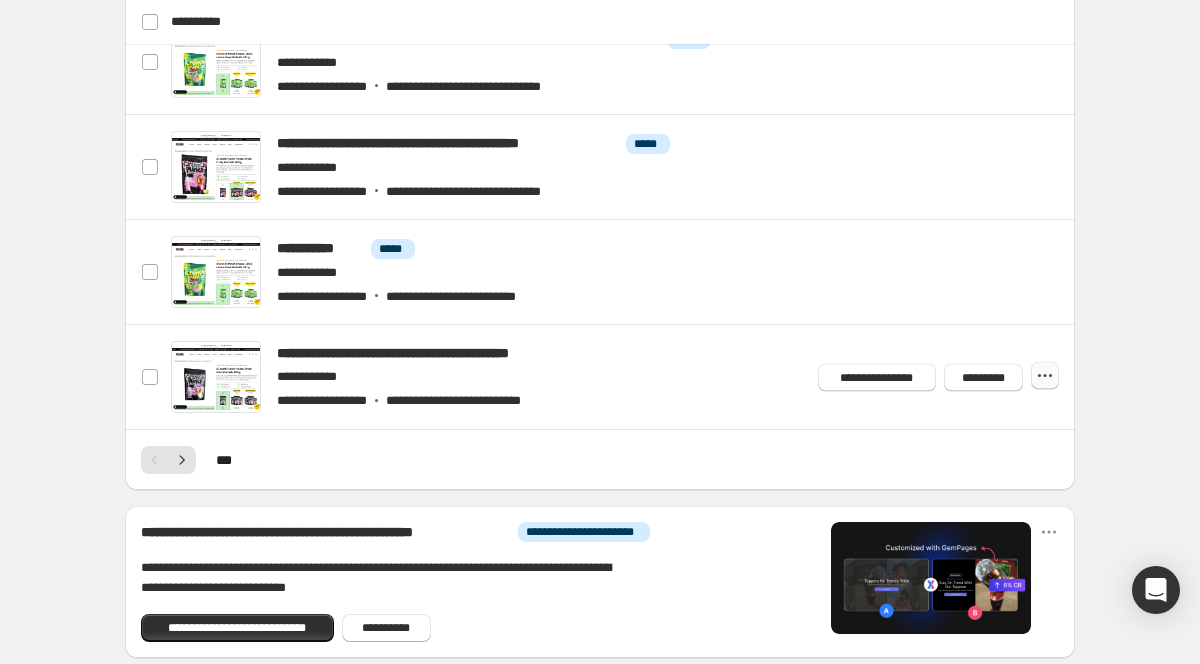 click 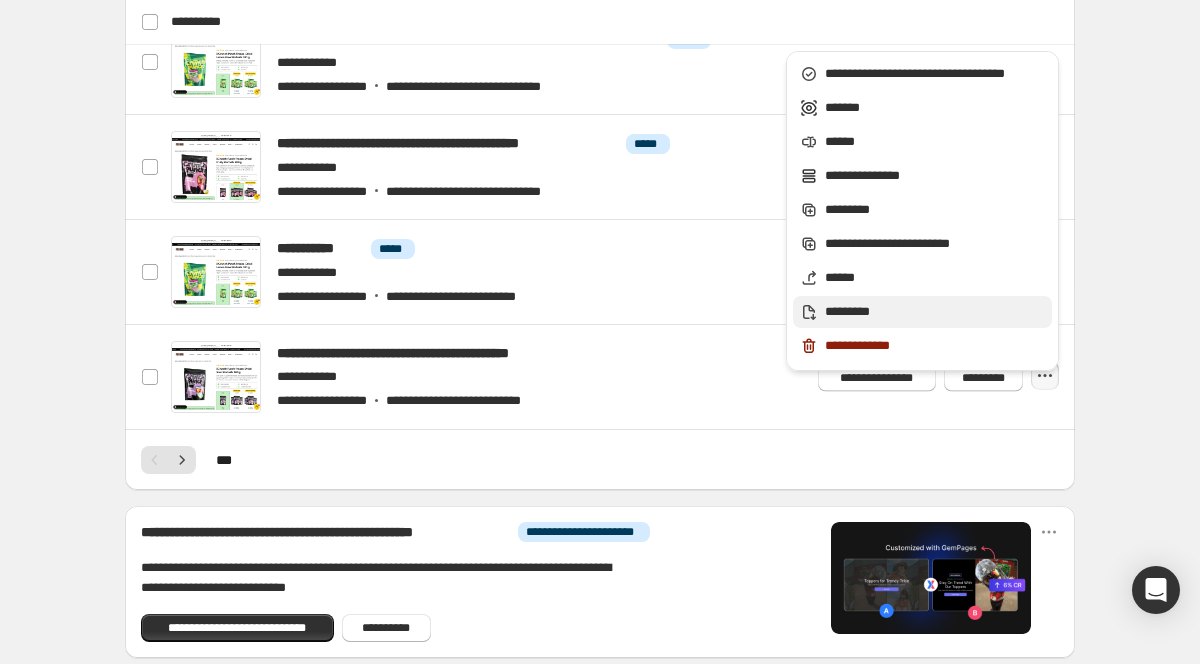 click on "*********" at bounding box center [922, 312] 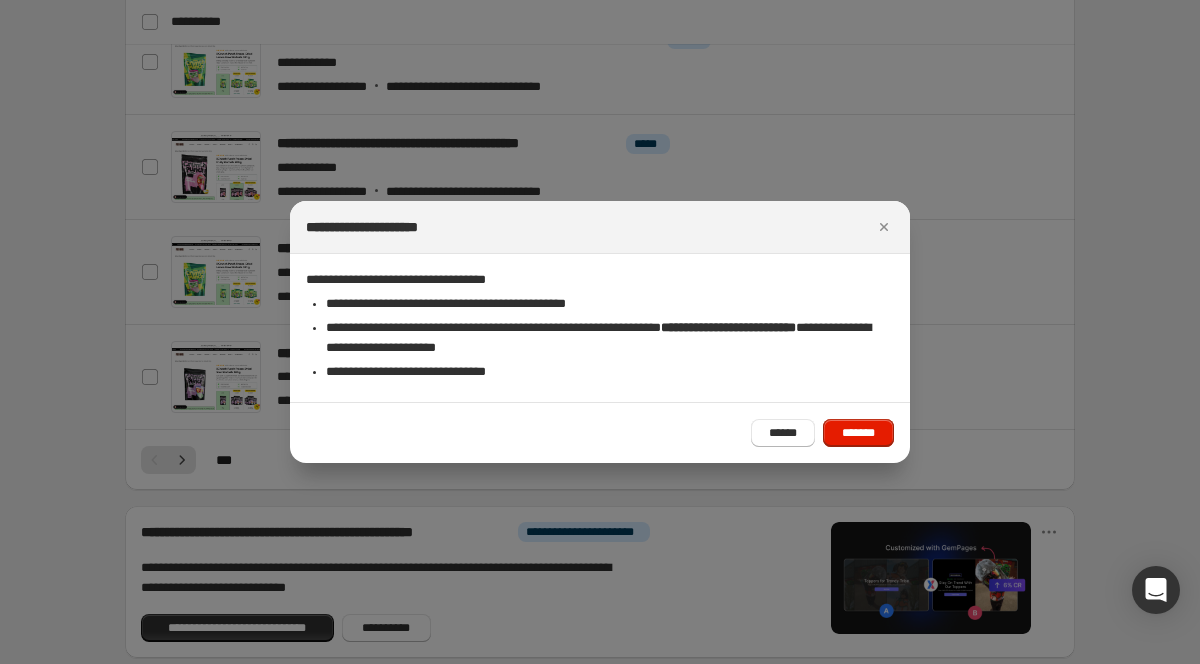 click on "****** *******" at bounding box center [600, 432] 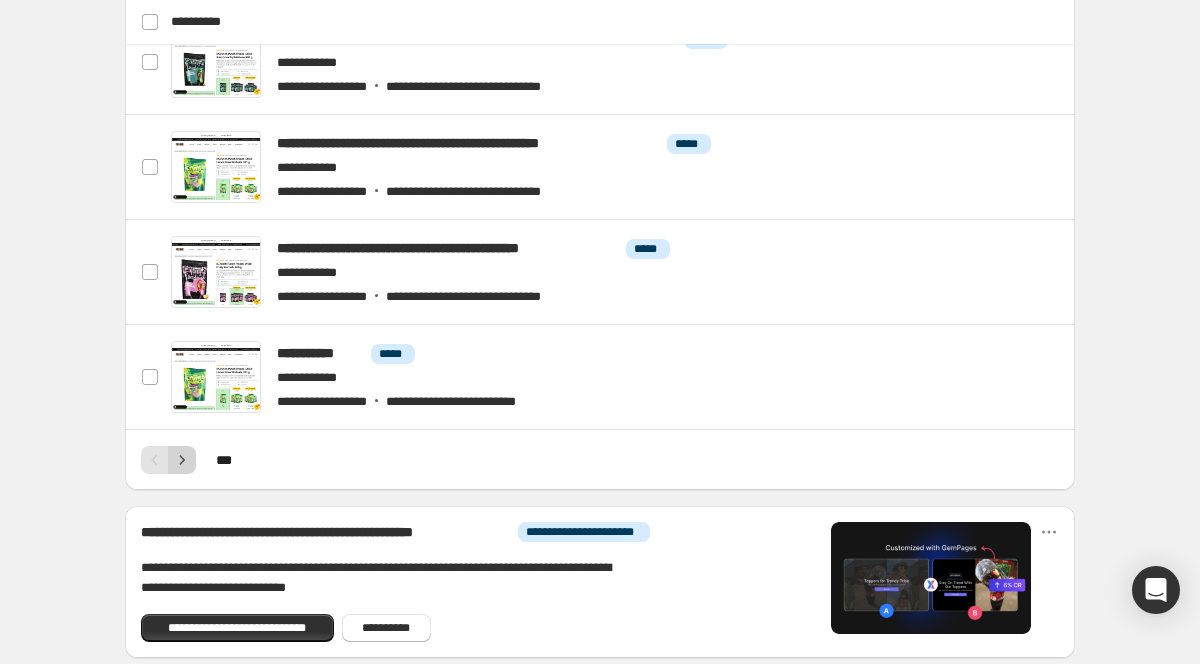click 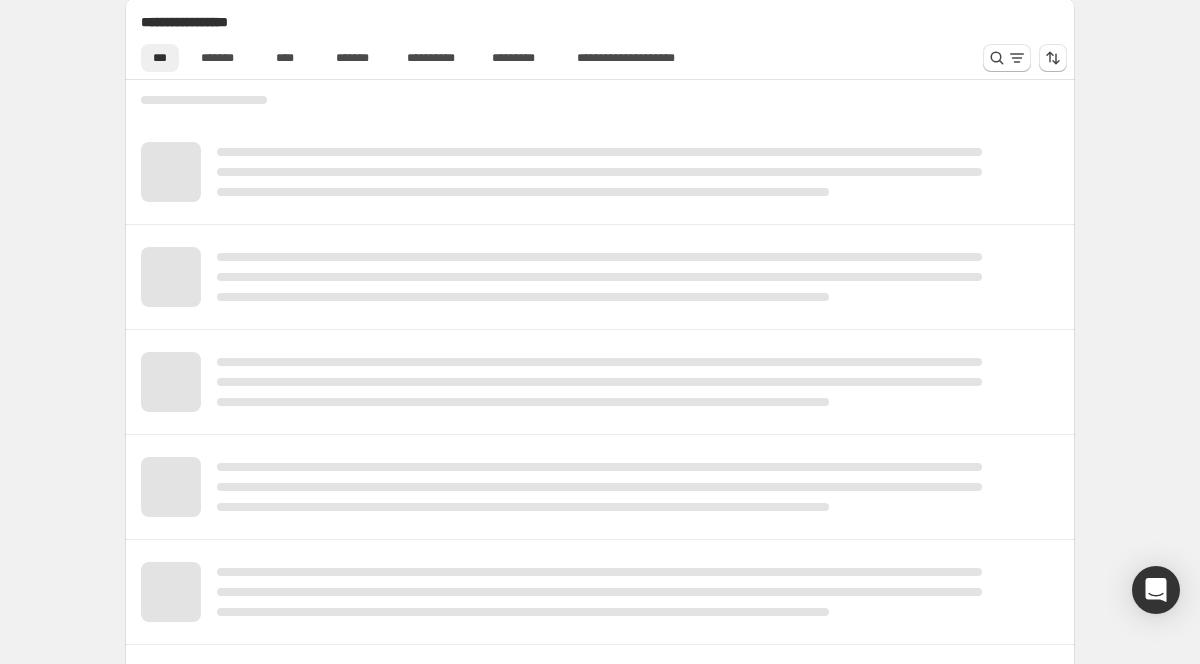scroll, scrollTop: 920, scrollLeft: 0, axis: vertical 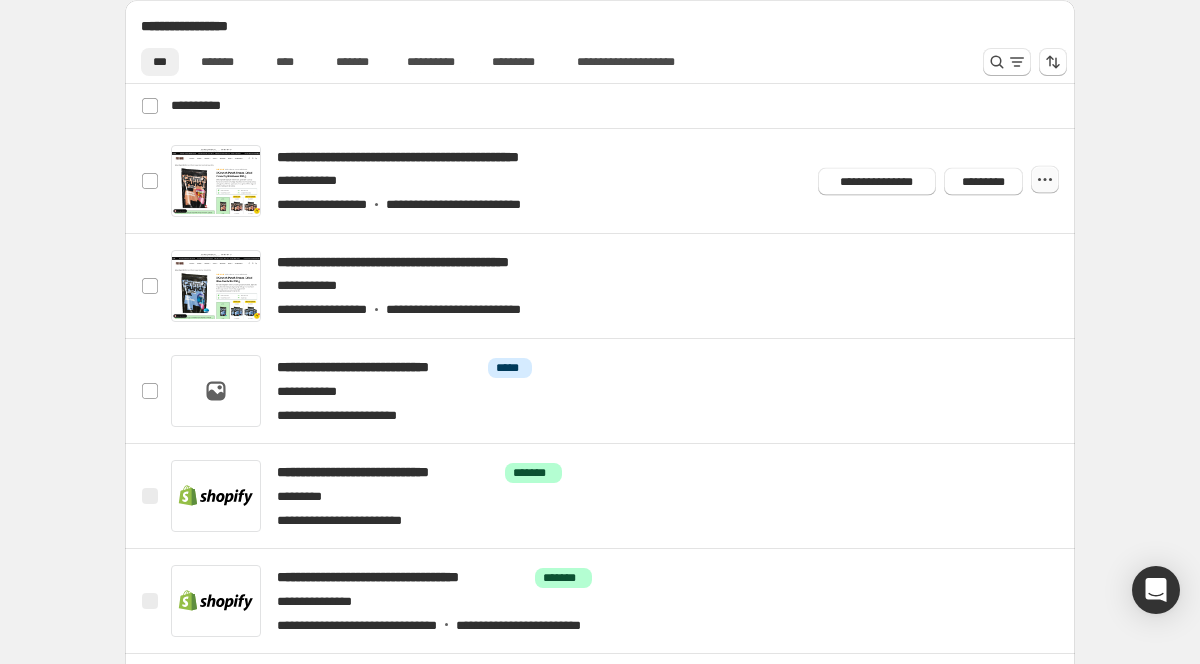 click 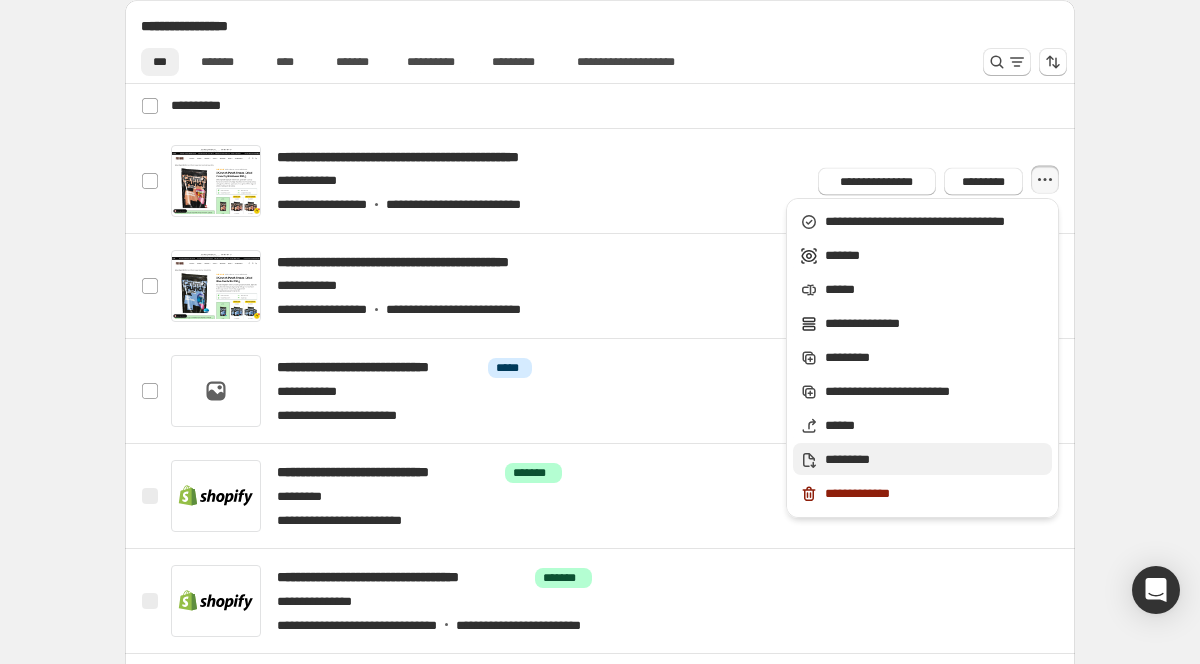 click on "*********" at bounding box center (922, 459) 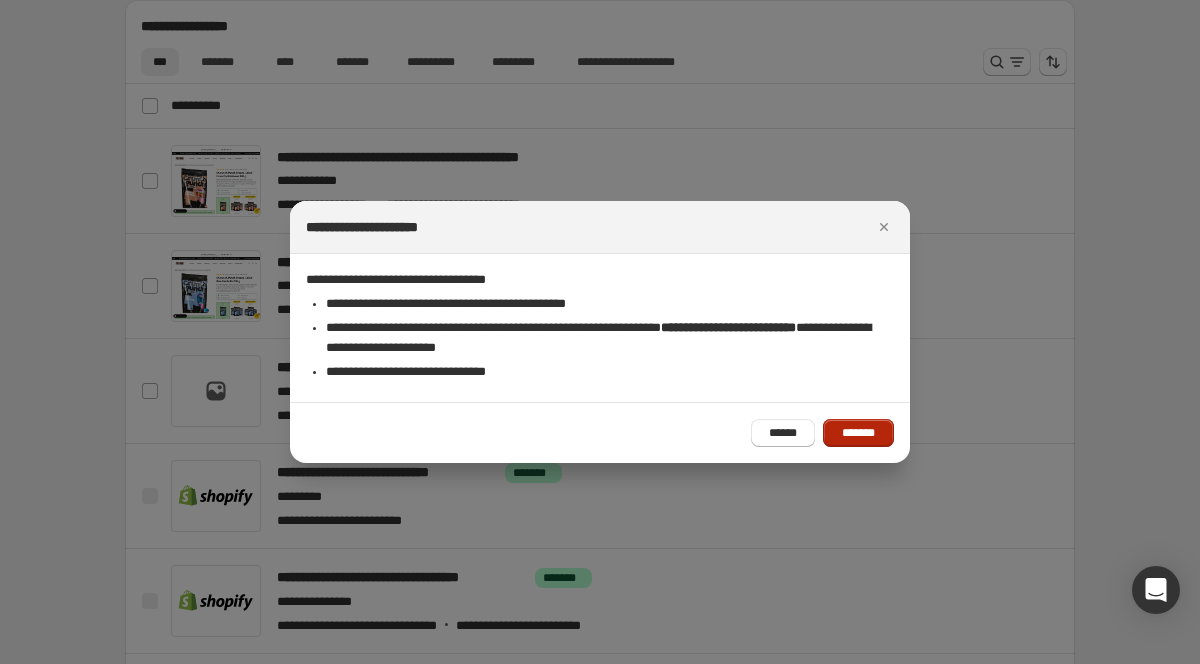click on "*******" at bounding box center [858, 433] 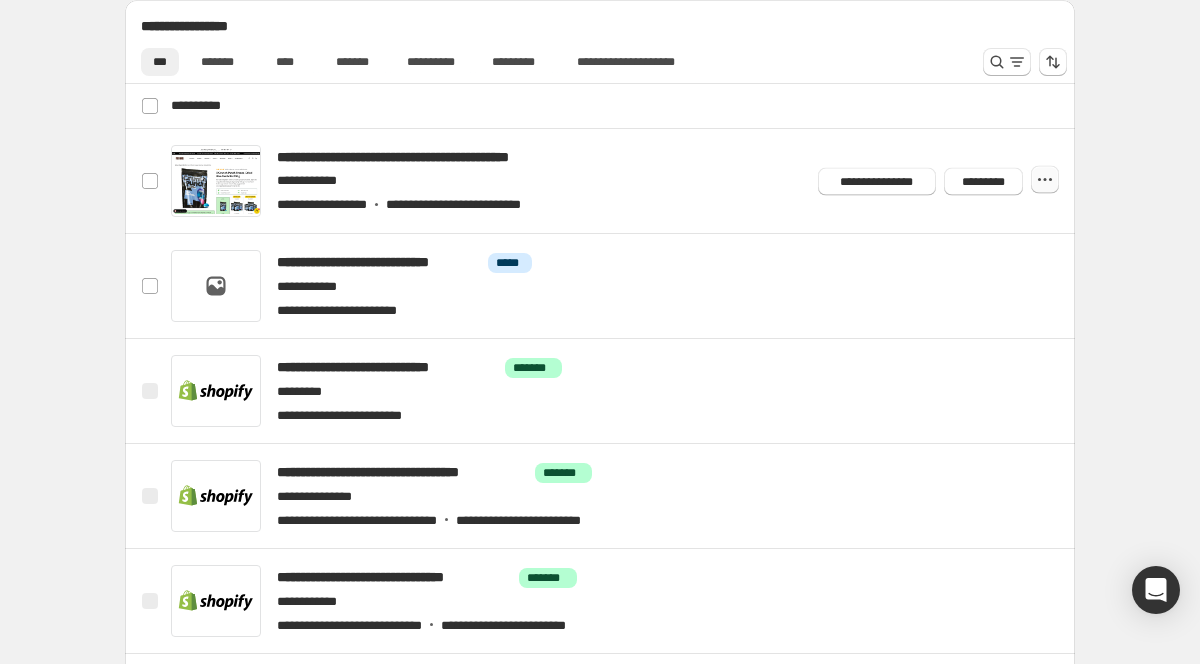 click 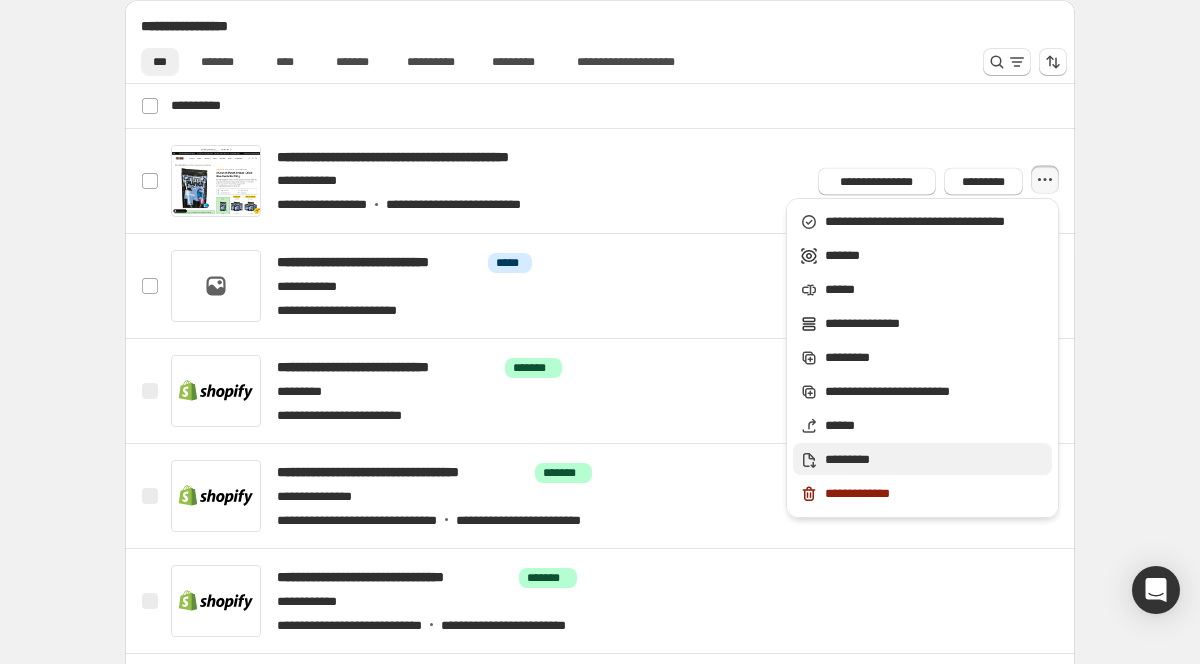 click on "*********" at bounding box center [935, 460] 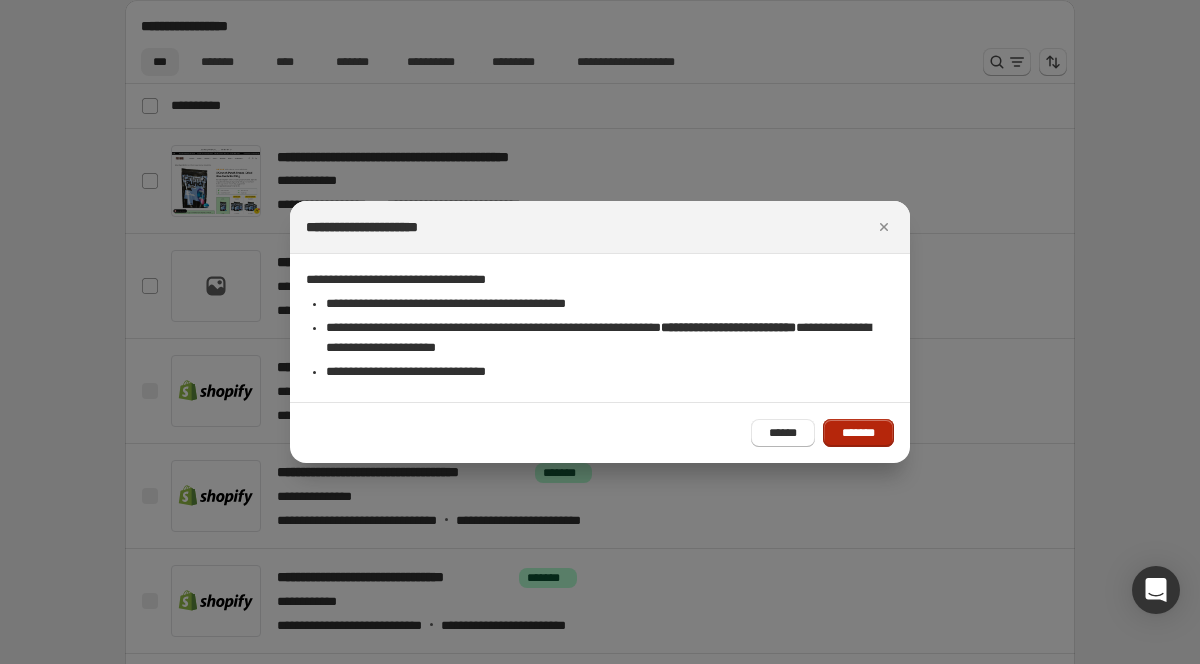 click on "*******" at bounding box center (858, 433) 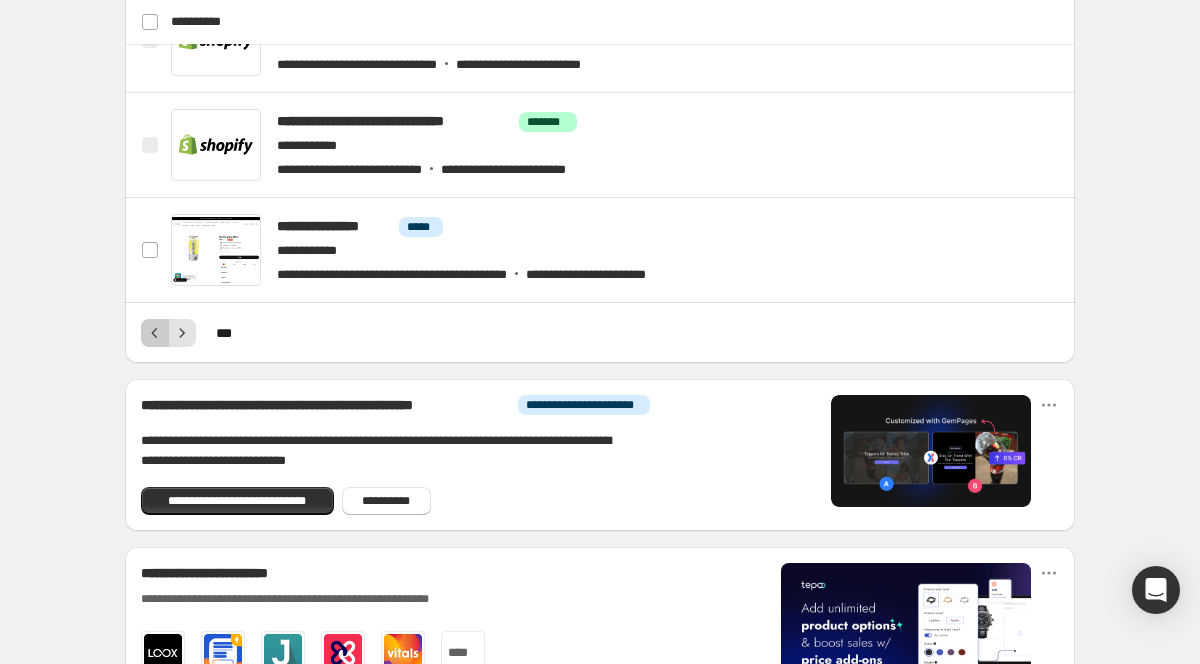 click 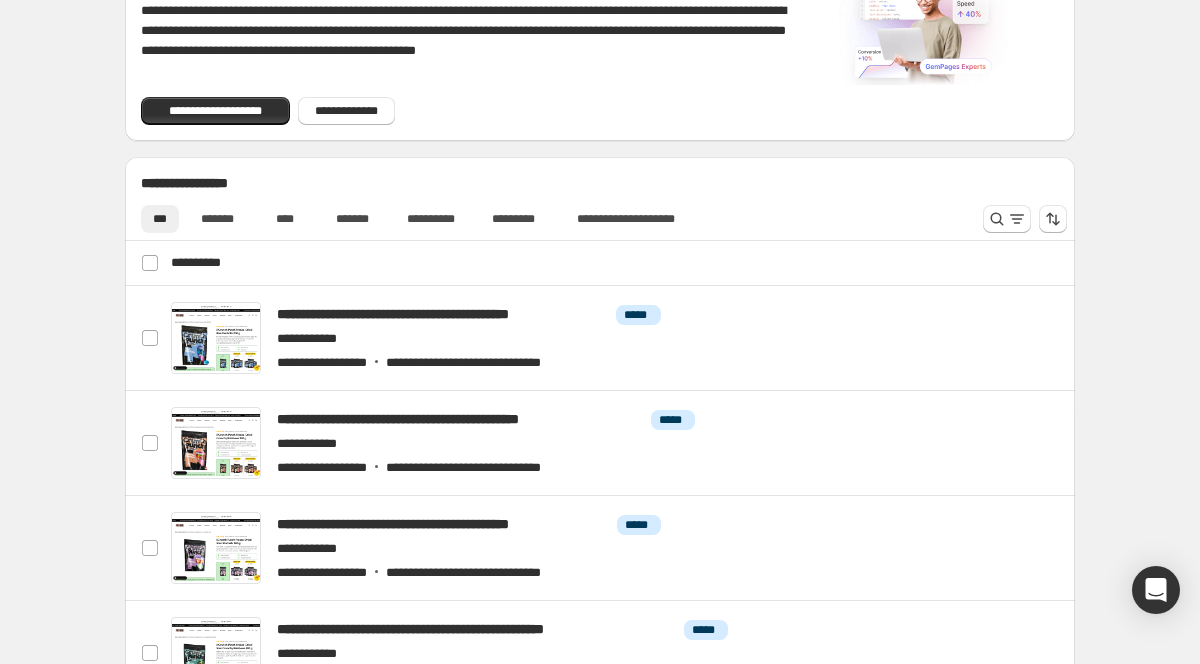 scroll, scrollTop: 757, scrollLeft: 0, axis: vertical 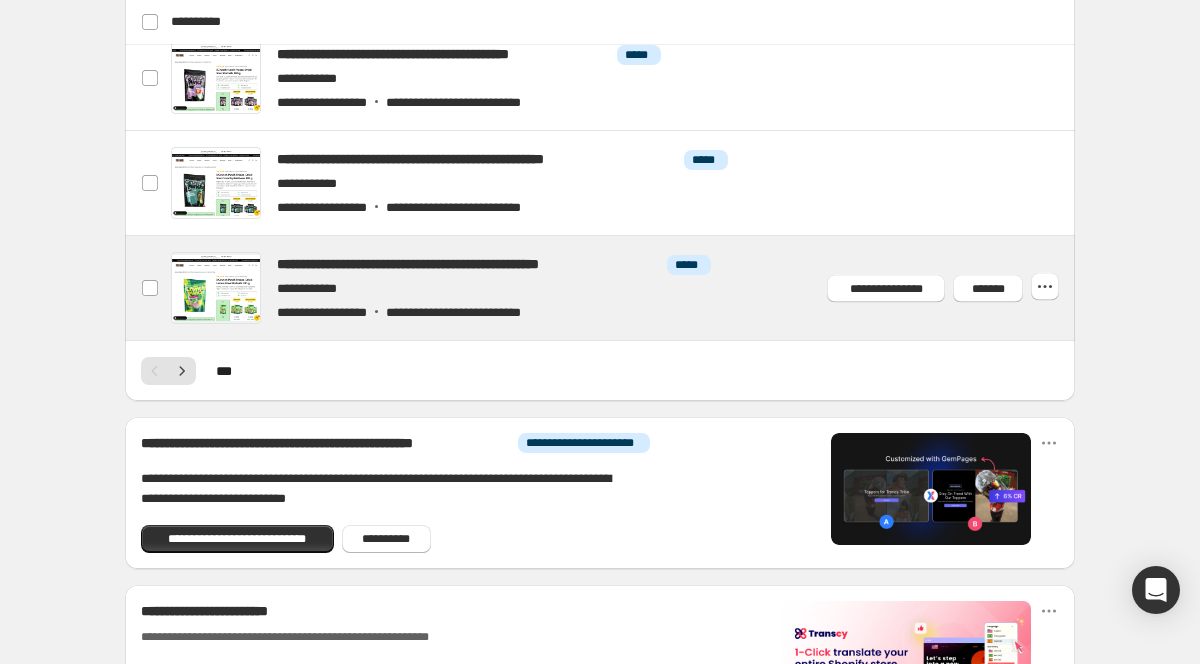 click at bounding box center (624, 288) 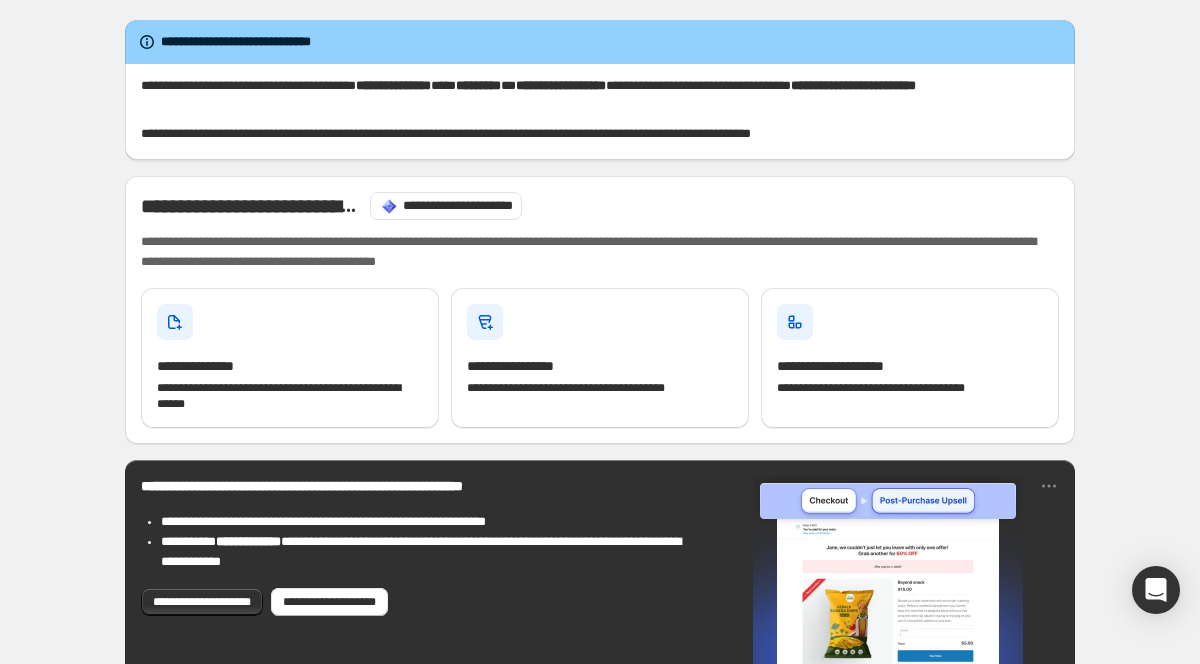scroll, scrollTop: 0, scrollLeft: 0, axis: both 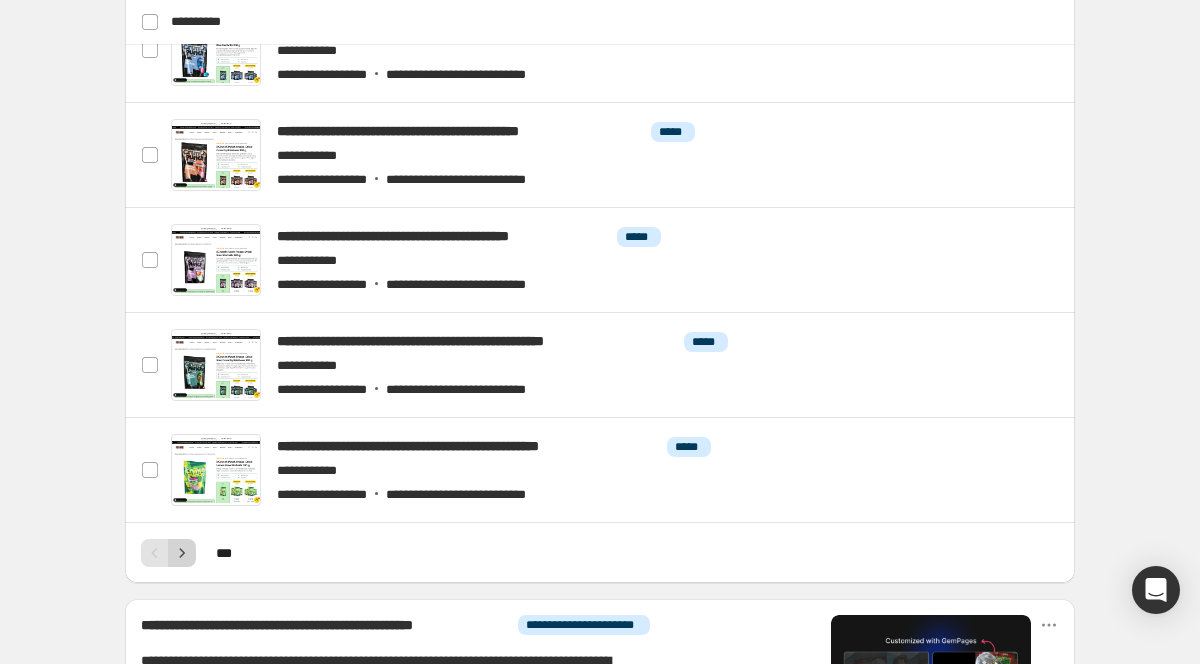 click 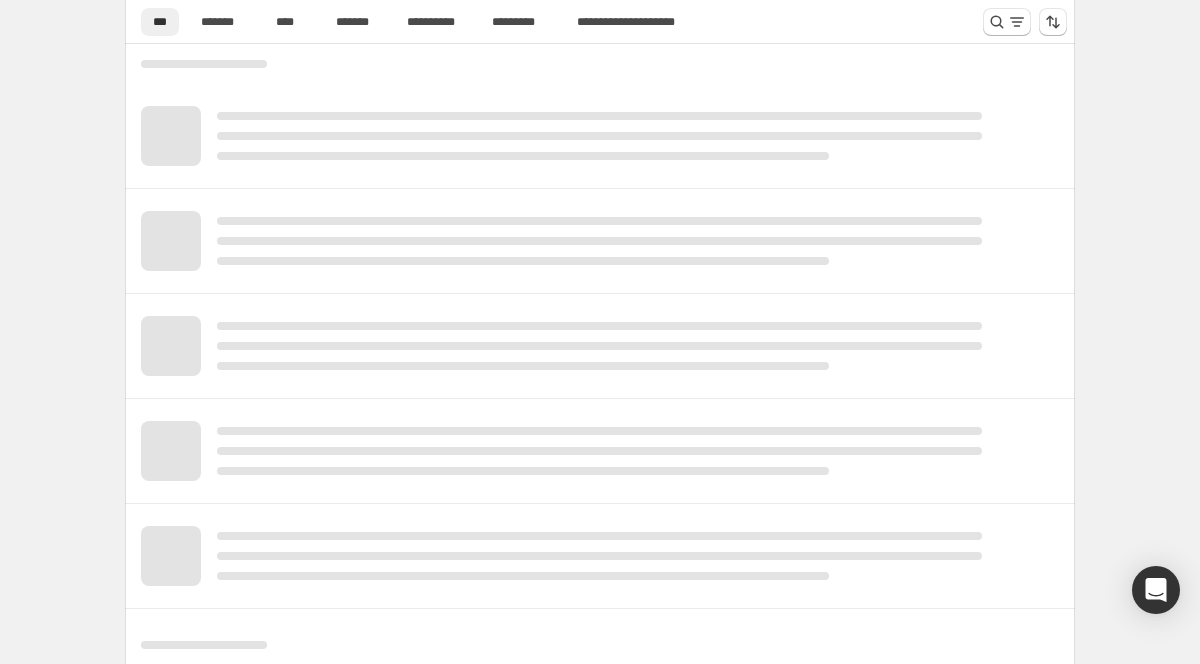 scroll, scrollTop: 920, scrollLeft: 0, axis: vertical 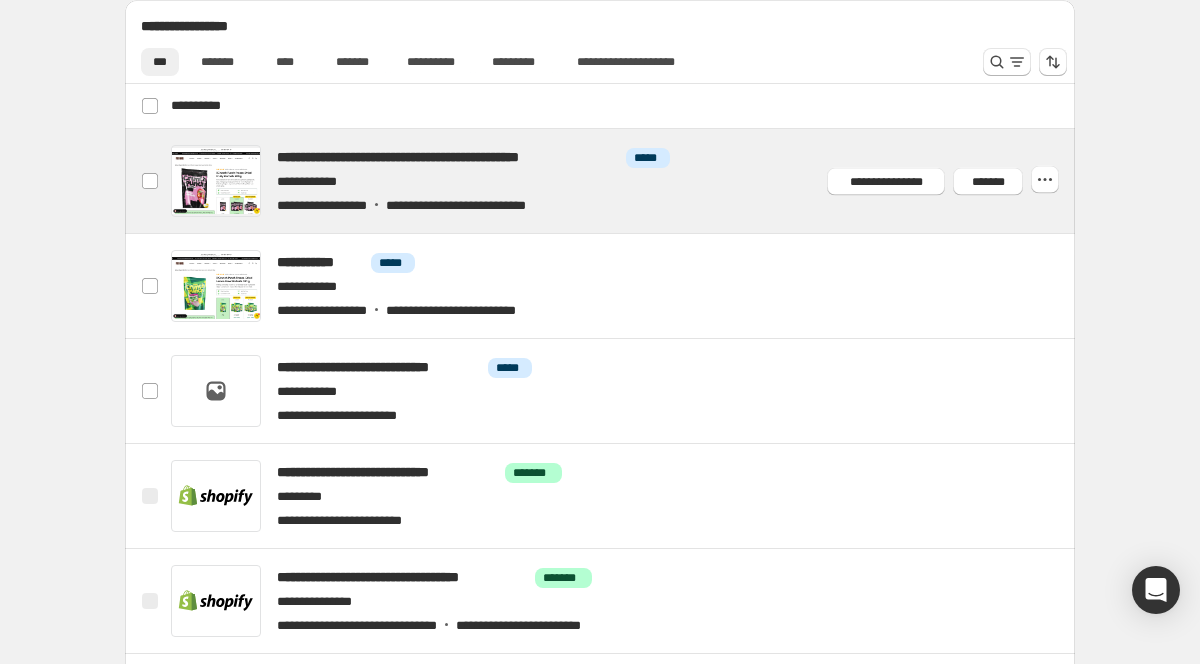 click at bounding box center (624, 181) 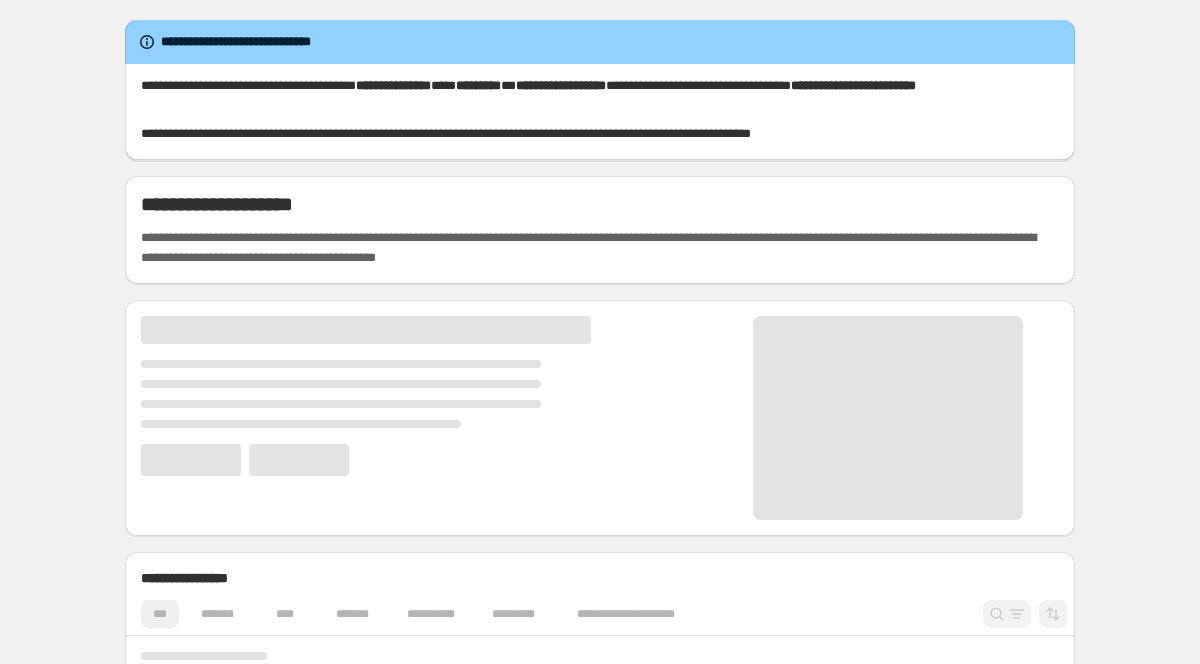 scroll, scrollTop: 0, scrollLeft: 0, axis: both 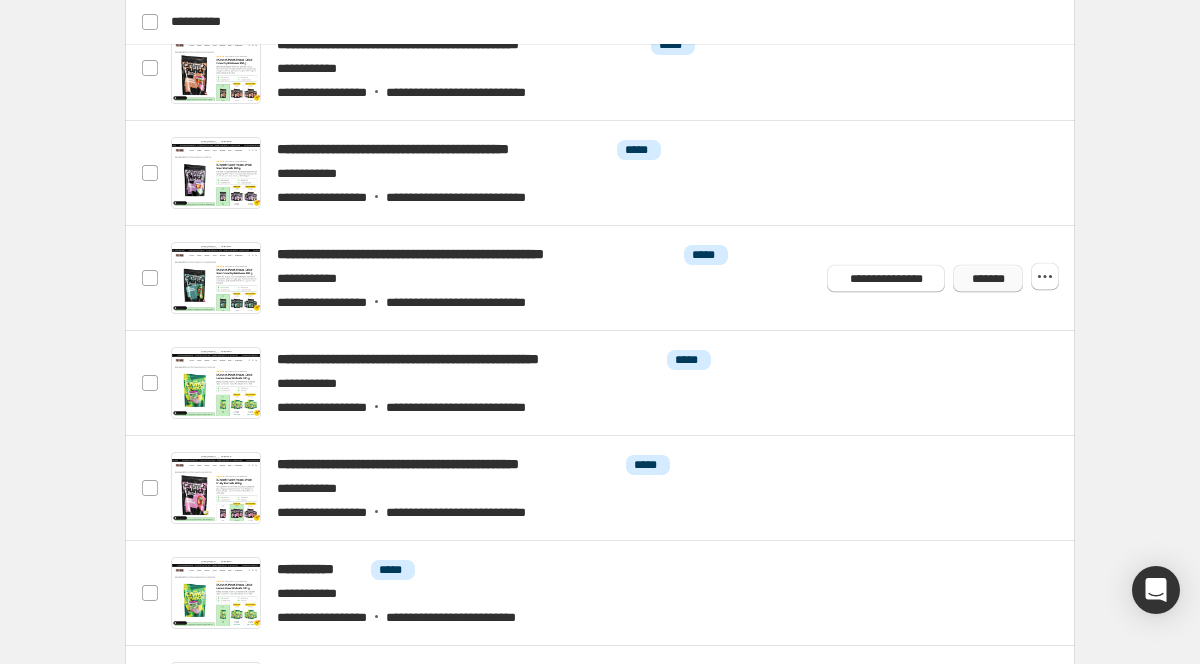 click on "*******" at bounding box center (988, 278) 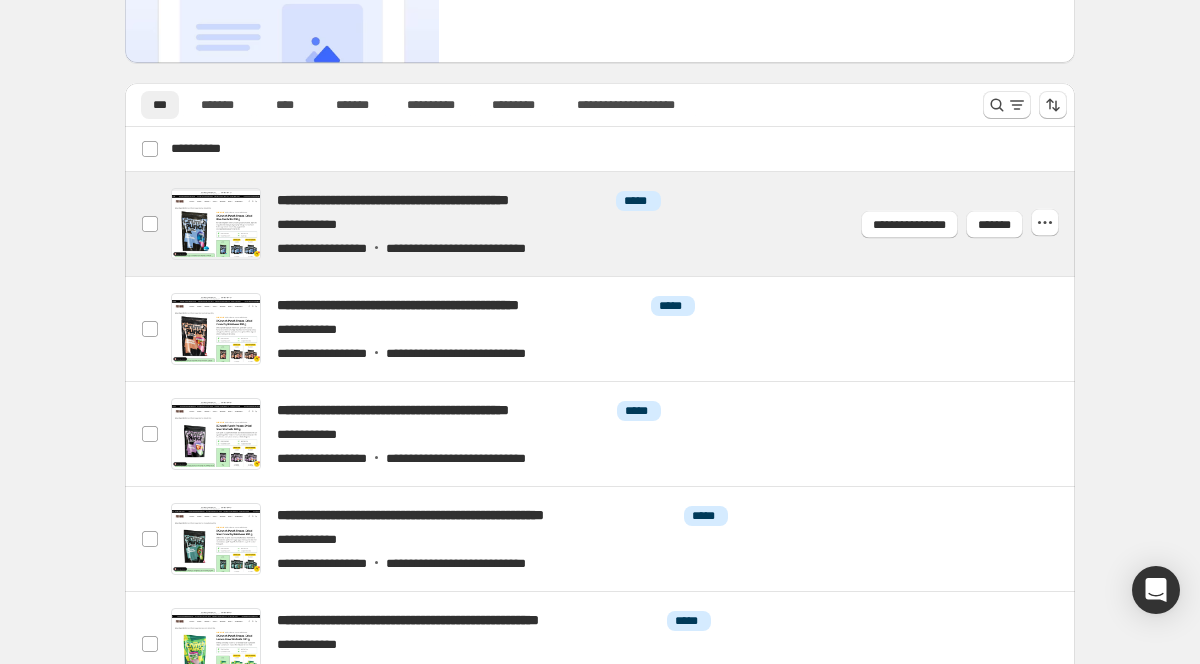 scroll, scrollTop: 202, scrollLeft: 0, axis: vertical 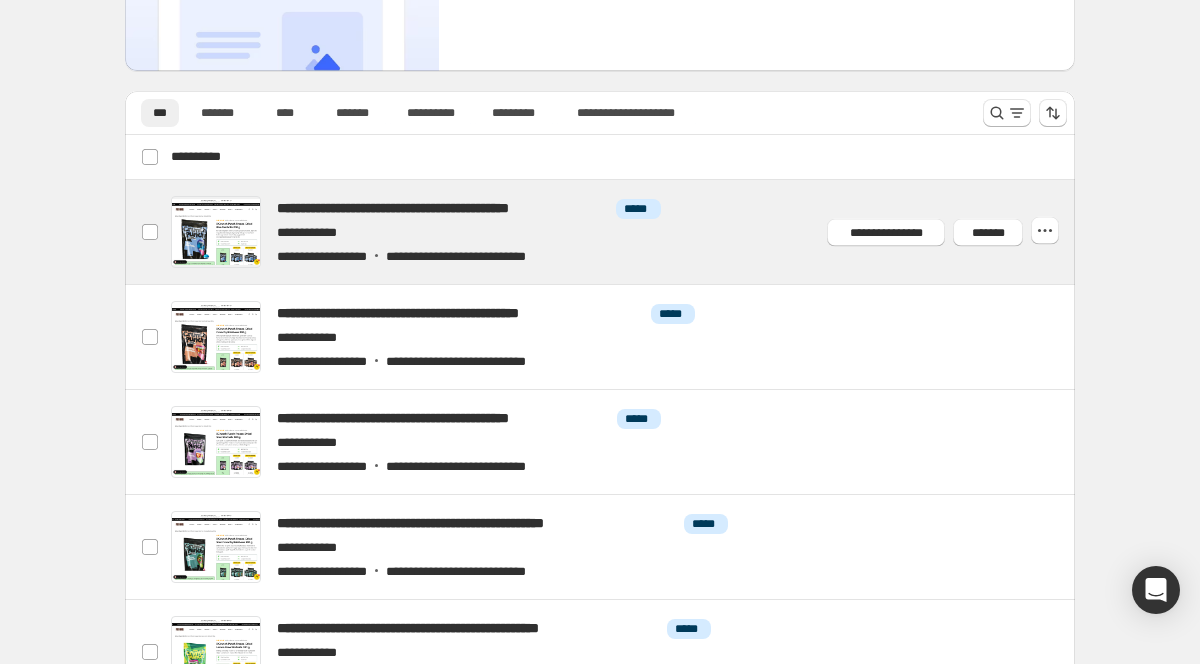 click at bounding box center [624, 232] 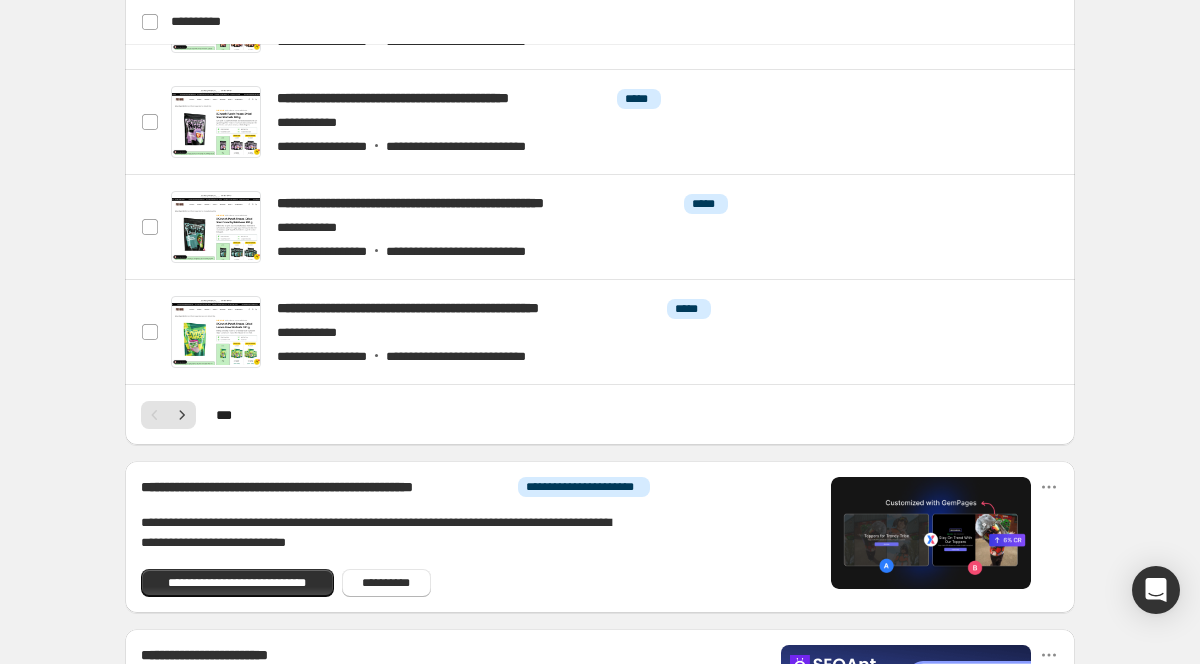 scroll, scrollTop: 1226, scrollLeft: 0, axis: vertical 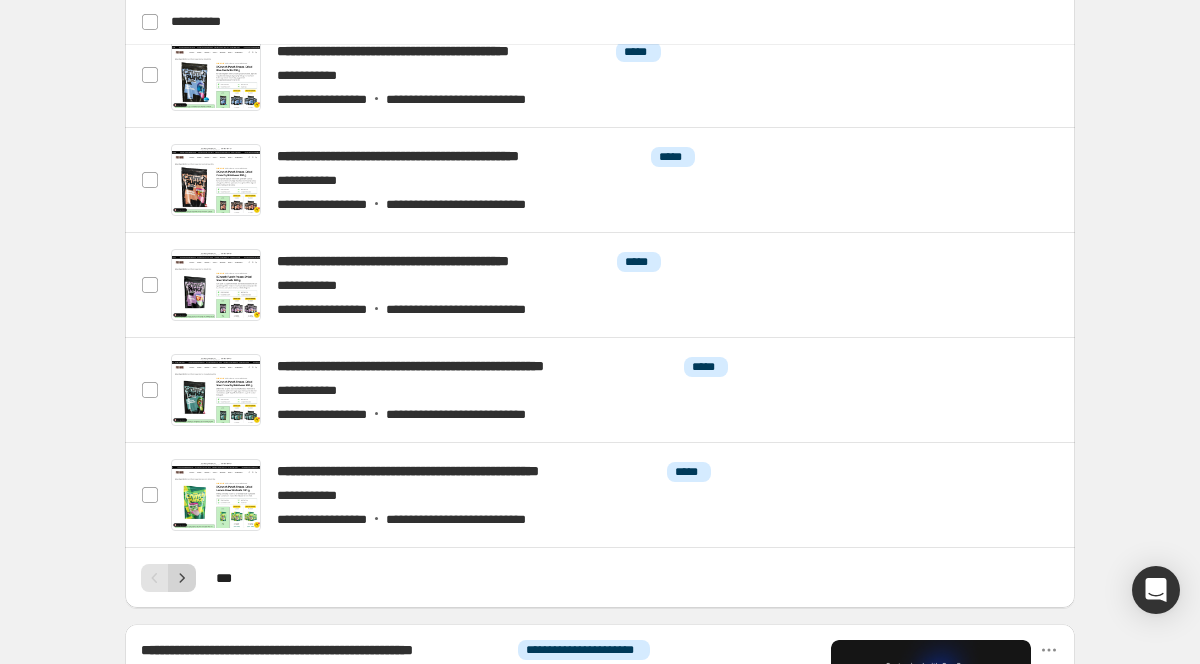 click 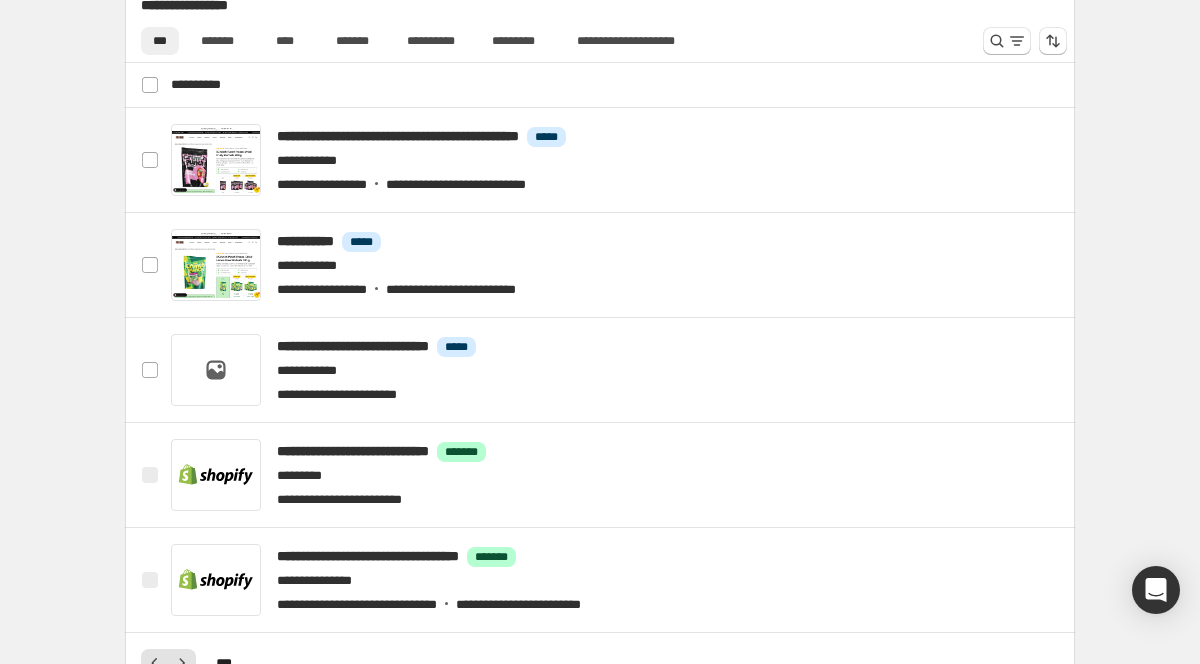 scroll, scrollTop: 920, scrollLeft: 0, axis: vertical 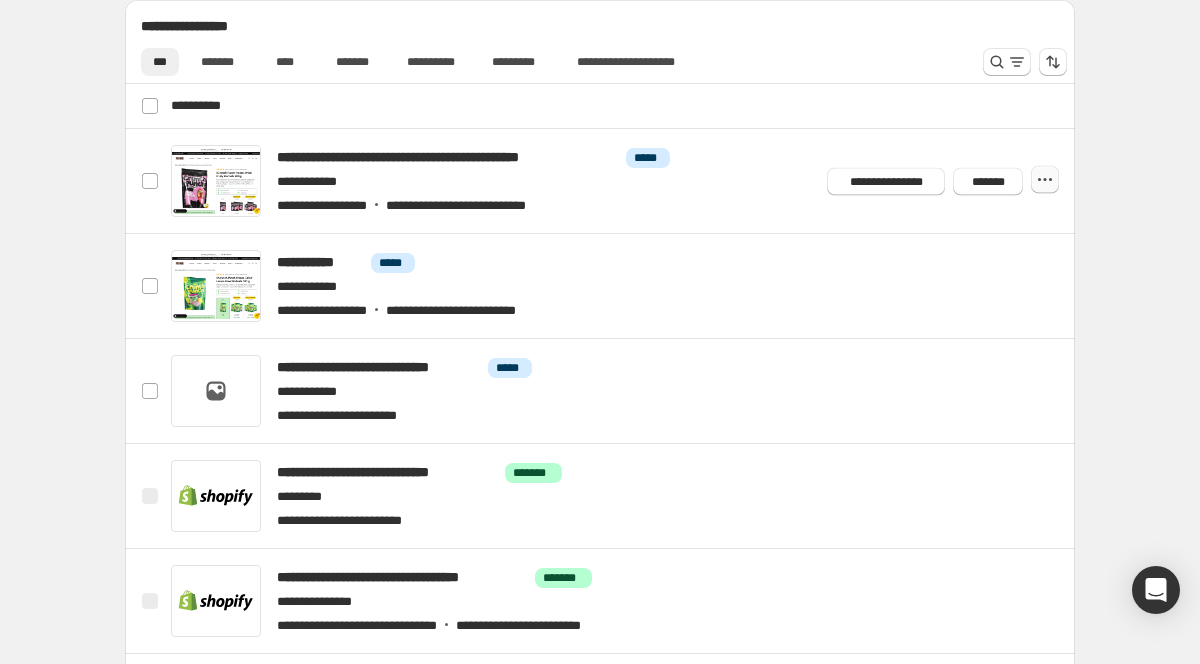 click 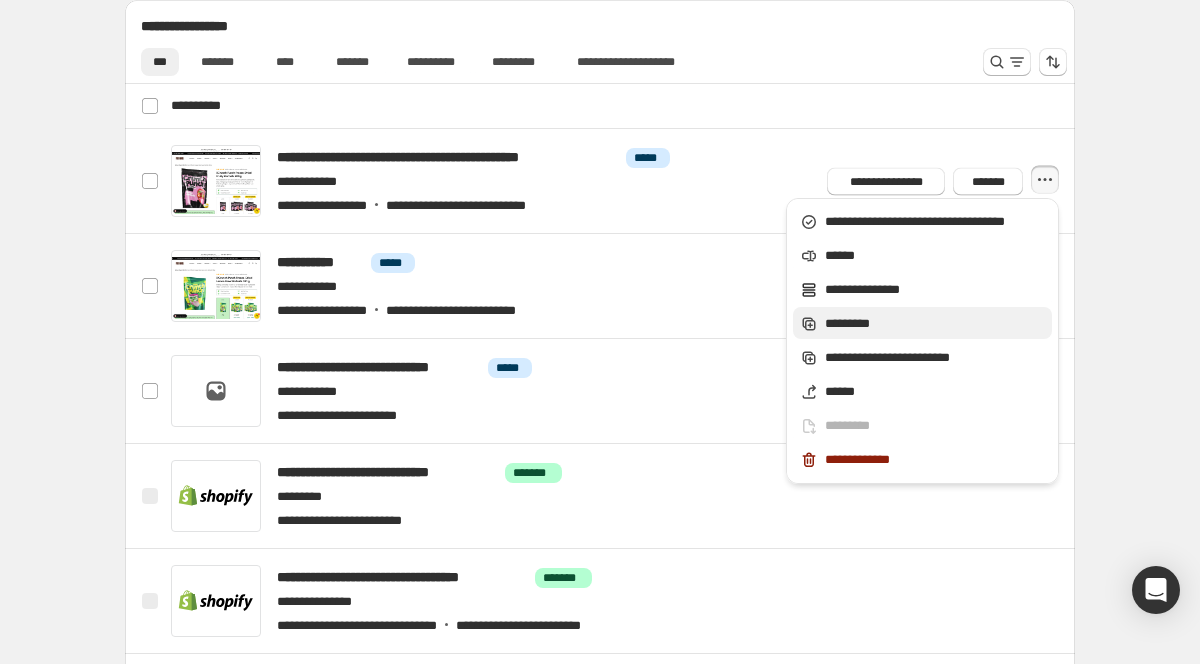 click on "*********" at bounding box center (935, 324) 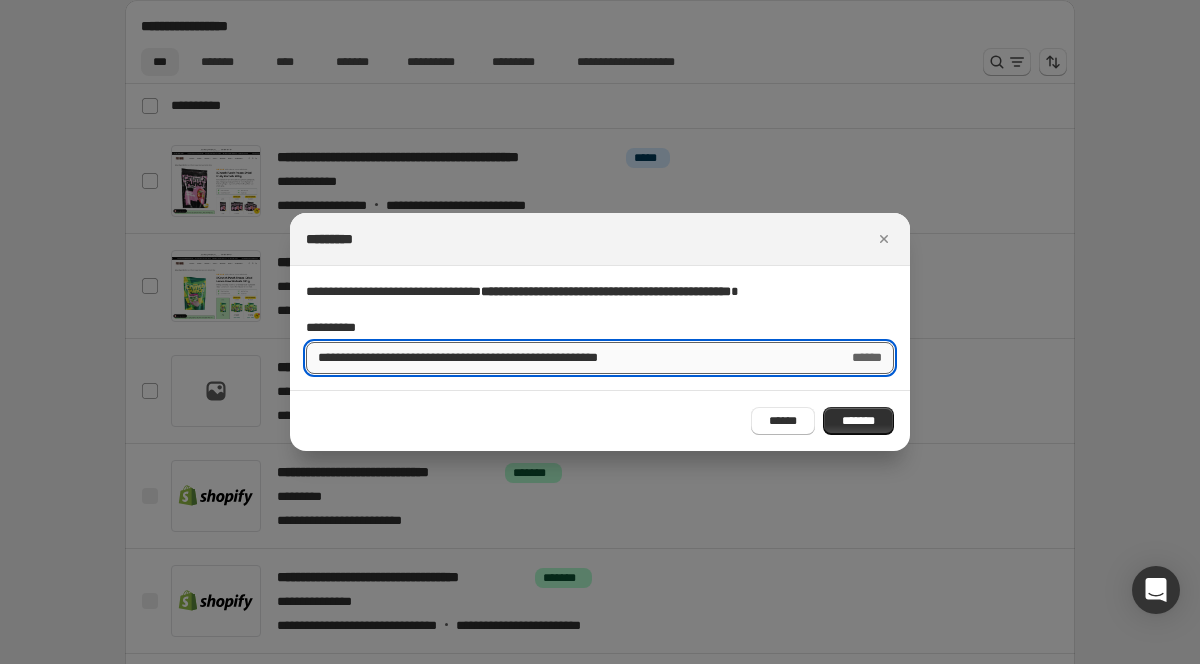click on "**********" at bounding box center [569, 358] 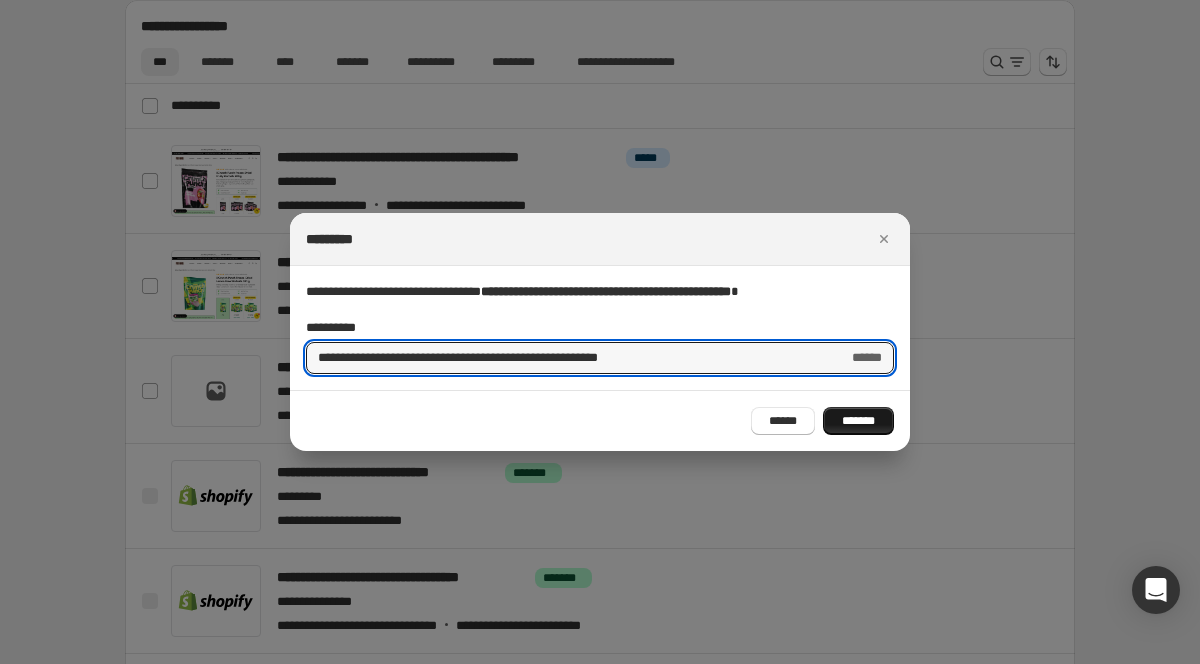 click on "*******" at bounding box center (858, 421) 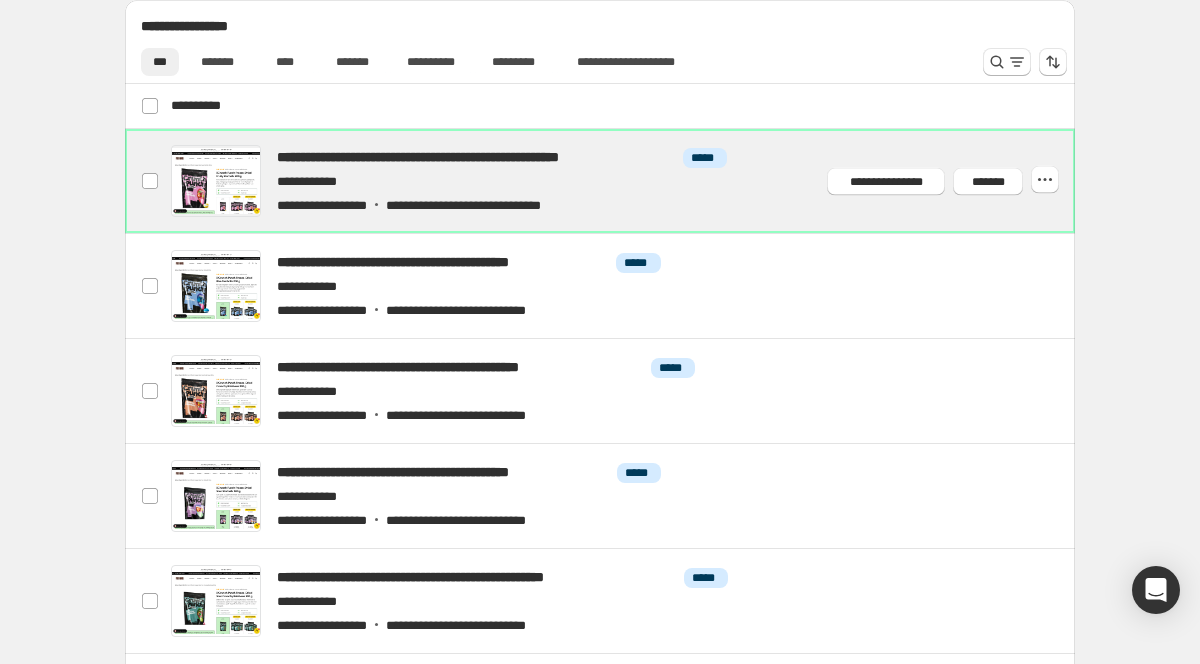 click at bounding box center (624, 181) 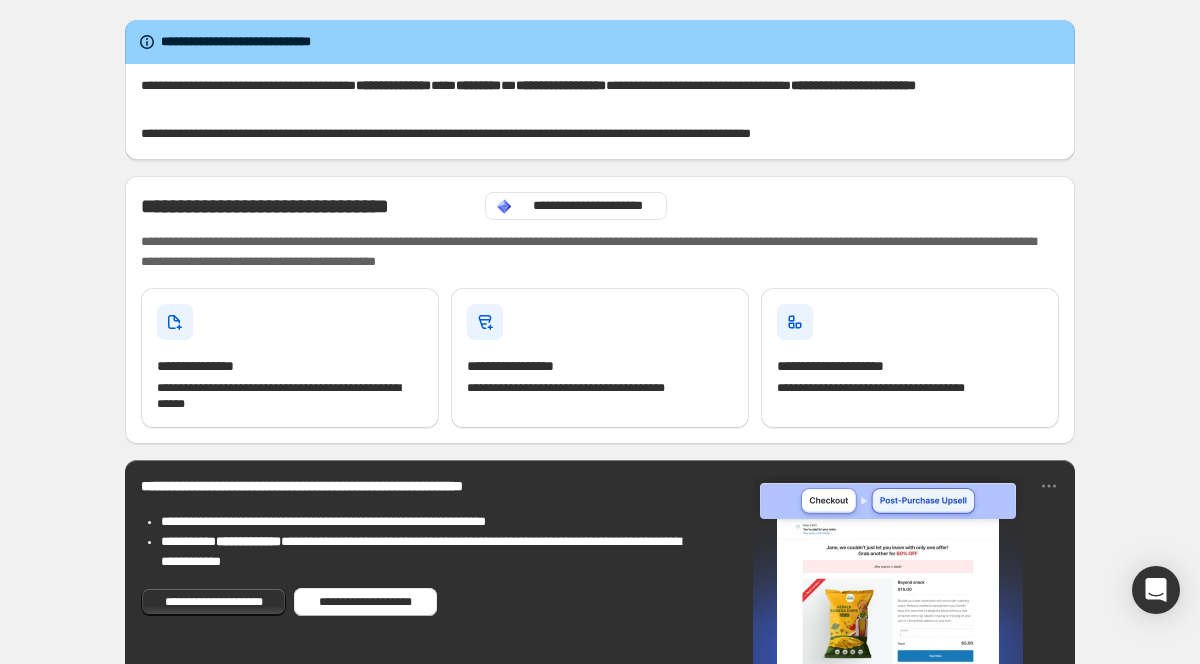scroll, scrollTop: 0, scrollLeft: 0, axis: both 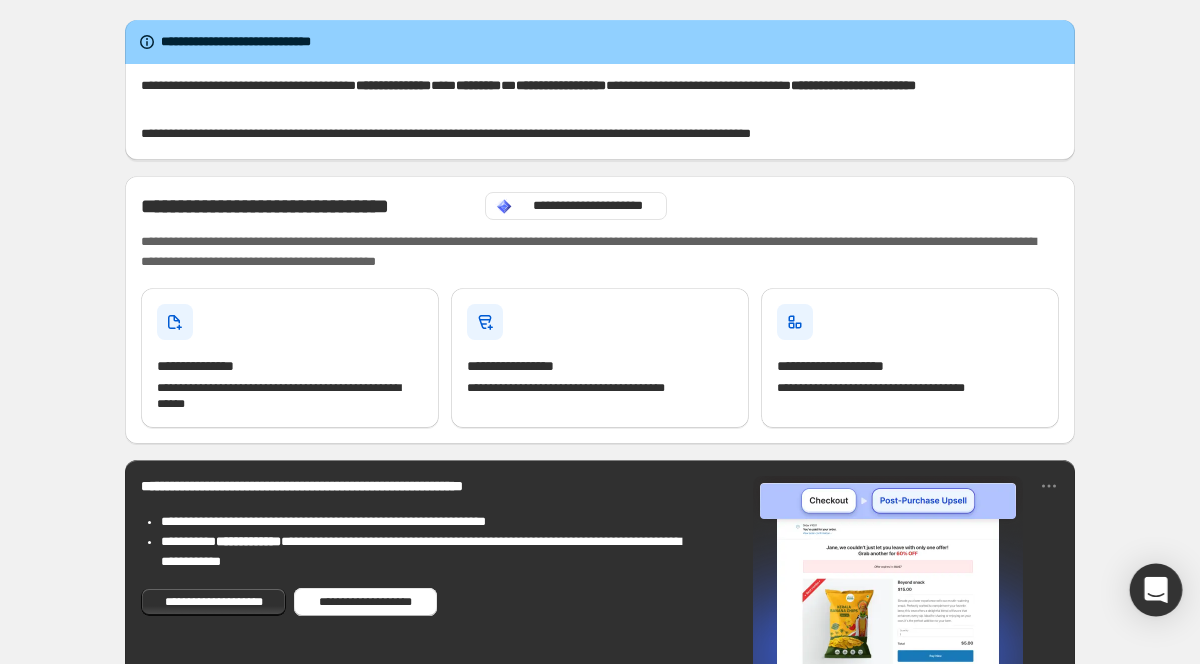 click at bounding box center [1156, 590] 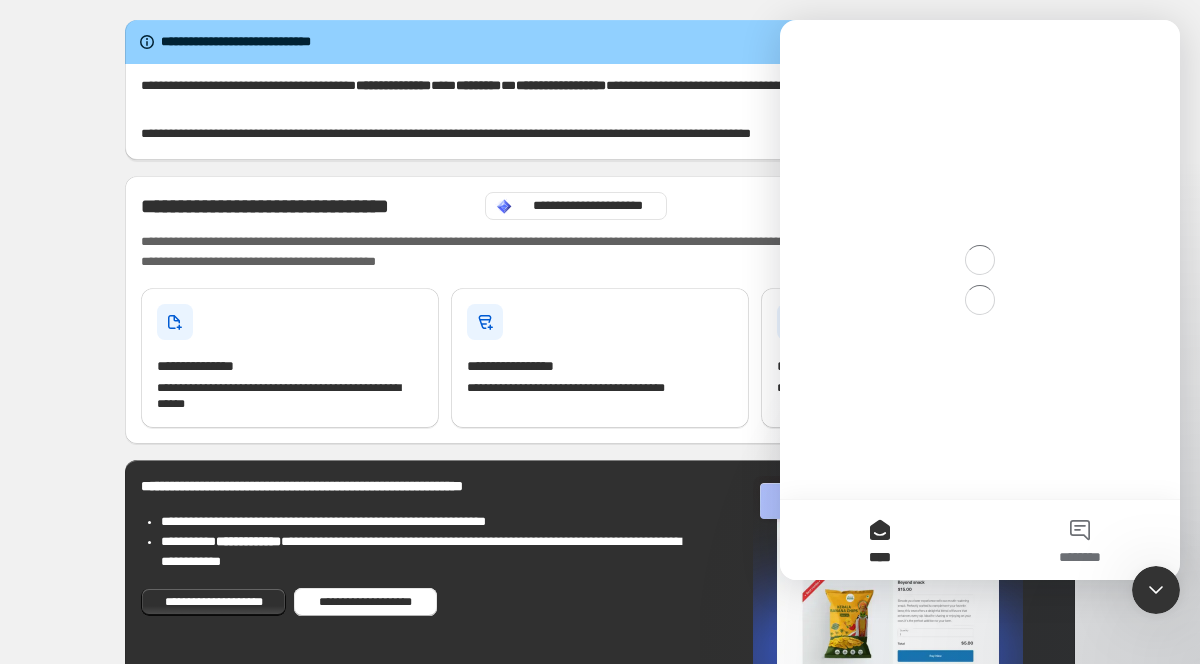 scroll, scrollTop: 0, scrollLeft: 0, axis: both 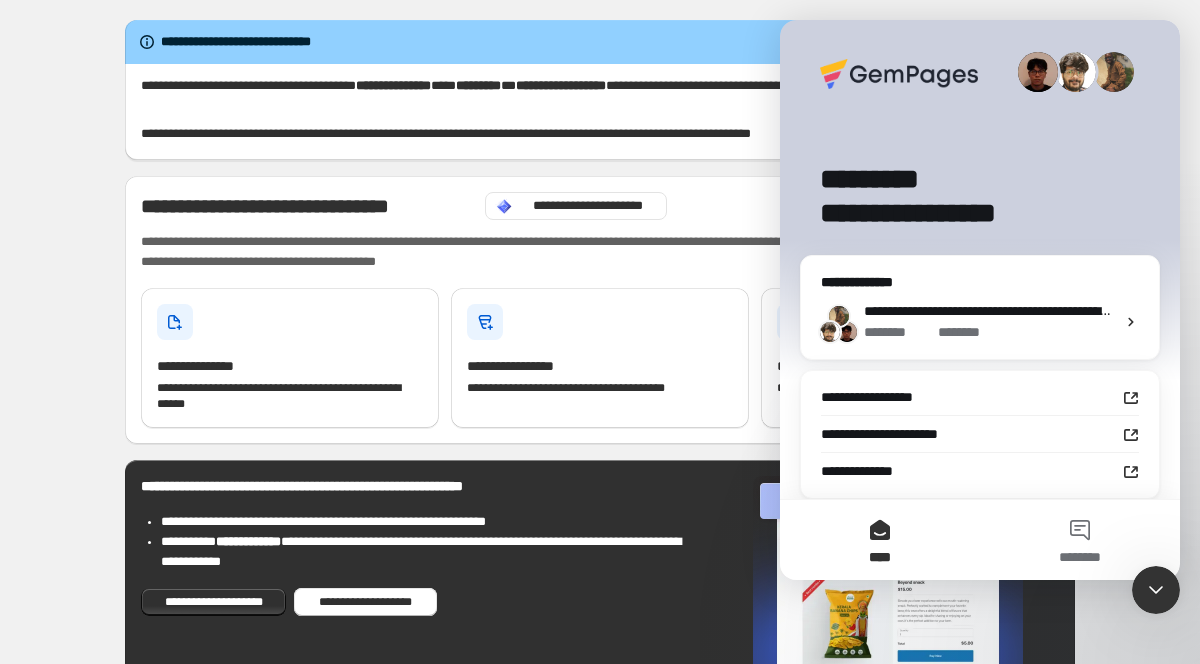 click on "* ******" at bounding box center [964, 332] 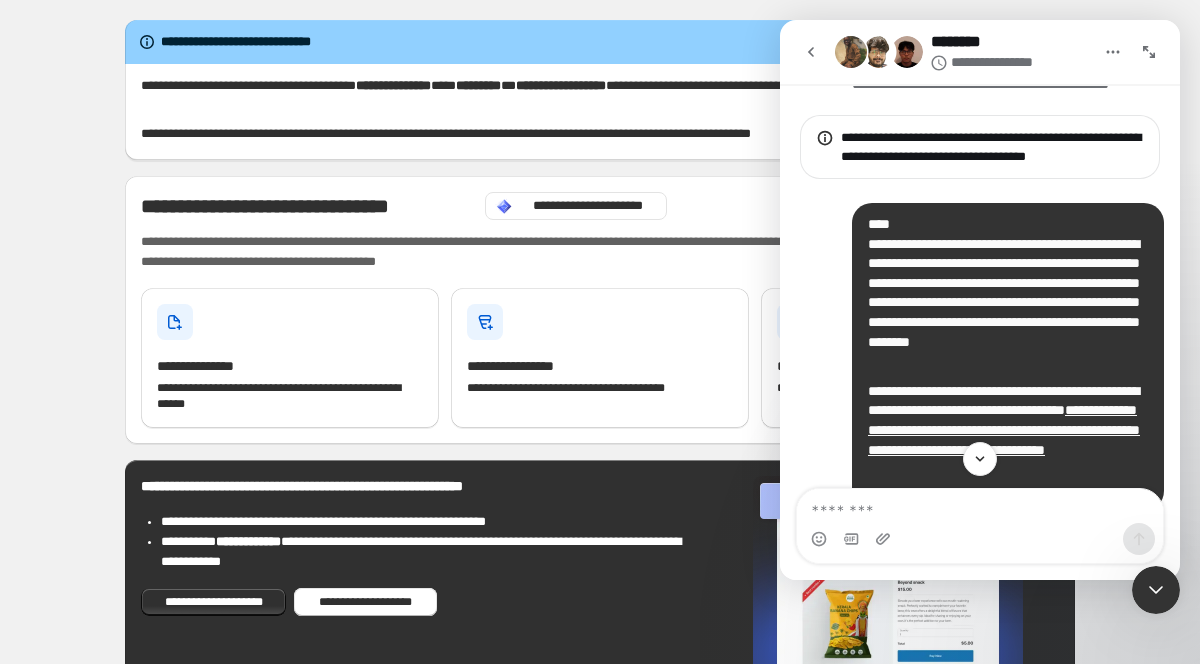 scroll, scrollTop: 33, scrollLeft: 0, axis: vertical 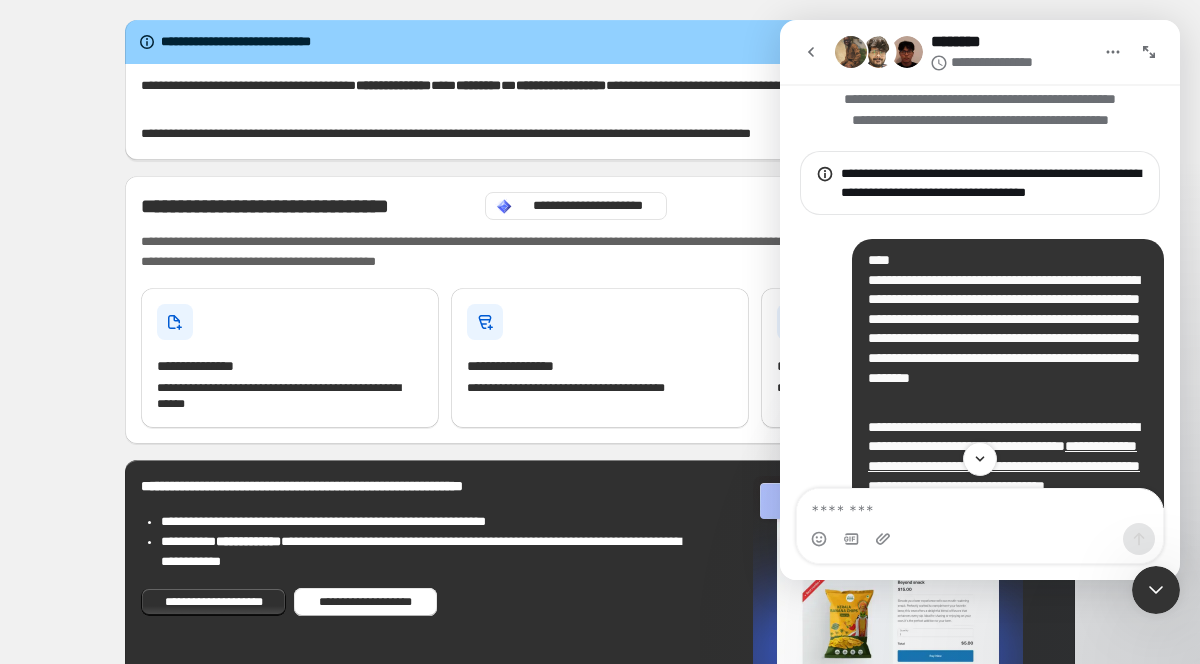 click 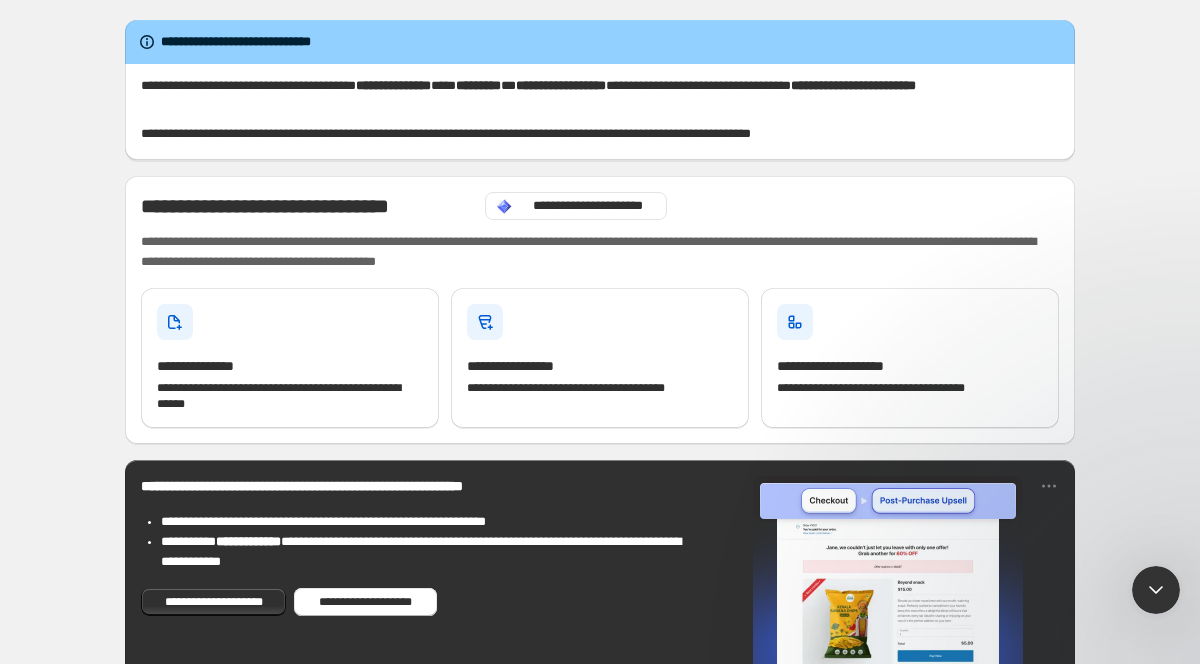 scroll, scrollTop: 0, scrollLeft: 0, axis: both 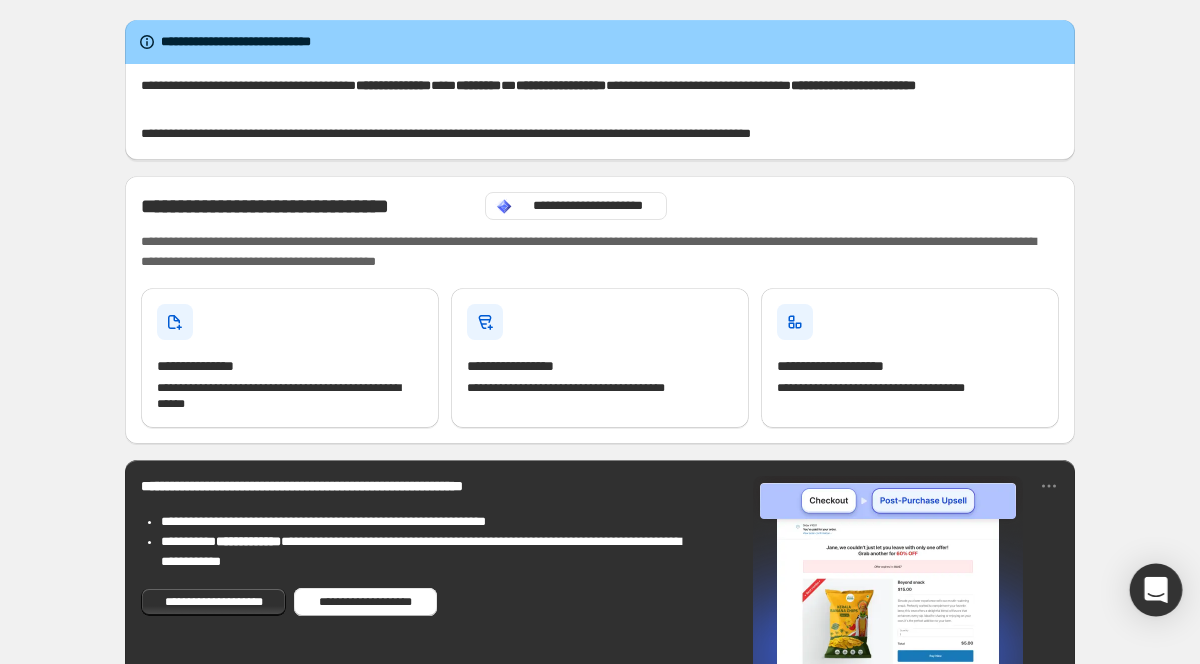 click 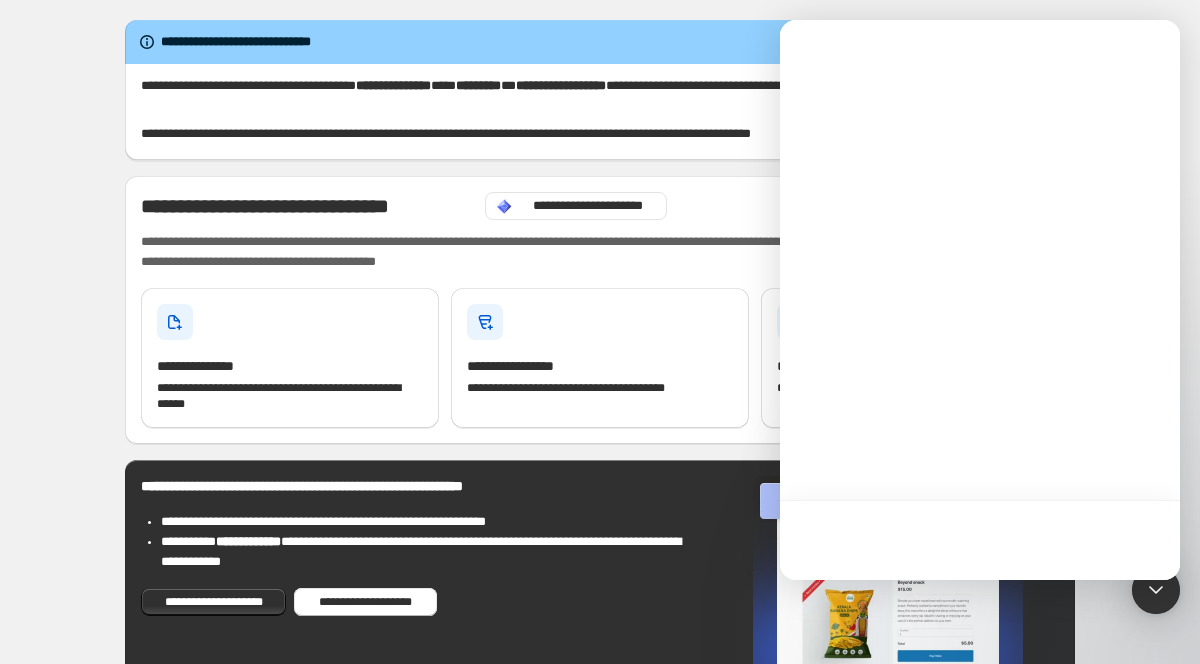 scroll, scrollTop: 0, scrollLeft: 0, axis: both 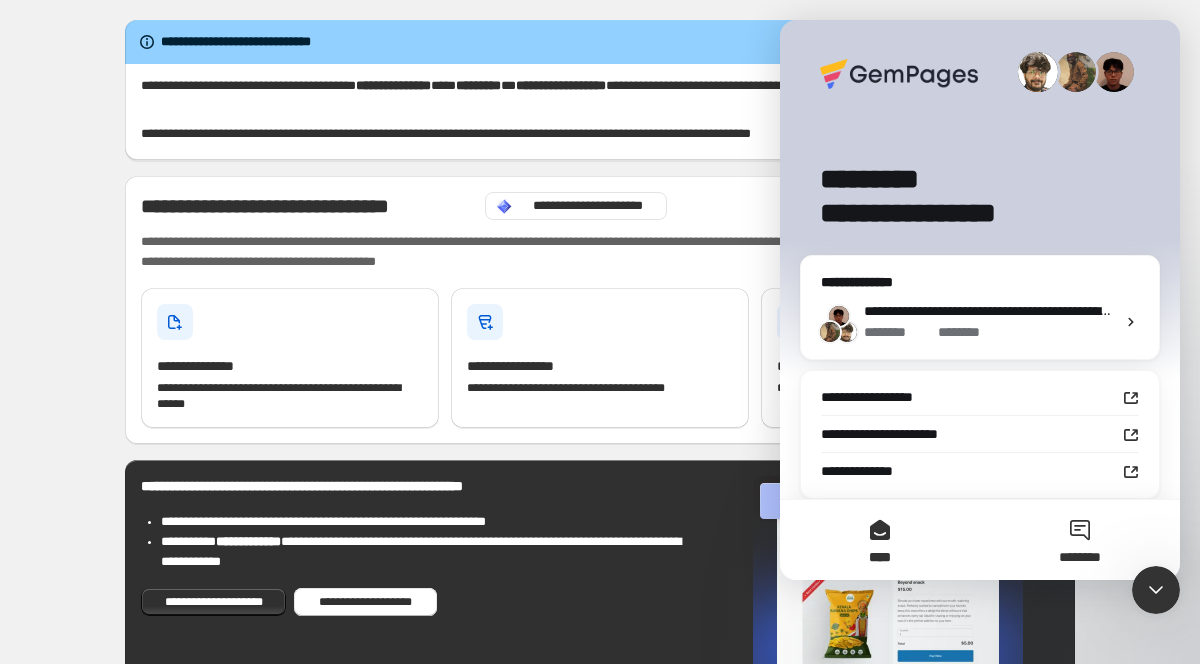 click on "********" at bounding box center (1080, 540) 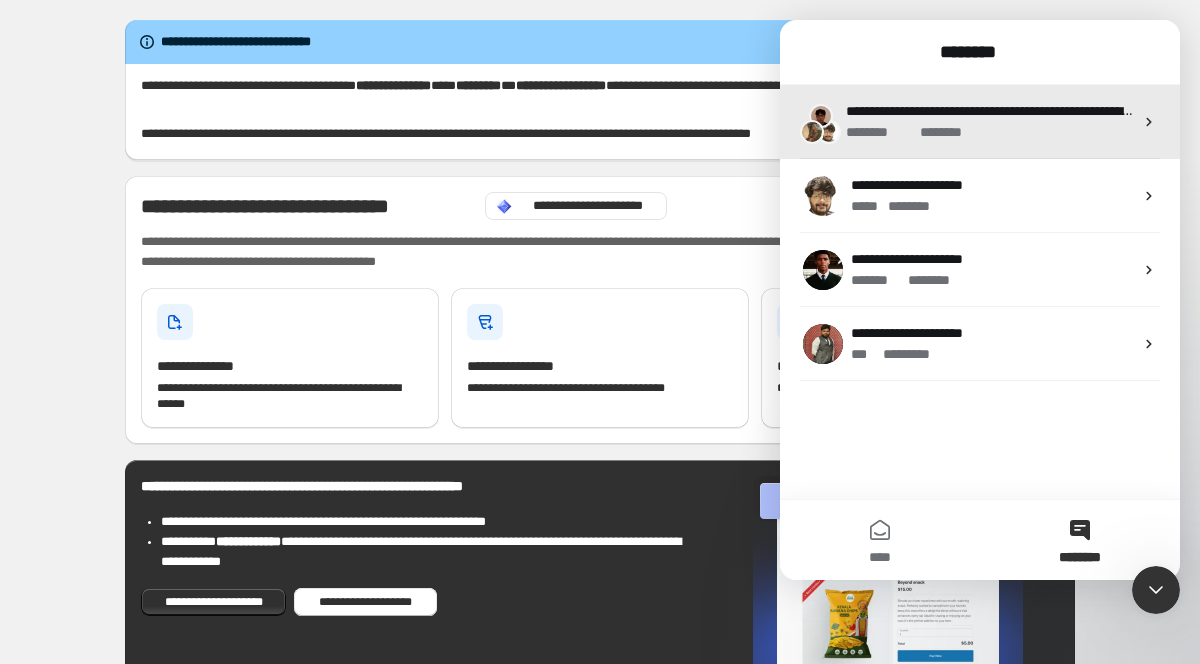 click on "**********" at bounding box center [989, 111] 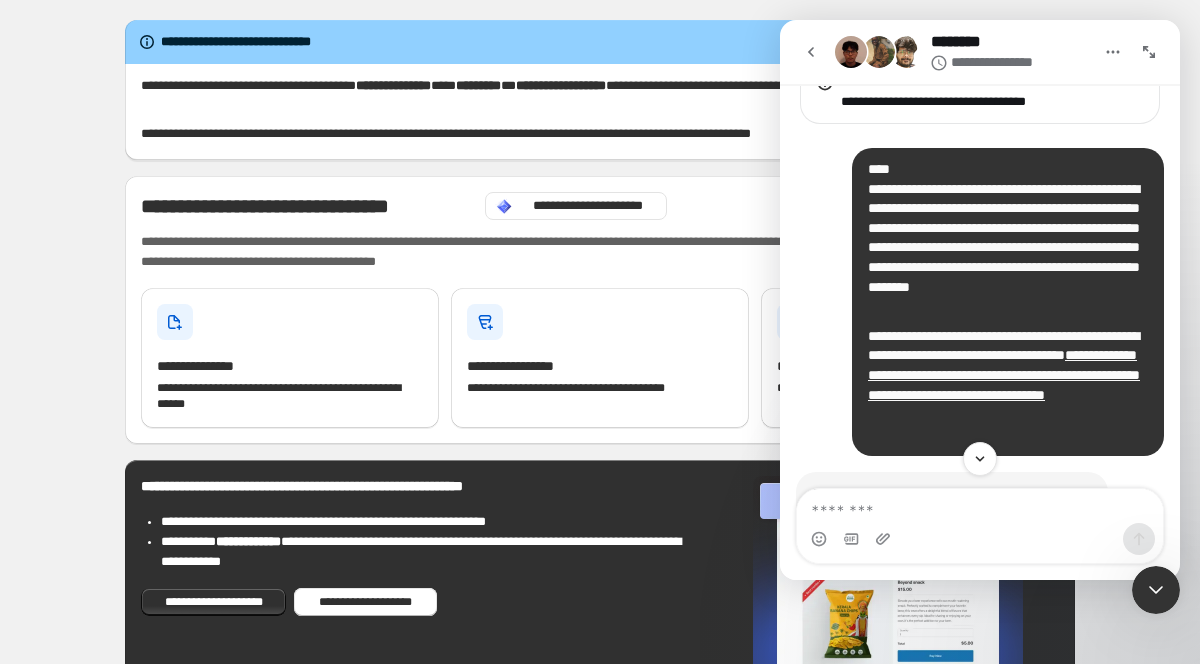 scroll, scrollTop: 131, scrollLeft: 0, axis: vertical 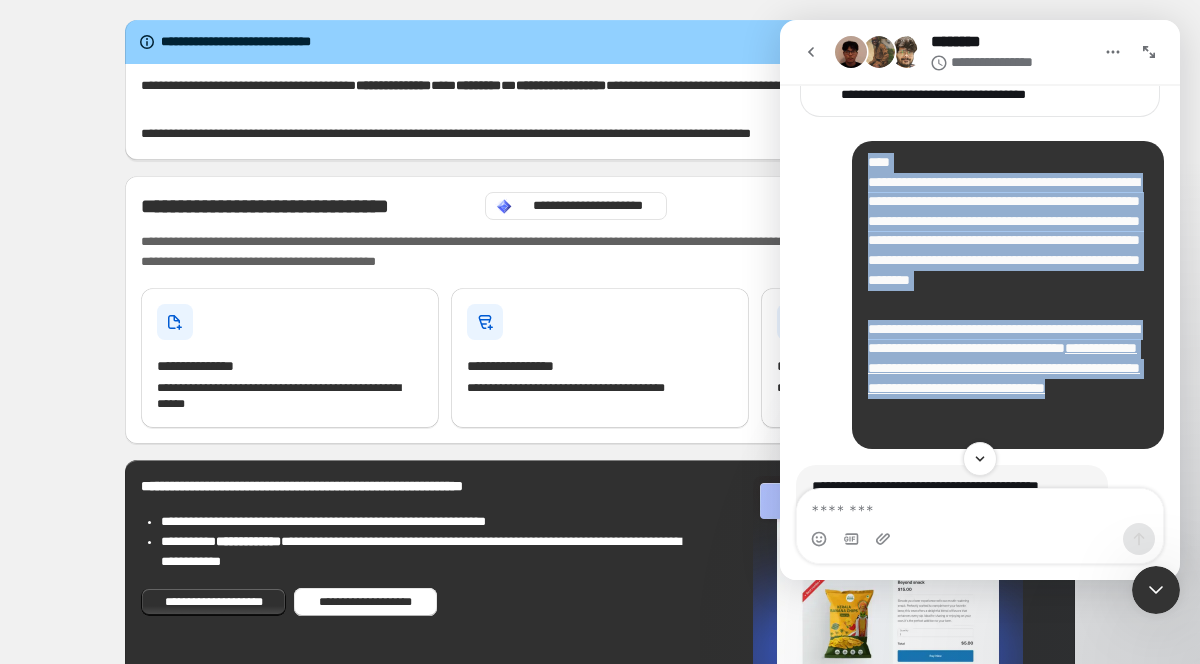 drag, startPoint x: 864, startPoint y: 158, endPoint x: 1091, endPoint y: 429, distance: 353.51096 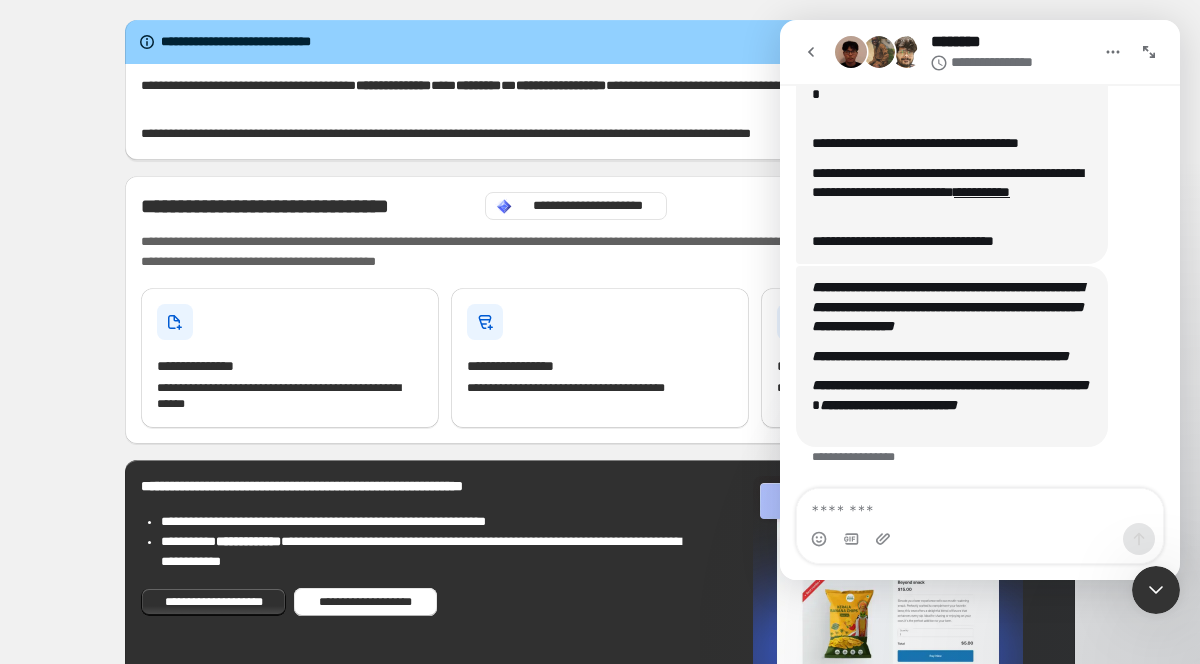 click 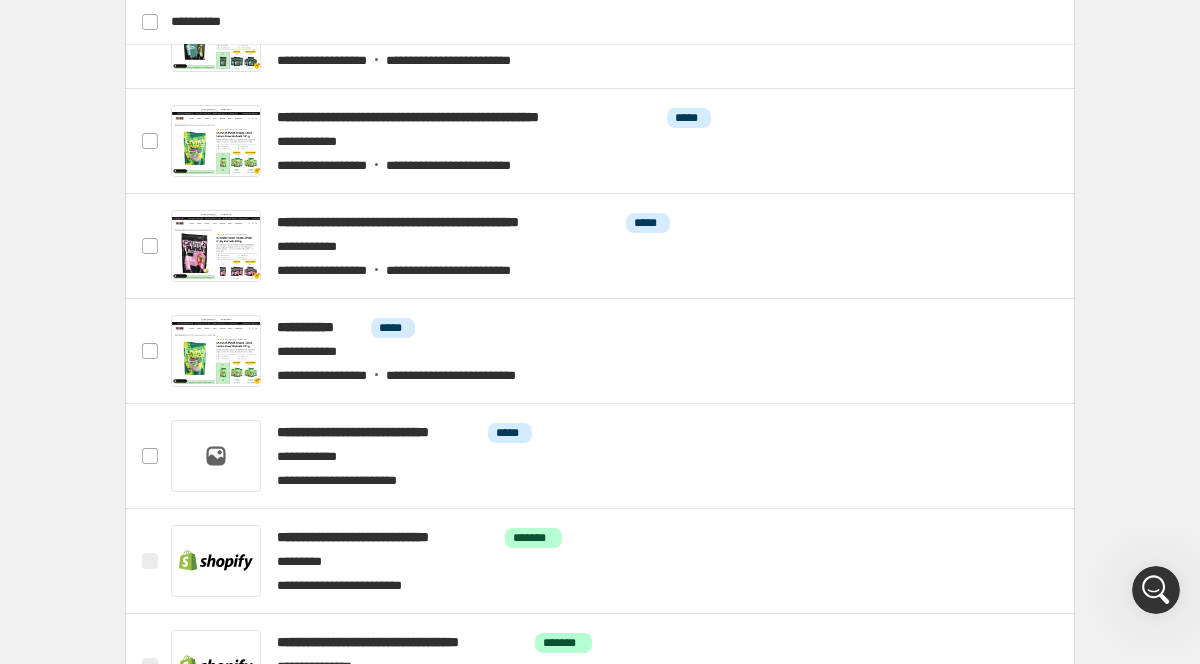 scroll, scrollTop: 869, scrollLeft: 0, axis: vertical 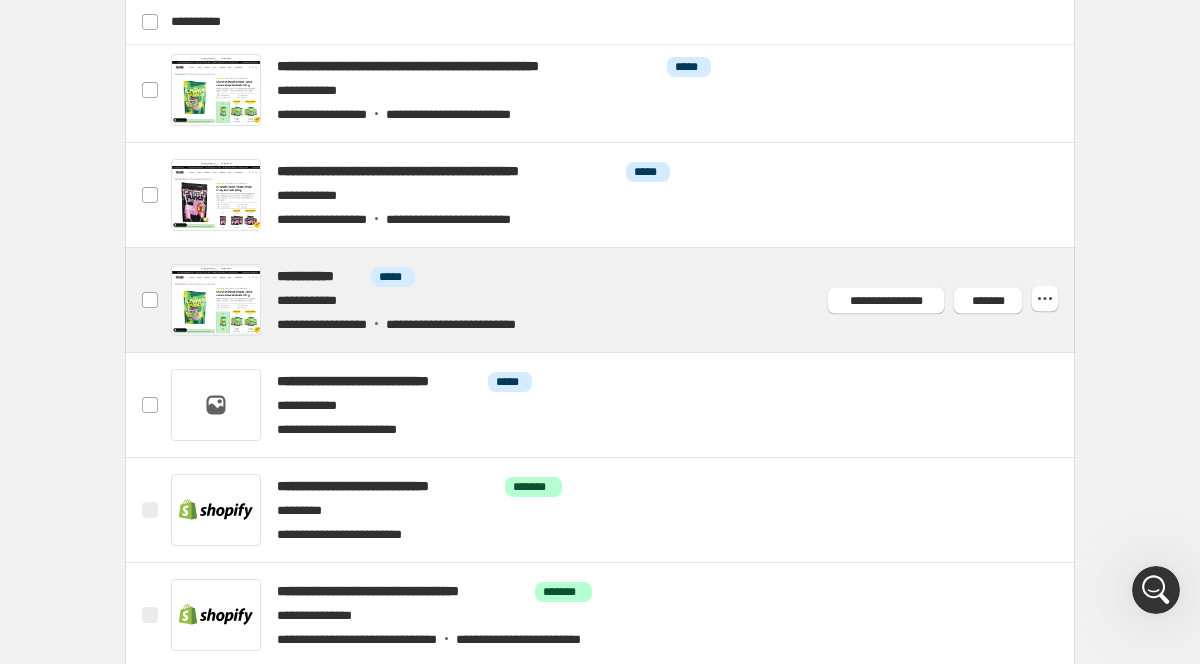 click at bounding box center [624, 300] 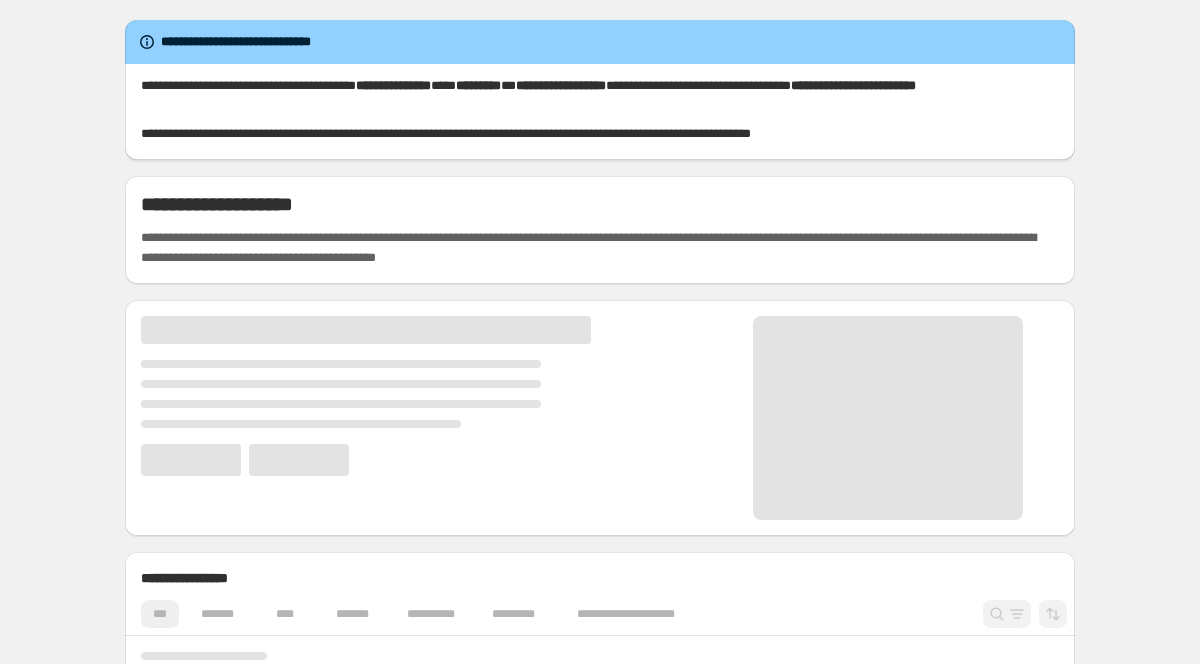 scroll, scrollTop: 0, scrollLeft: 0, axis: both 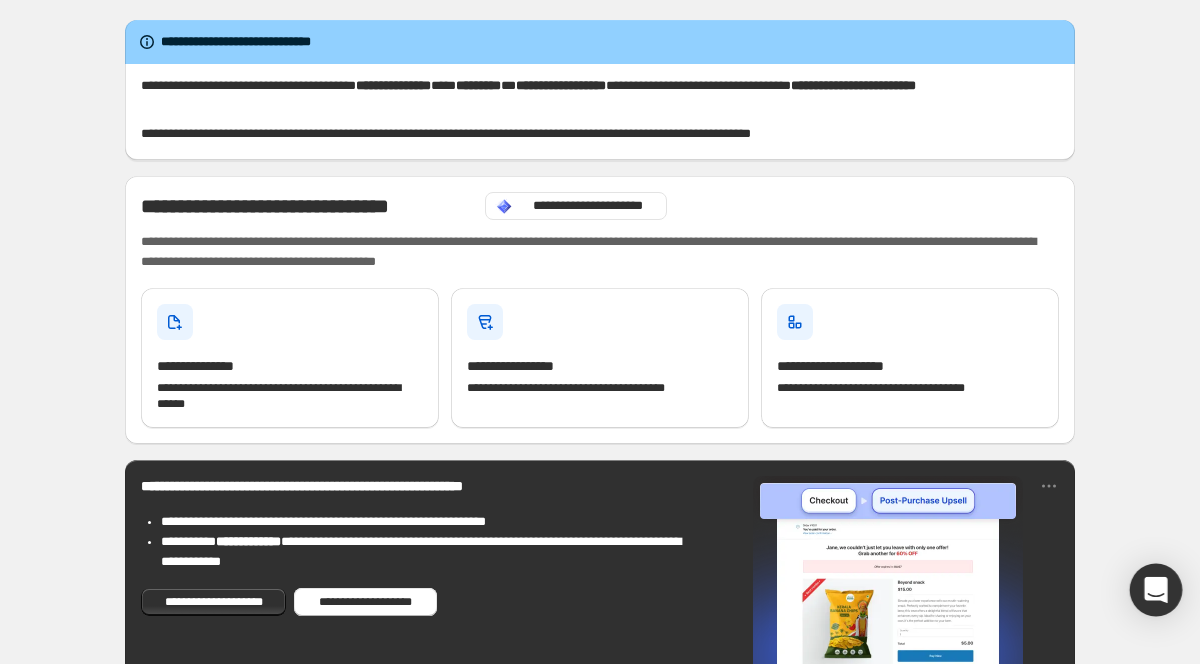 click on "**********" at bounding box center [600, 332] 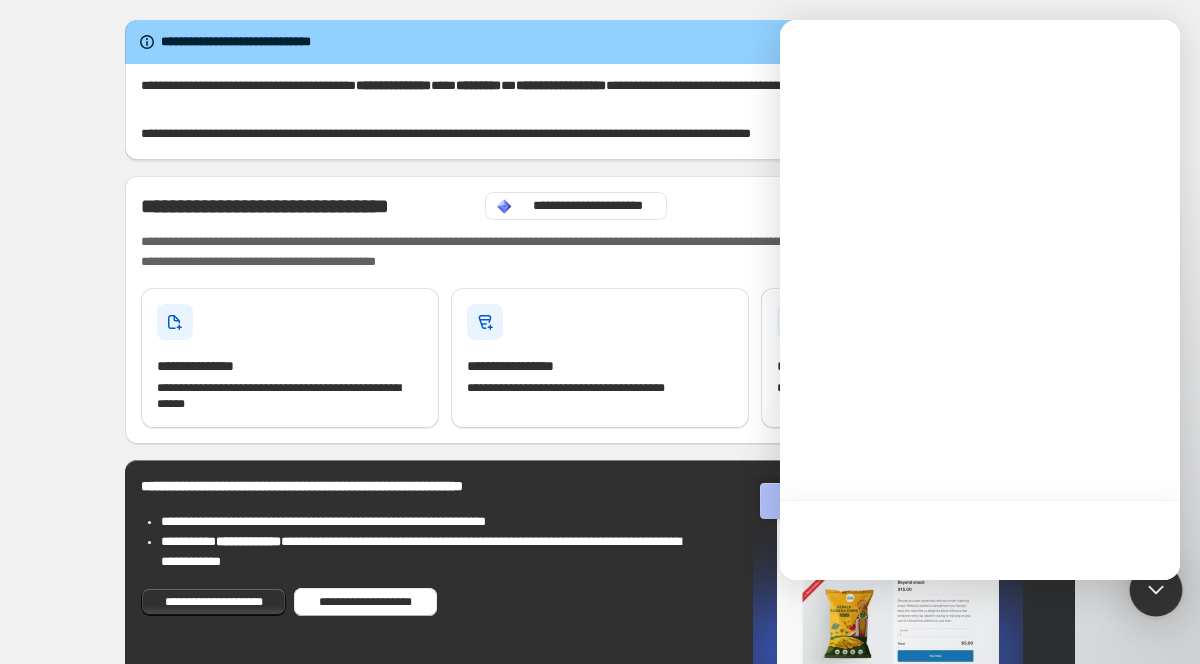 scroll, scrollTop: 0, scrollLeft: 0, axis: both 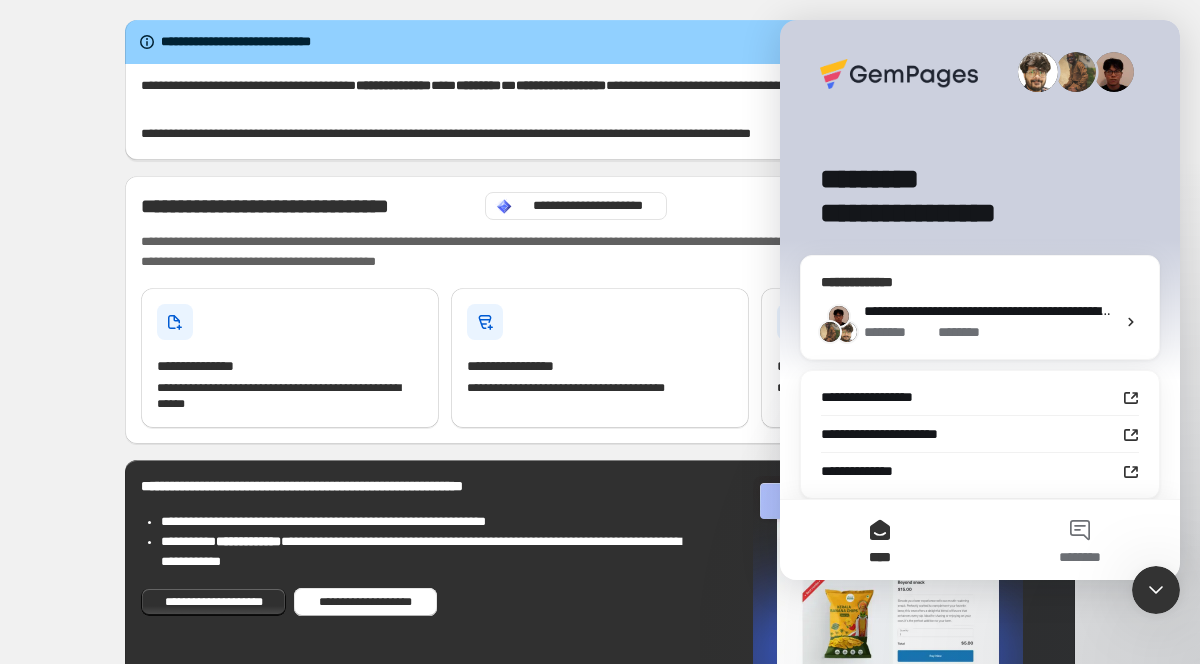 click on "**********" at bounding box center (980, 322) 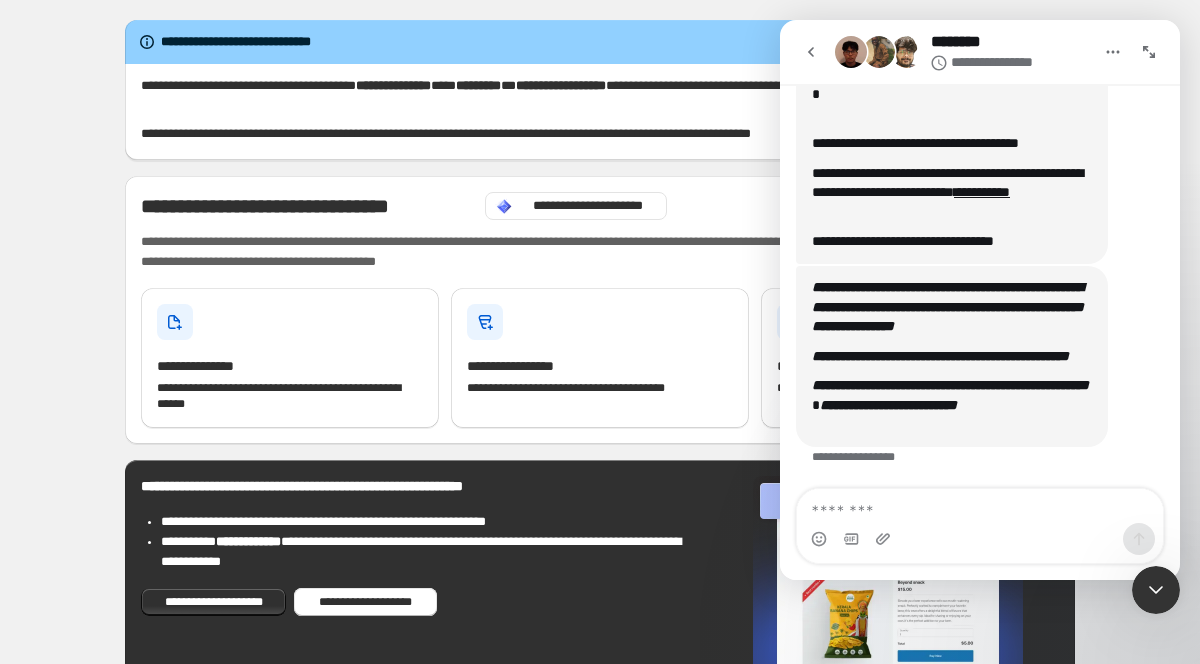 scroll, scrollTop: 582, scrollLeft: 0, axis: vertical 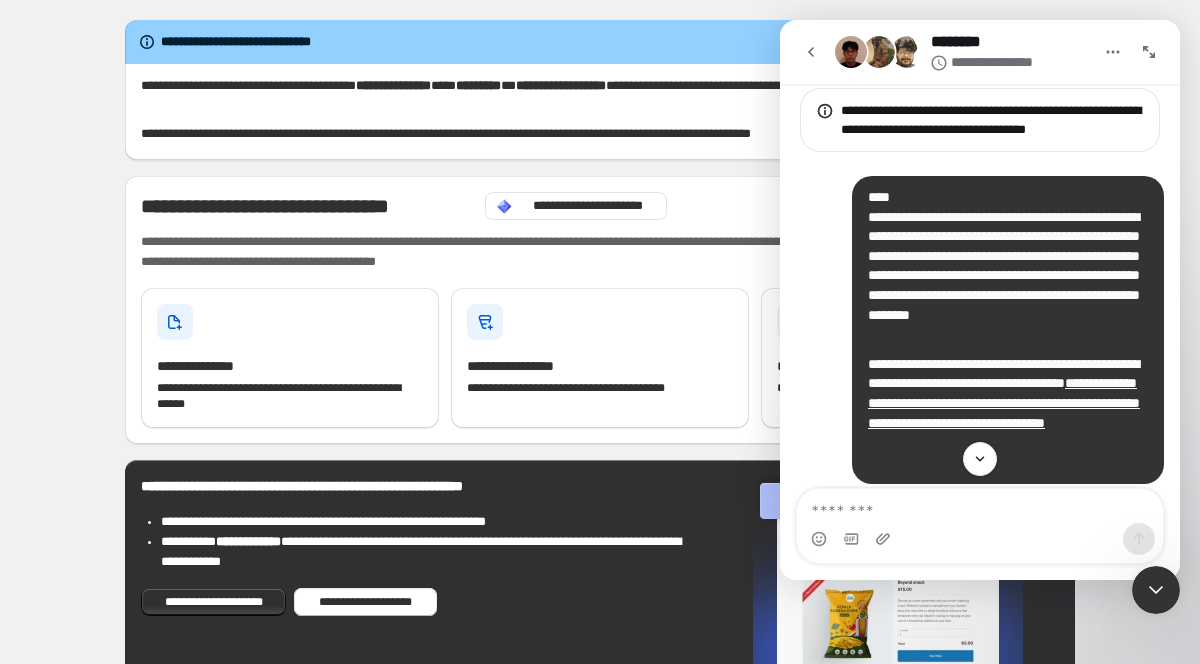 click 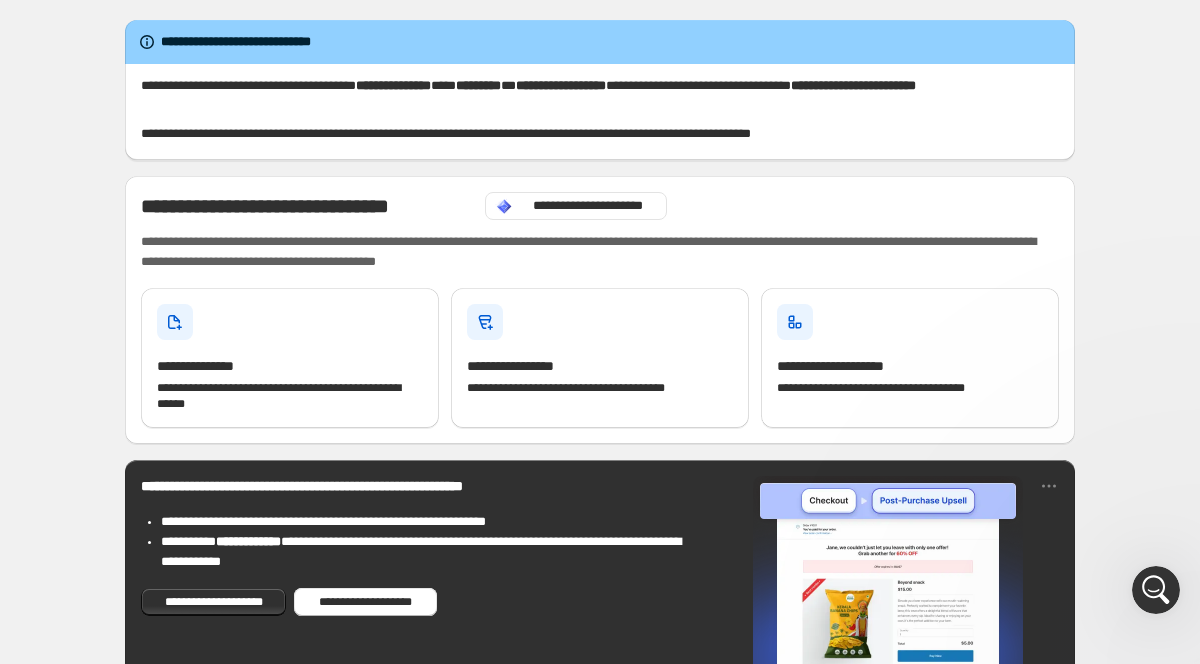 scroll, scrollTop: 0, scrollLeft: 0, axis: both 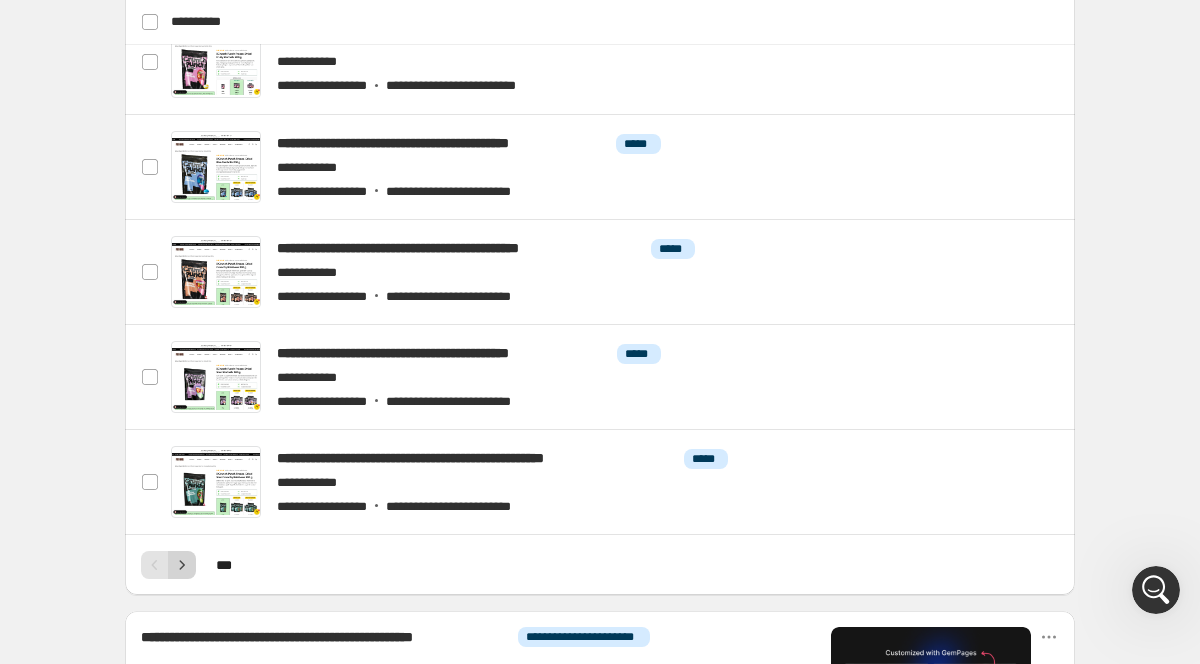 click 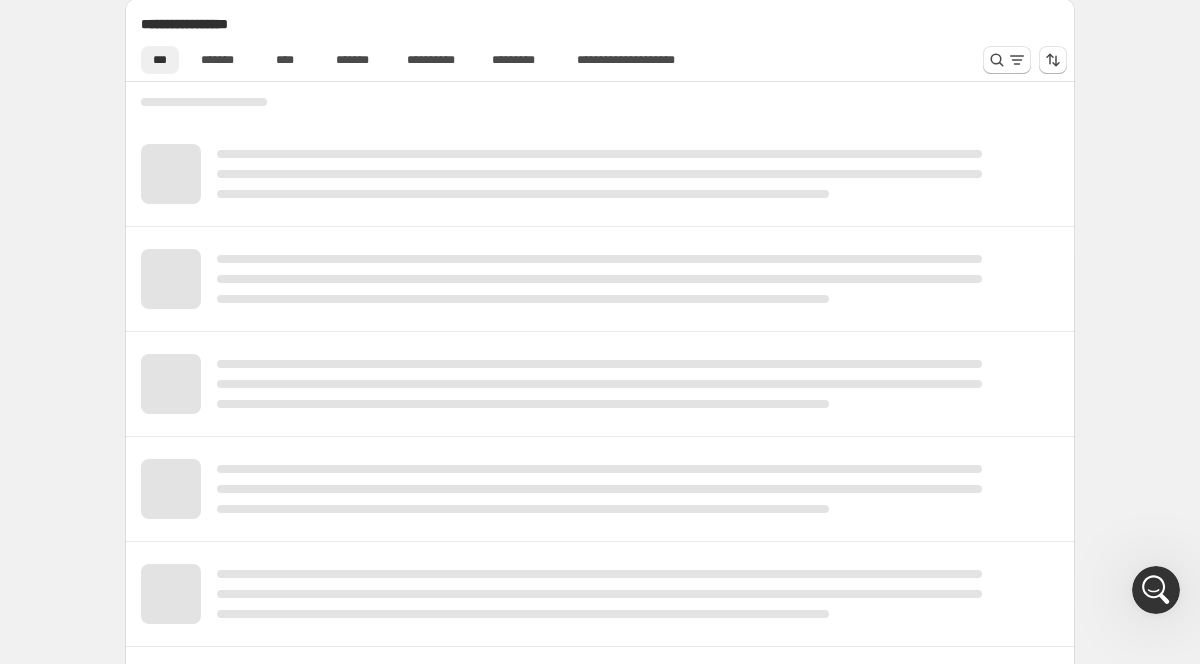 scroll, scrollTop: 920, scrollLeft: 0, axis: vertical 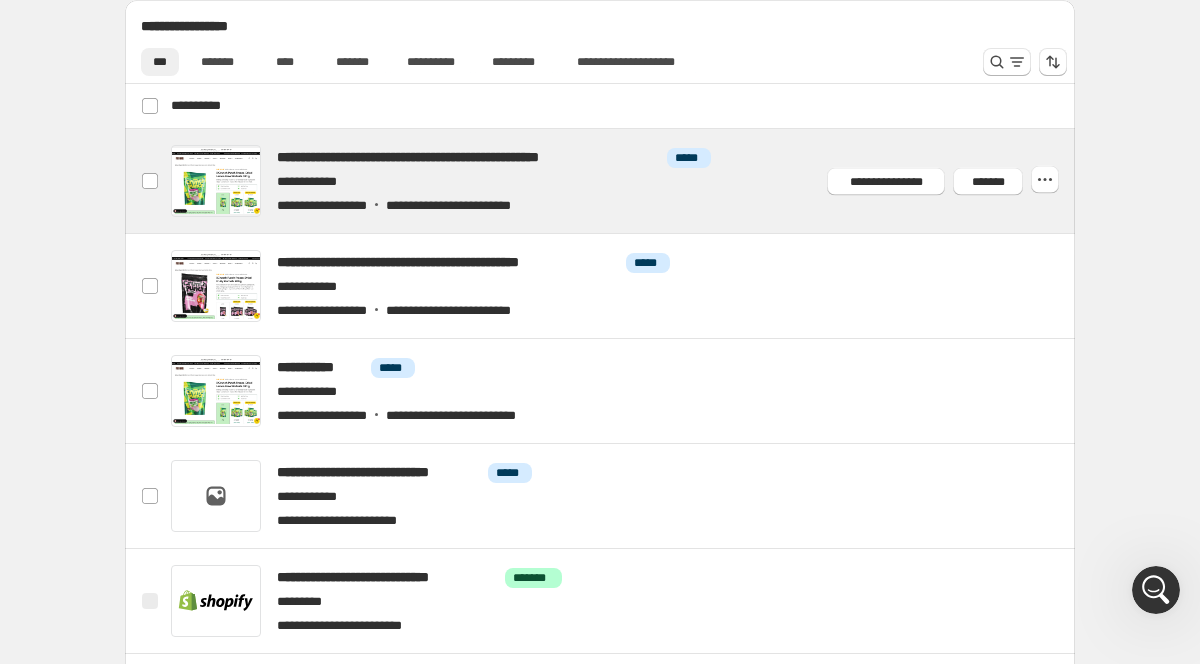 click at bounding box center (624, 181) 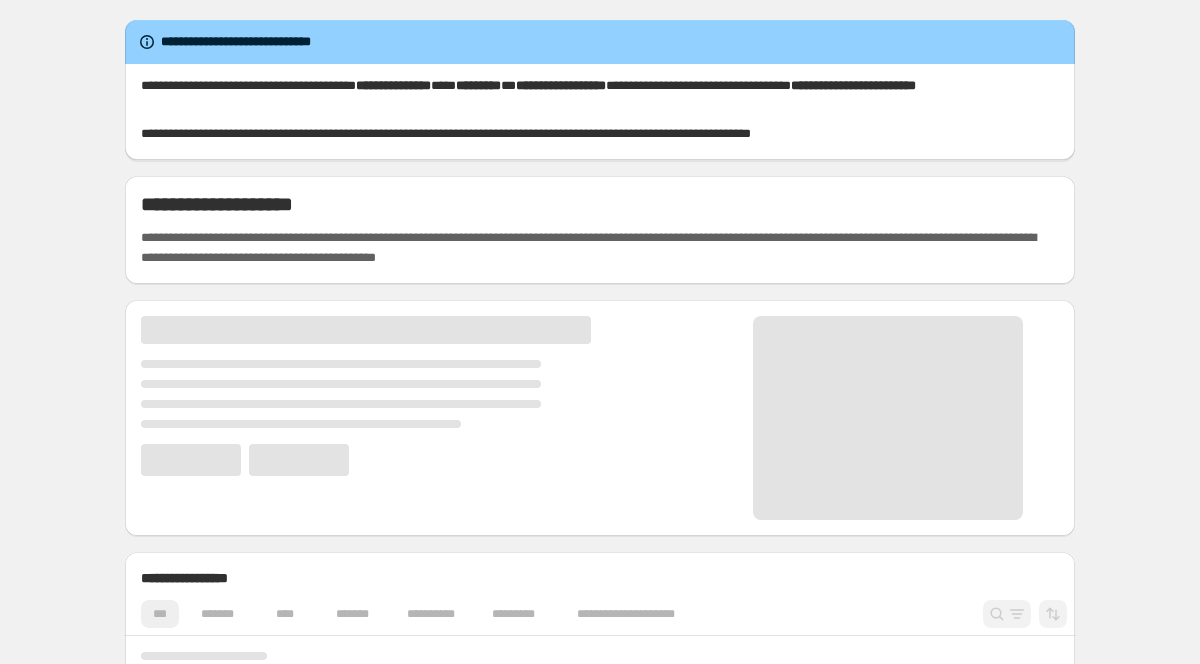scroll, scrollTop: 0, scrollLeft: 0, axis: both 